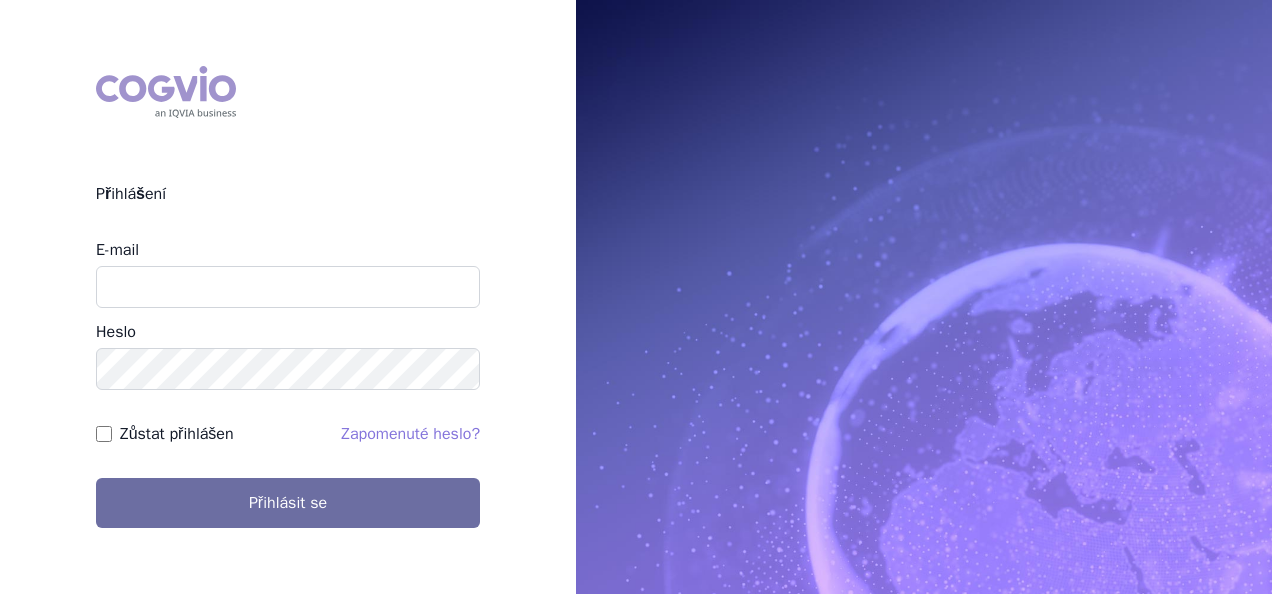 scroll, scrollTop: 0, scrollLeft: 0, axis: both 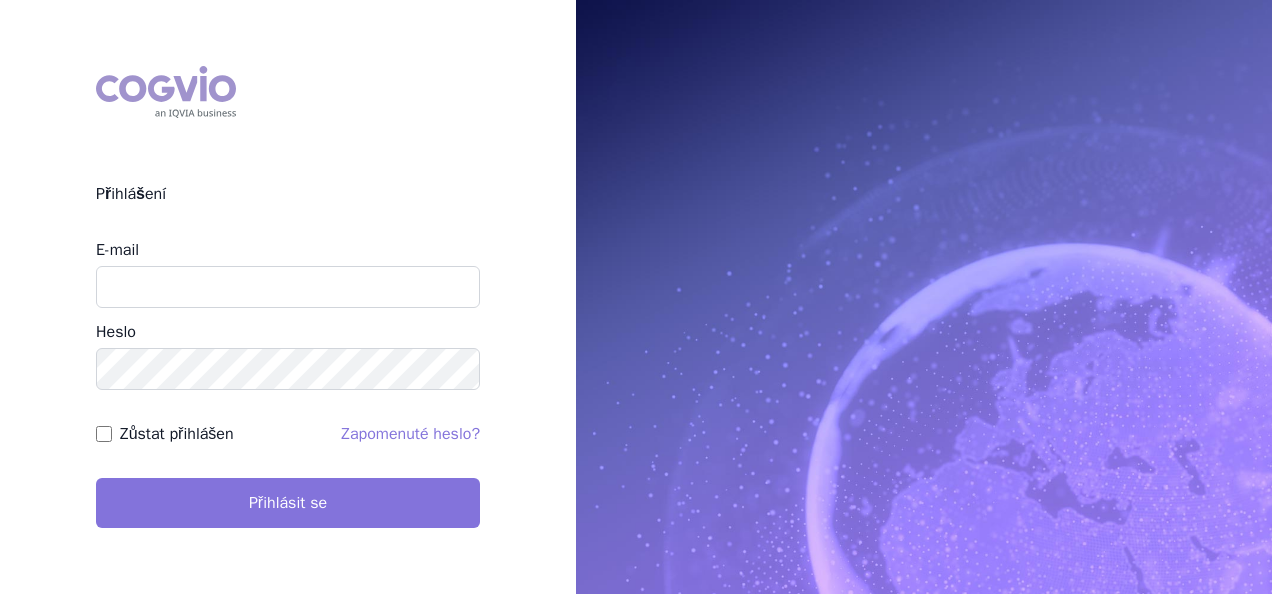 type on "apolena.koklarova@vzp.cz" 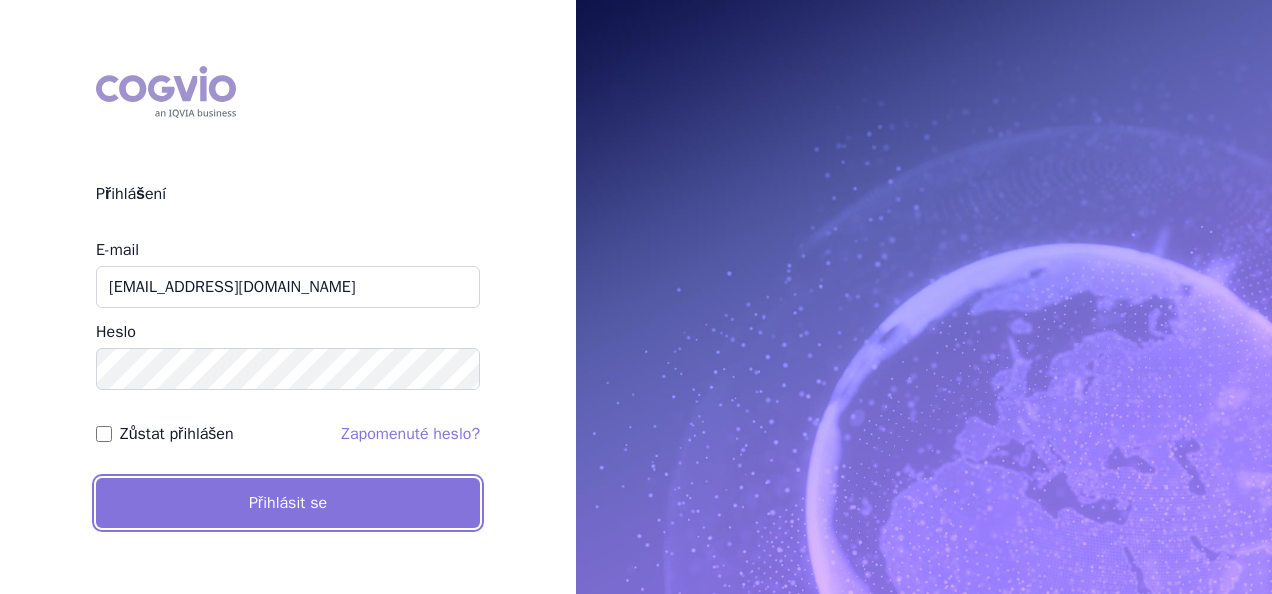 click on "Přihlásit se" at bounding box center (288, 503) 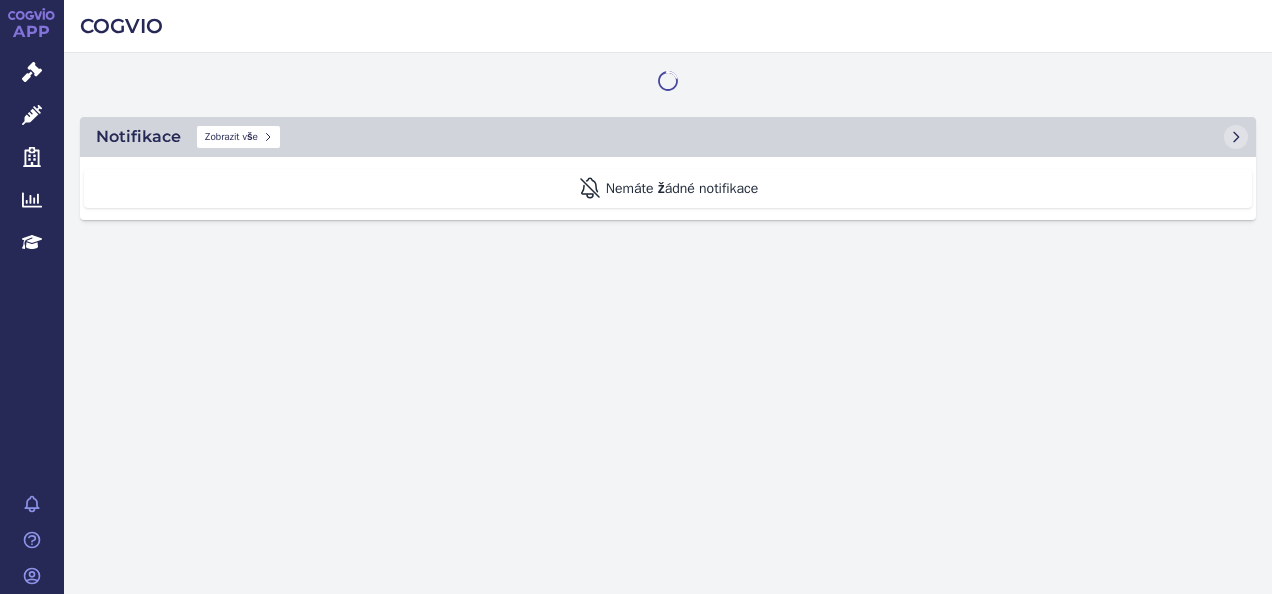 scroll, scrollTop: 0, scrollLeft: 0, axis: both 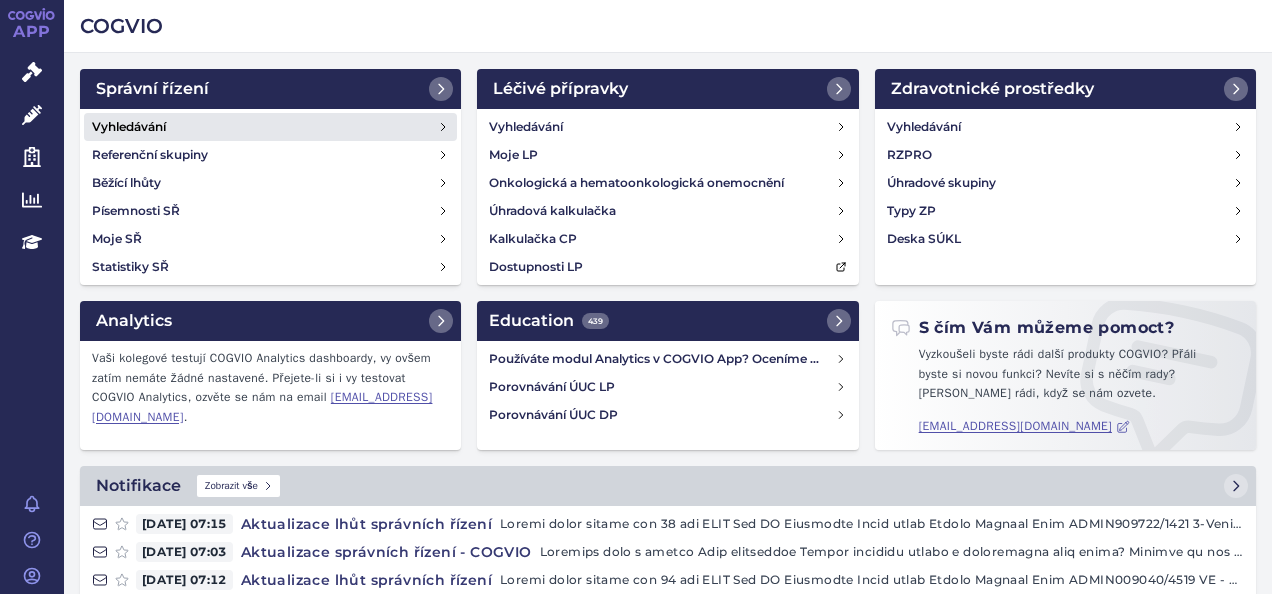 click on "Vyhledávání" at bounding box center (270, 127) 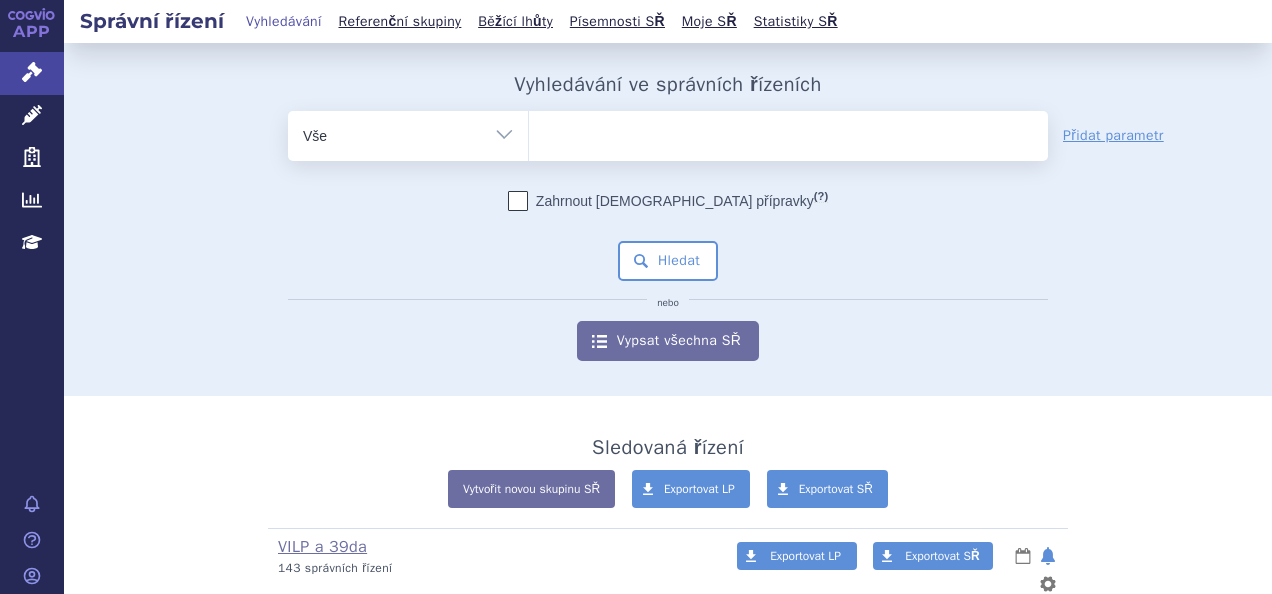 scroll, scrollTop: 0, scrollLeft: 0, axis: both 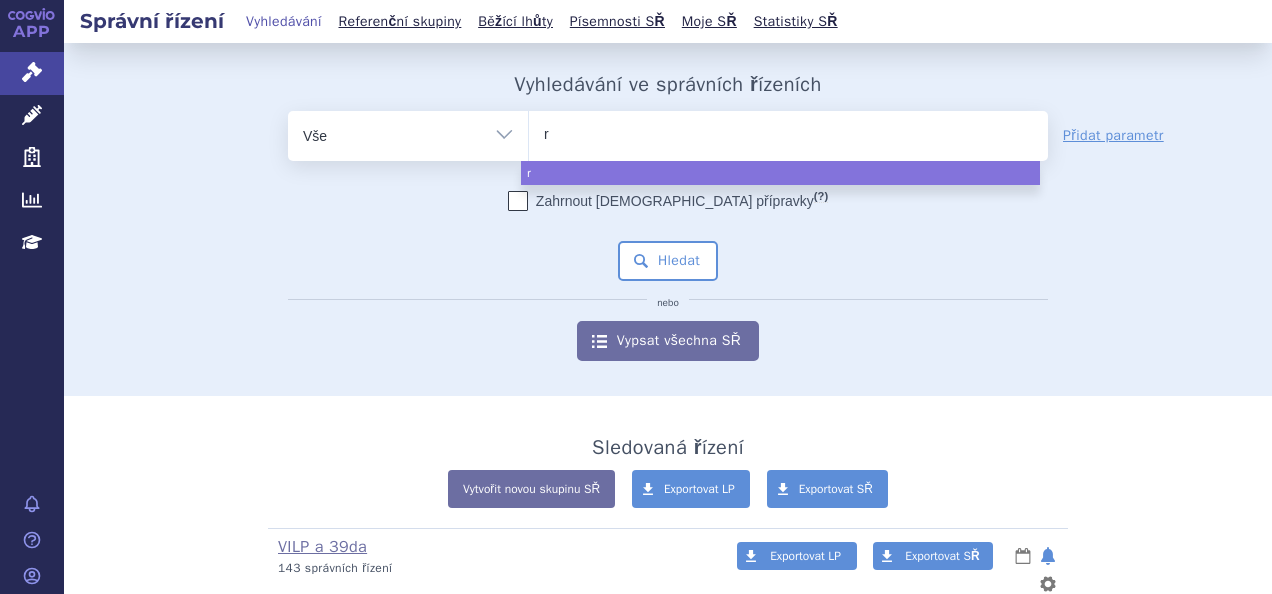 type on "ry" 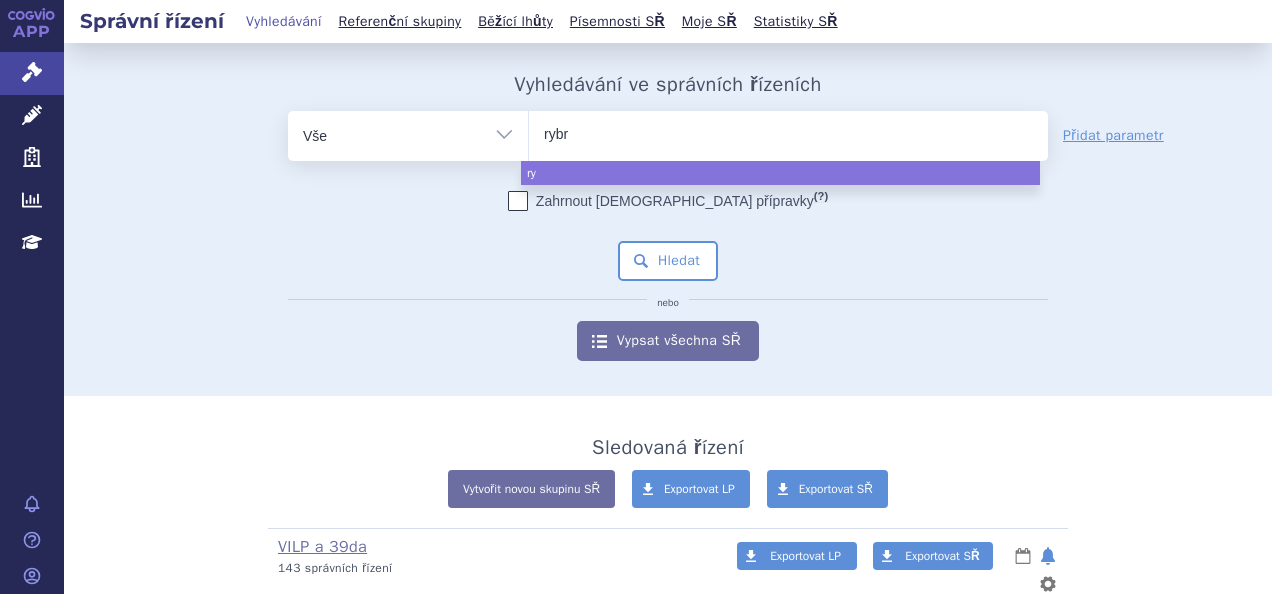type on "rybre" 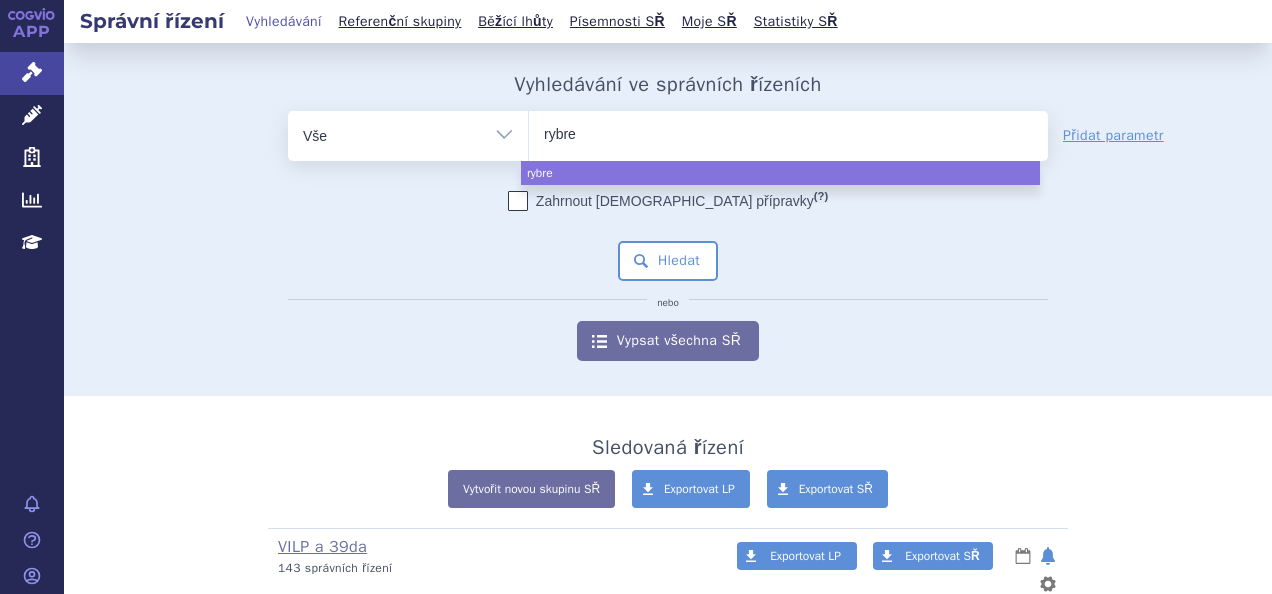 type on "rybrev" 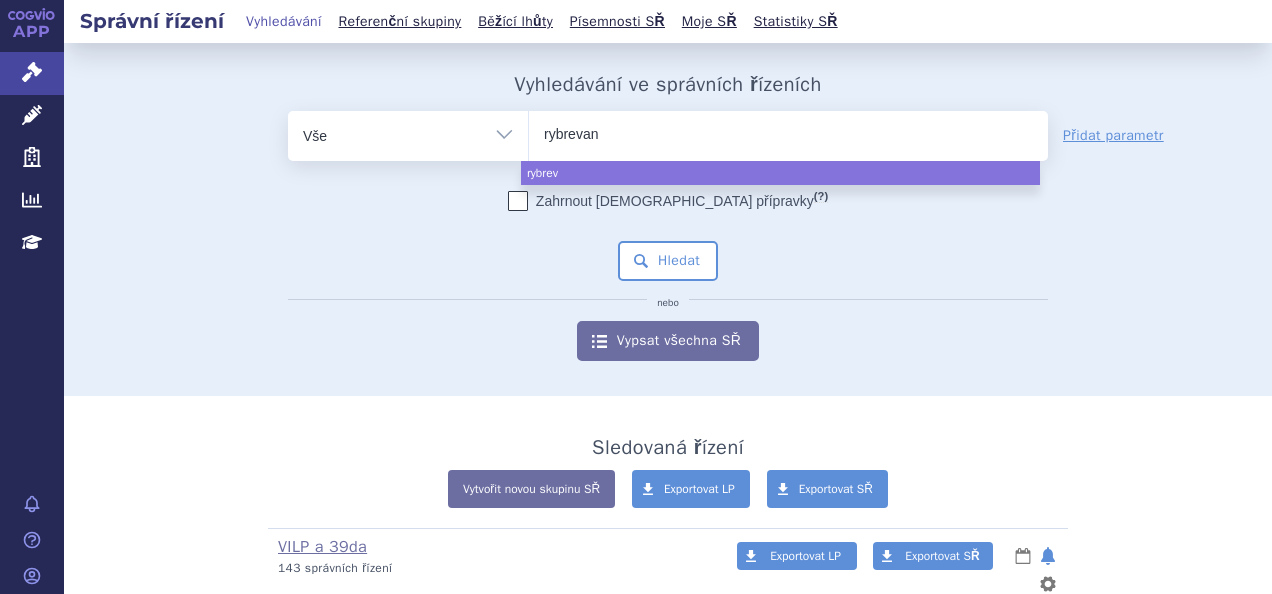 type on "rybrevant" 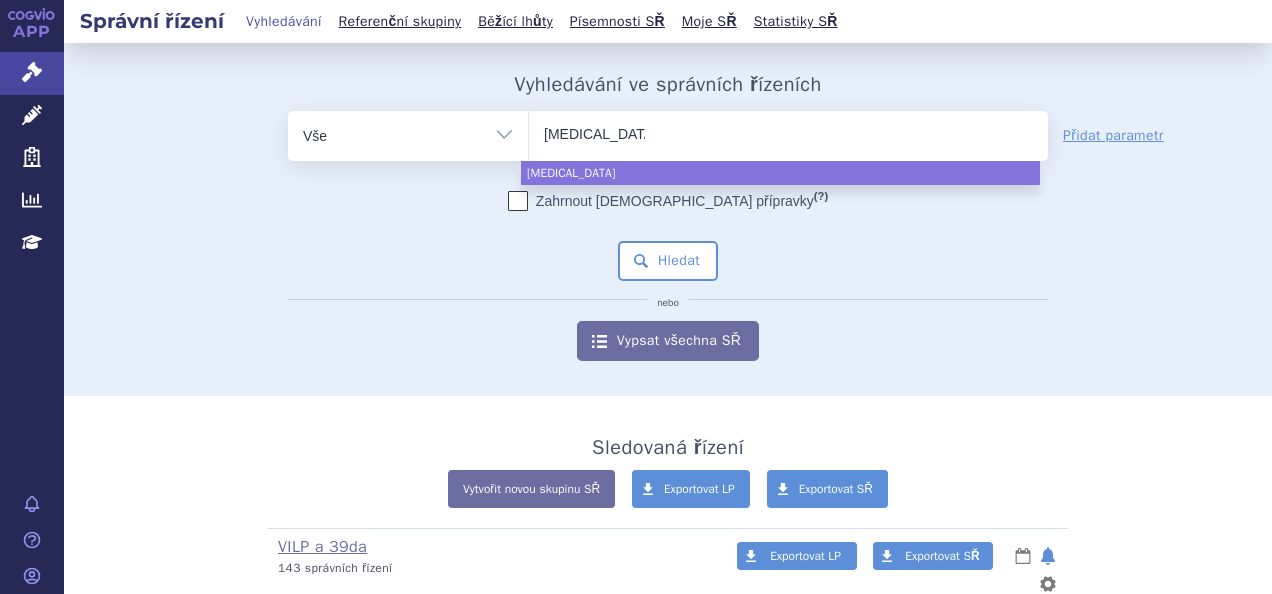 select on "[MEDICAL_DATA]" 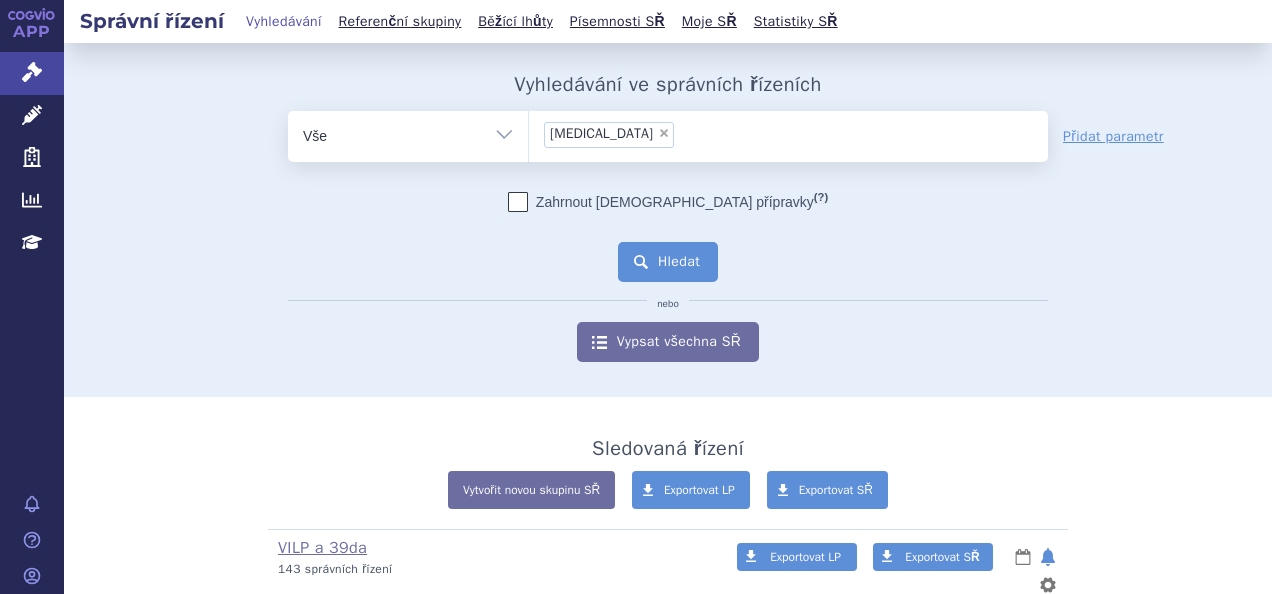 click on "Hledat" at bounding box center (668, 262) 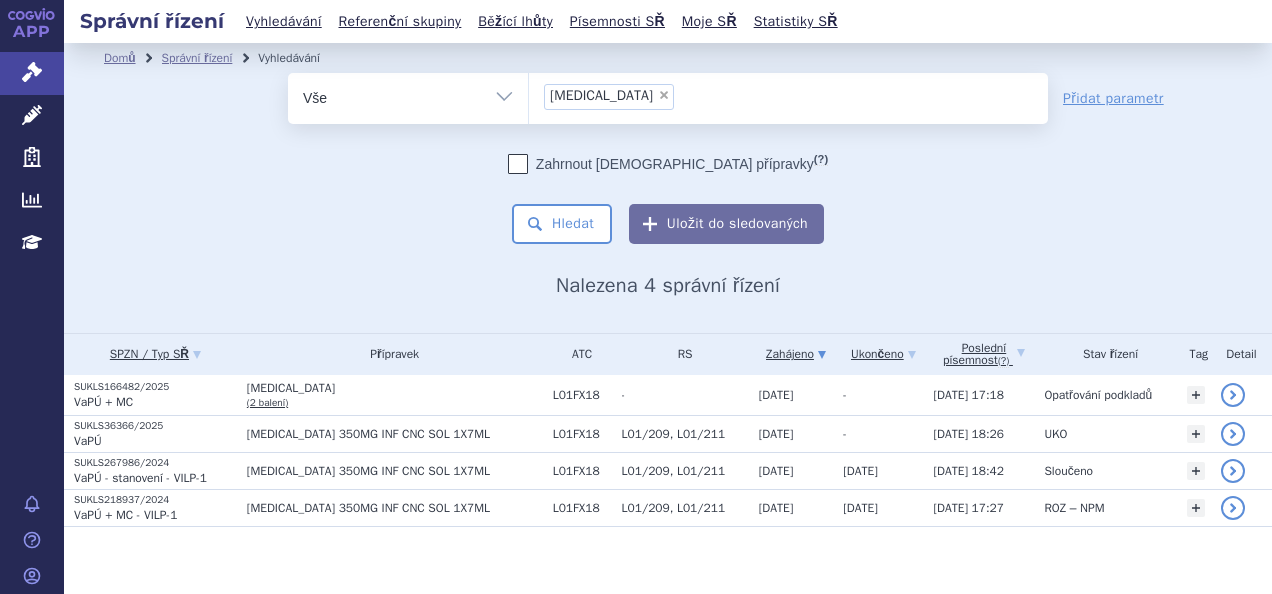 scroll, scrollTop: 0, scrollLeft: 0, axis: both 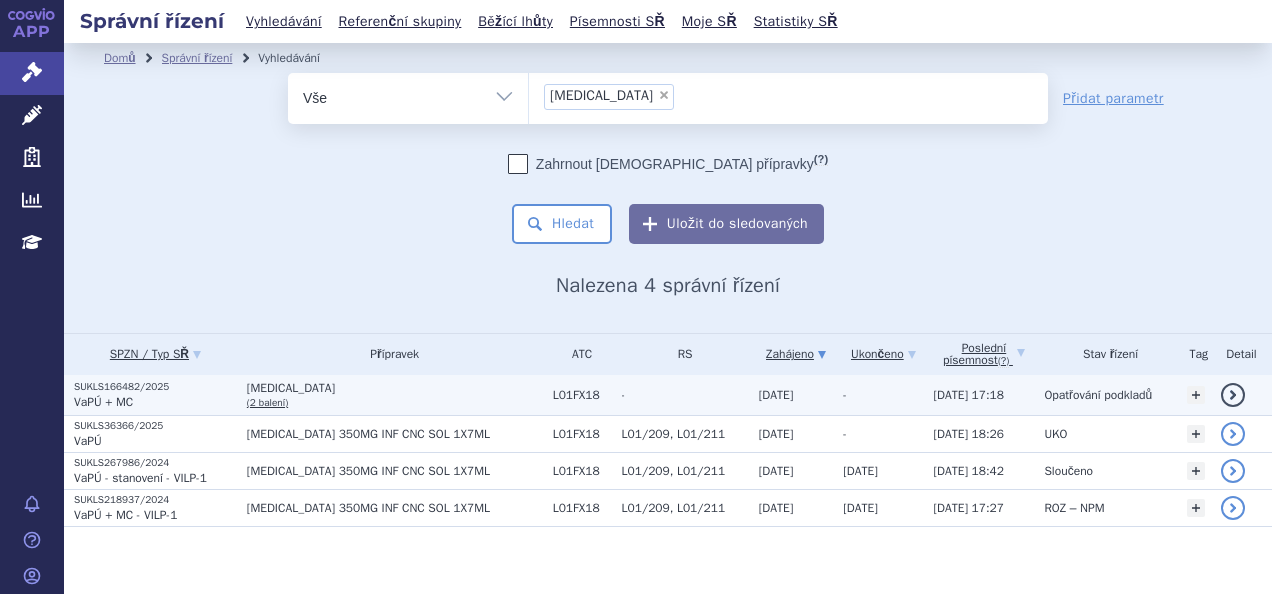 click on "SUKLS166482/2025" at bounding box center [155, 387] 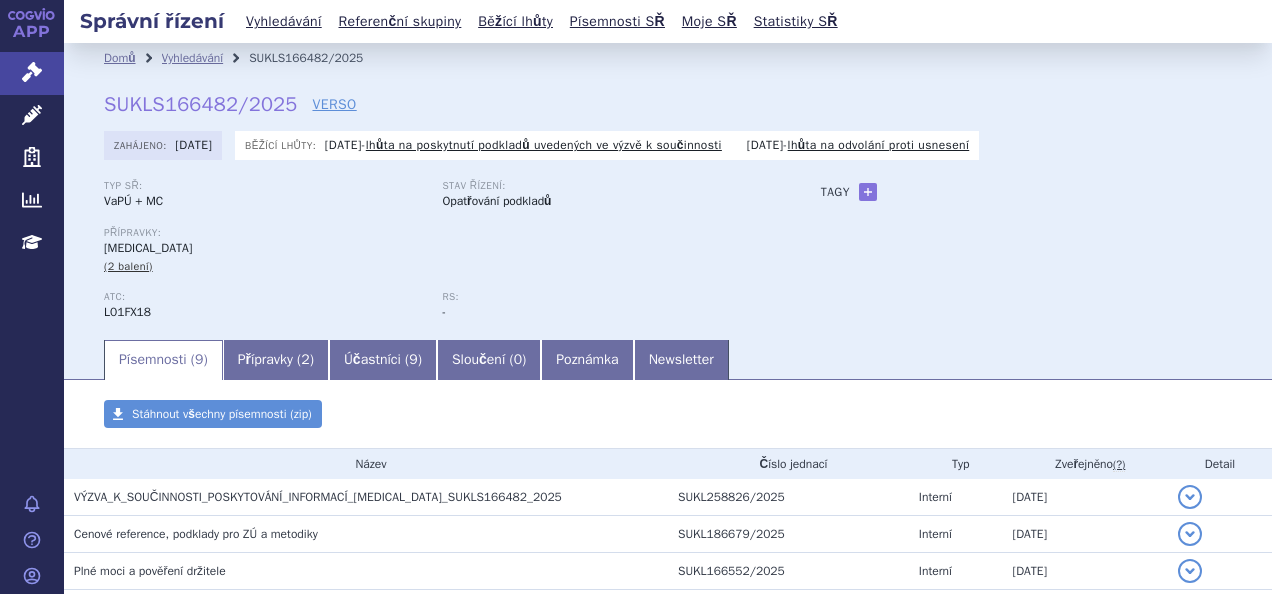 scroll, scrollTop: 0, scrollLeft: 0, axis: both 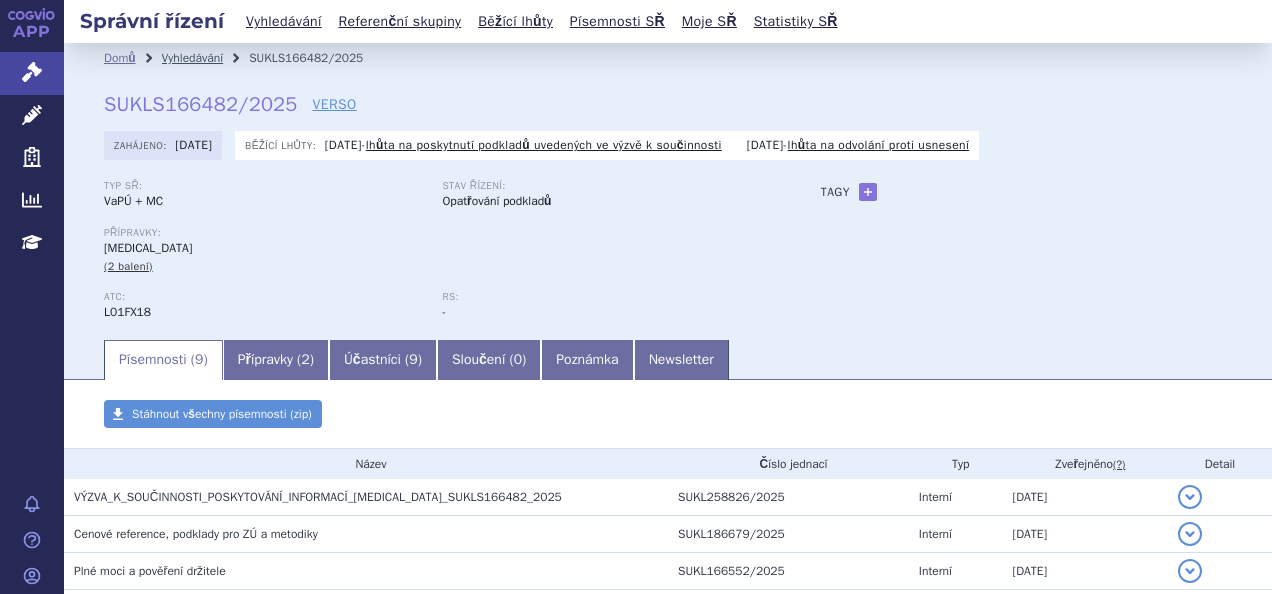 click on "Vyhledávání" at bounding box center [193, 58] 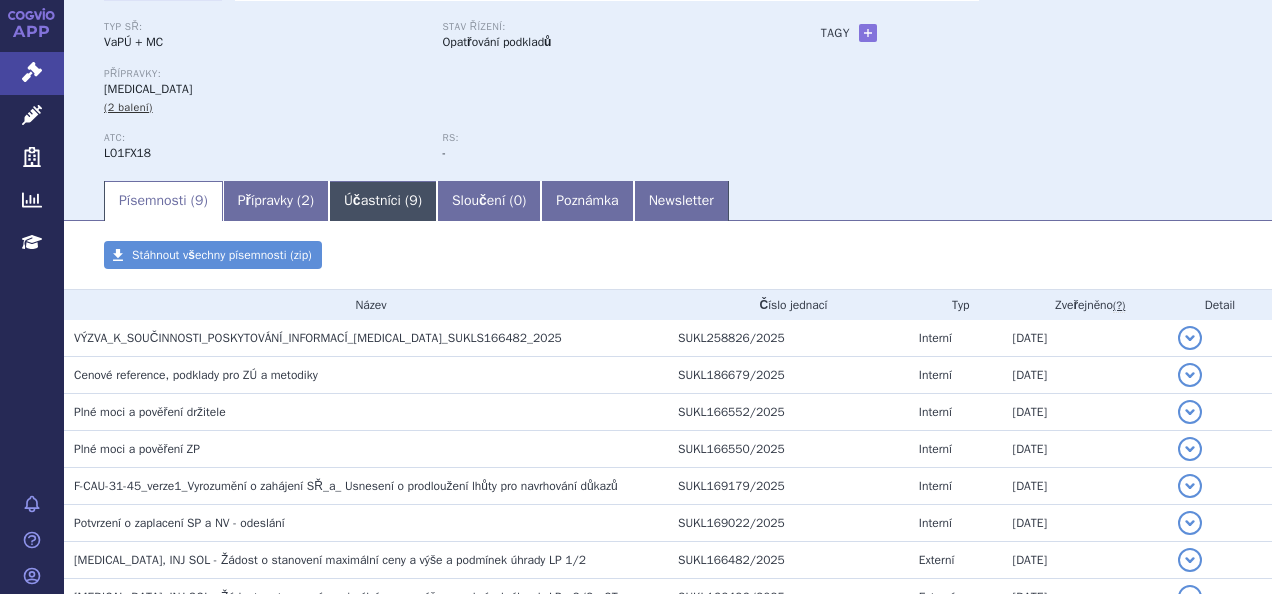 scroll, scrollTop: 160, scrollLeft: 0, axis: vertical 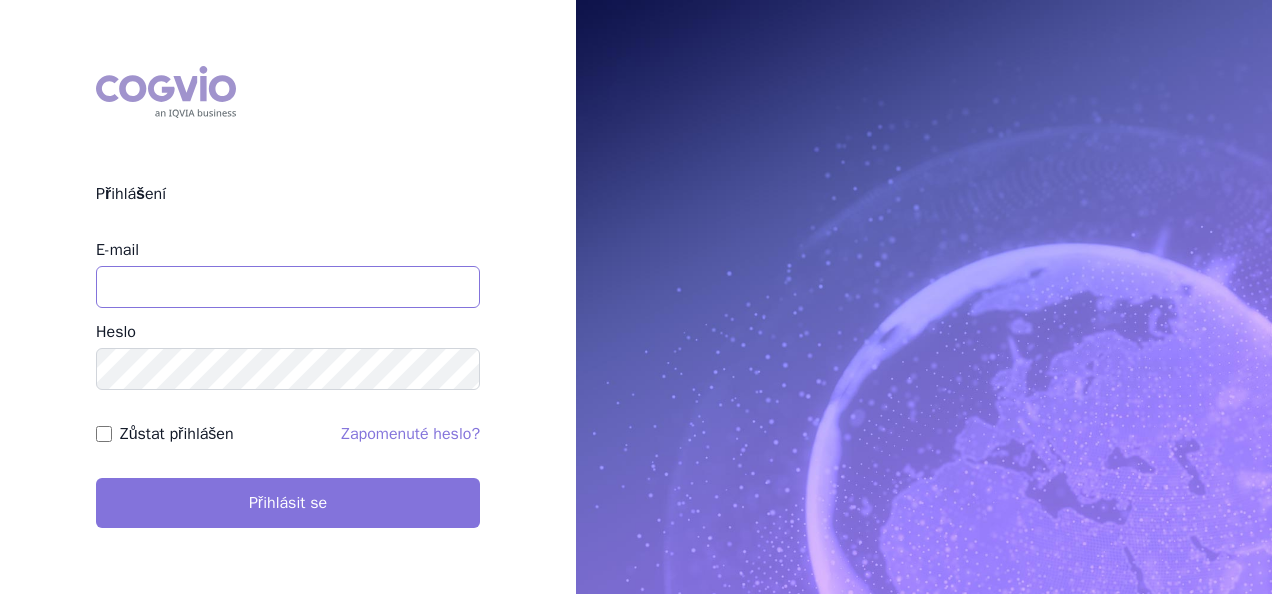 type on "[EMAIL_ADDRESS][DOMAIN_NAME]" 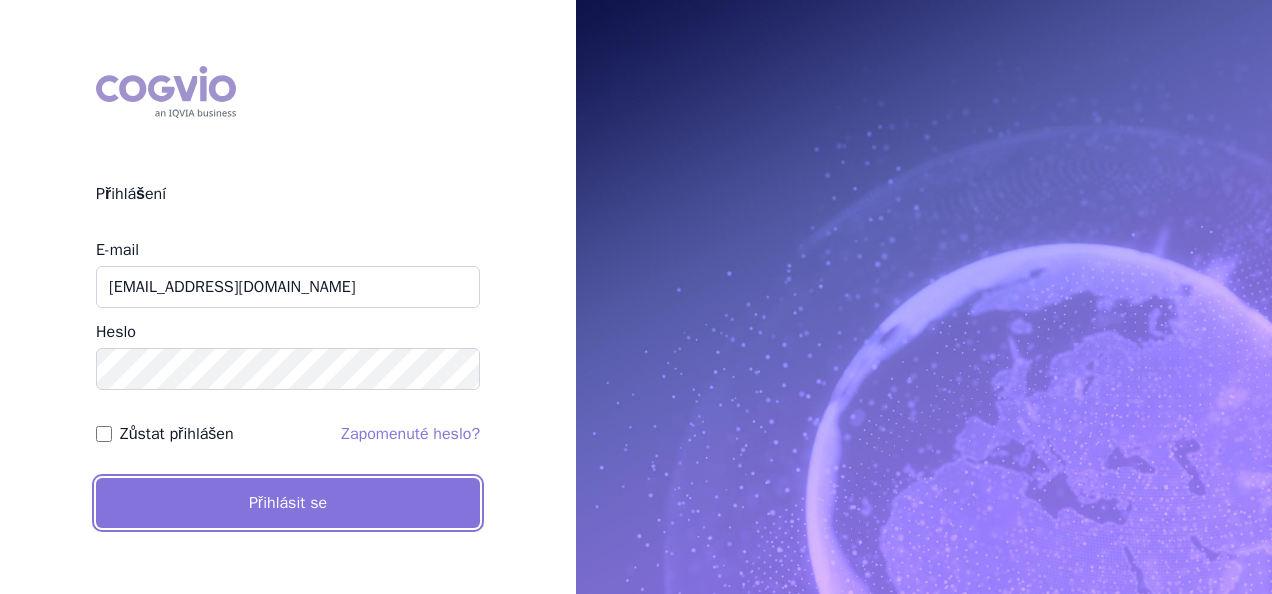 click on "Přihlásit se" at bounding box center (288, 503) 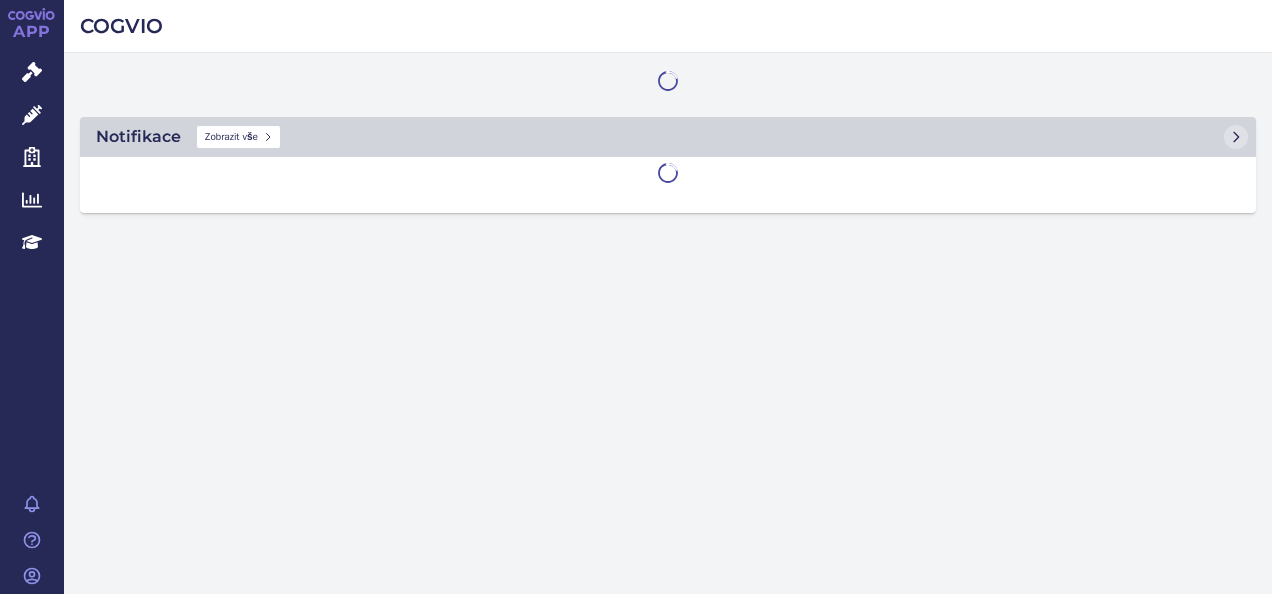scroll, scrollTop: 0, scrollLeft: 0, axis: both 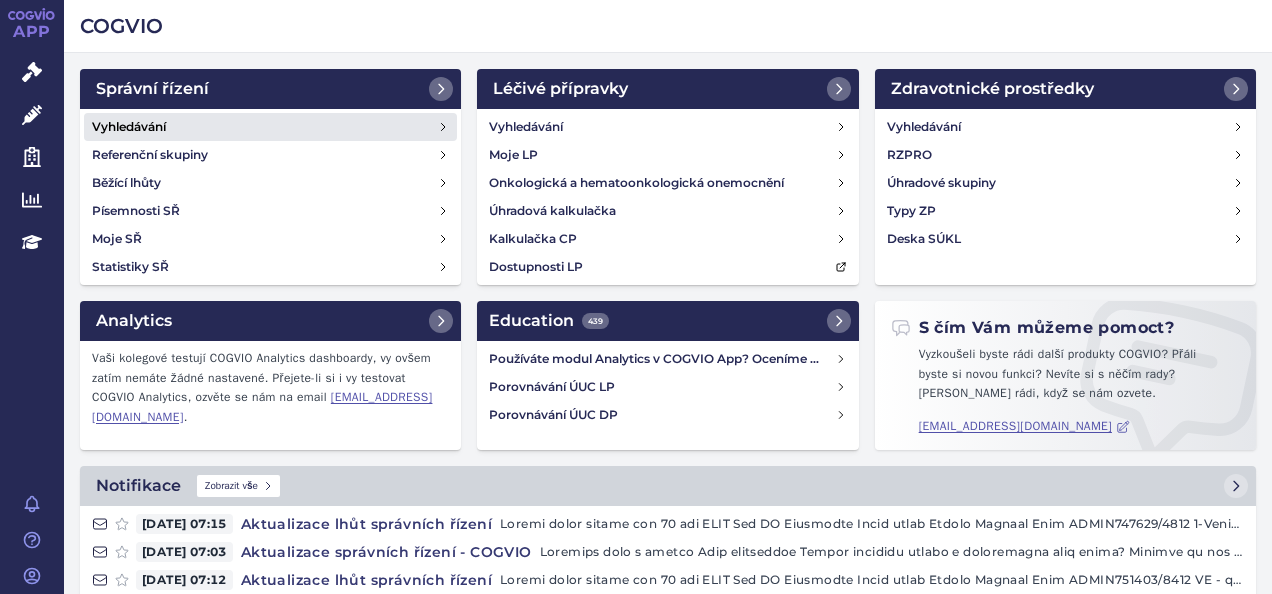 click on "Vyhledávání" at bounding box center (270, 127) 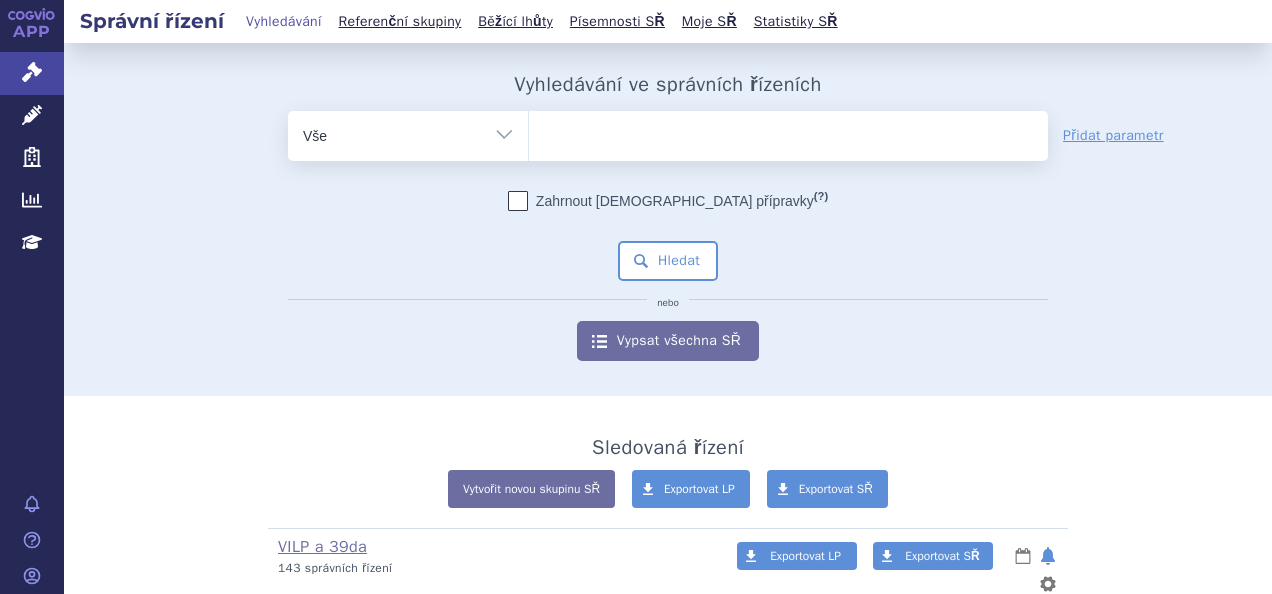 scroll, scrollTop: 0, scrollLeft: 0, axis: both 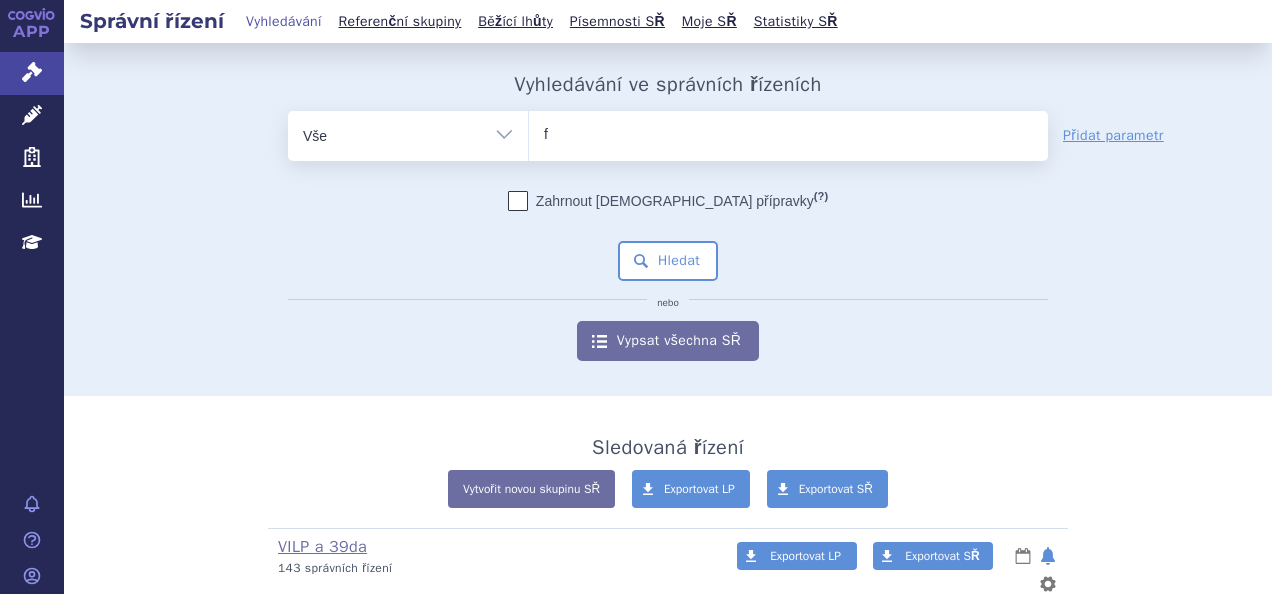 type on "fa" 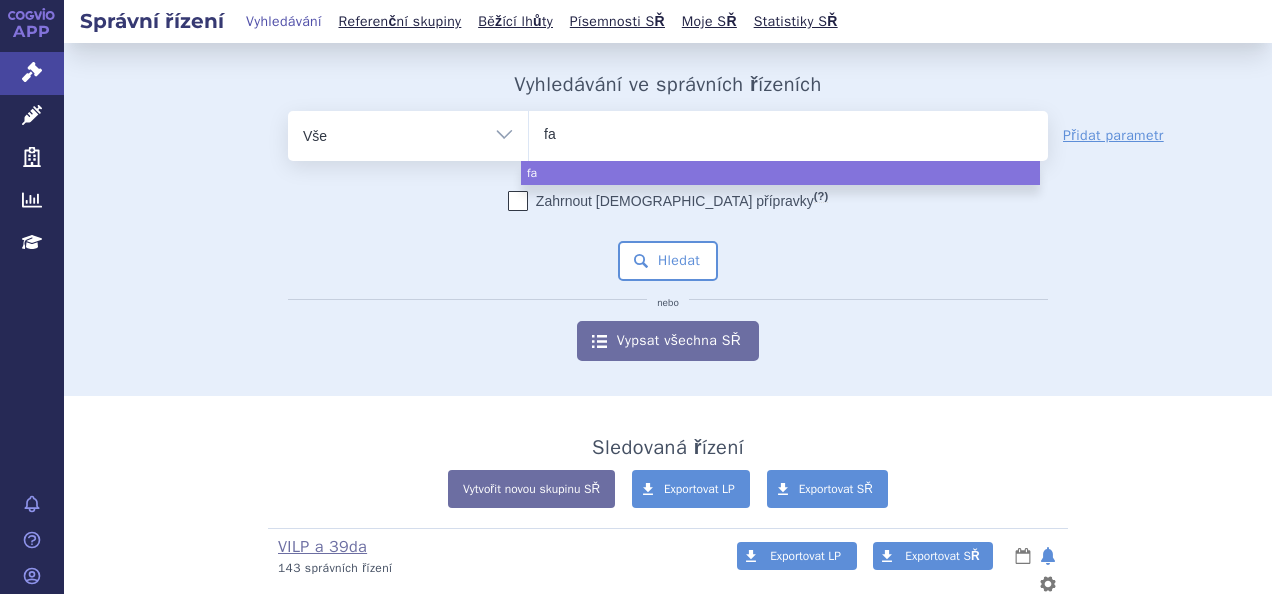 type on "fab" 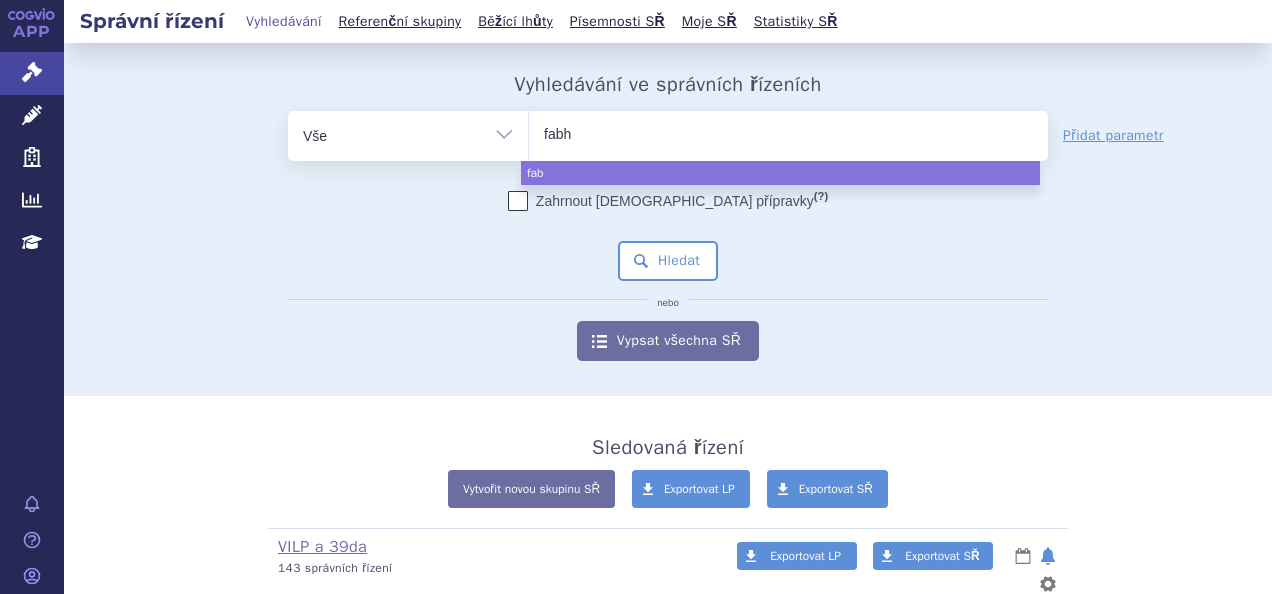 type on "fabha" 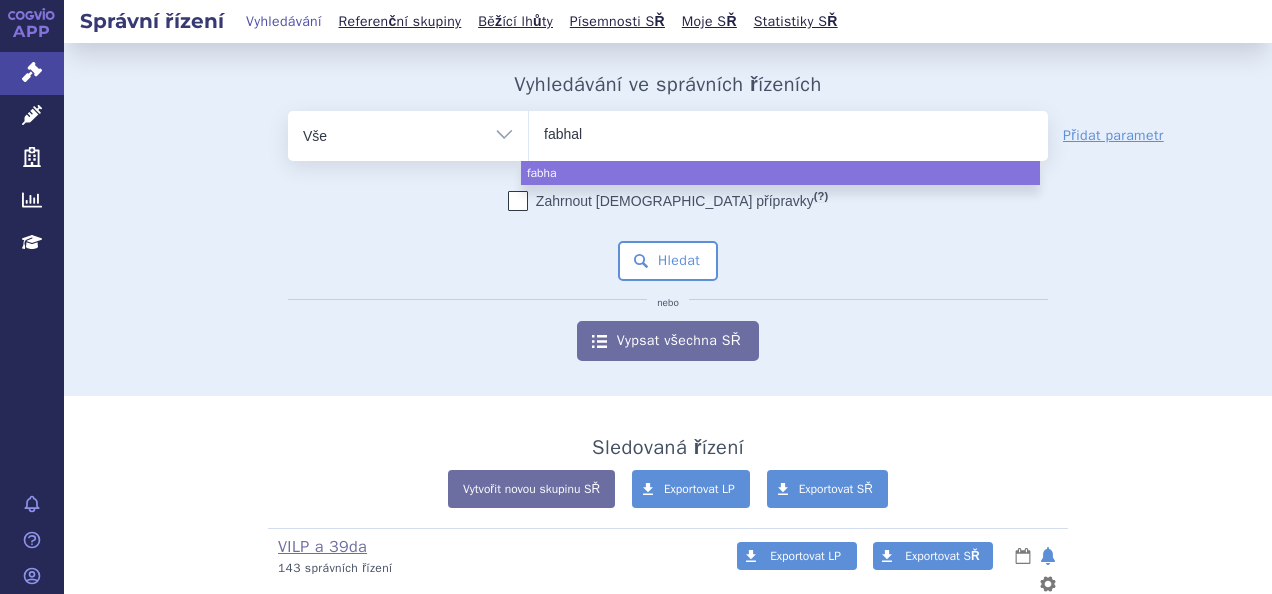 type on "fabhalt" 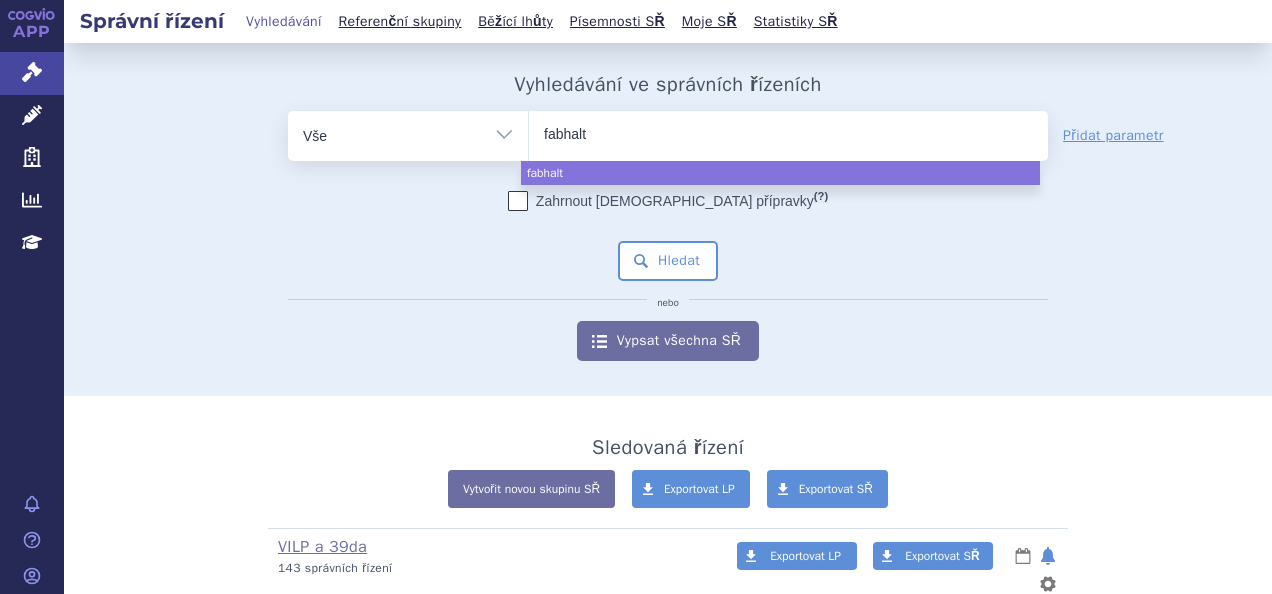 type on "fabhalta" 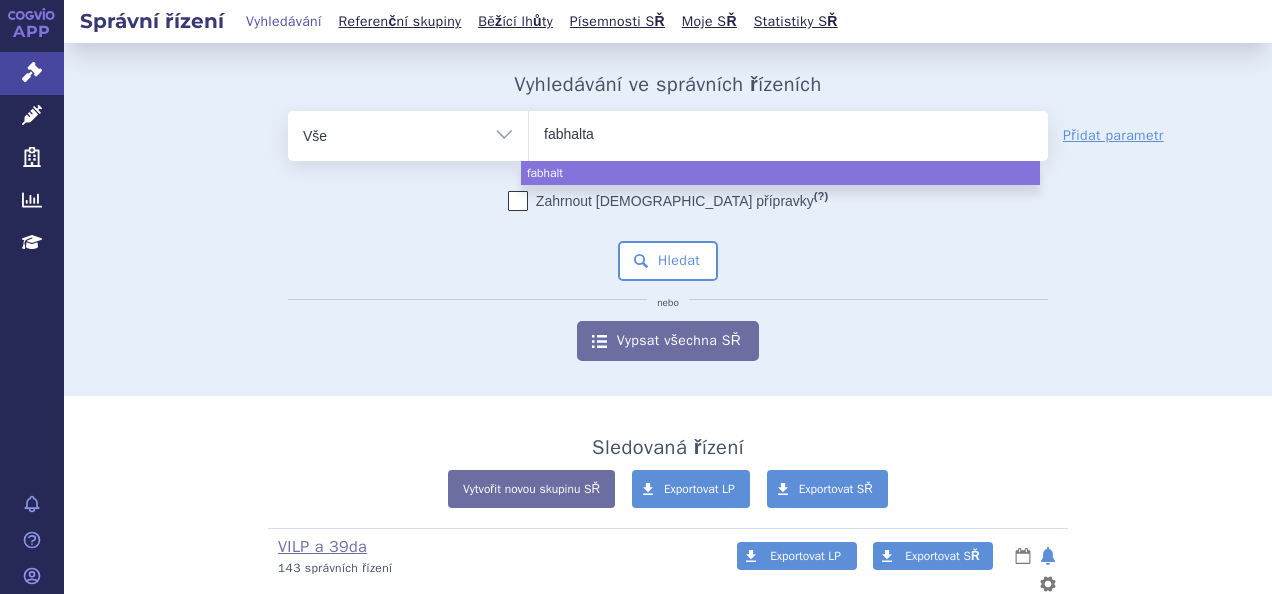type 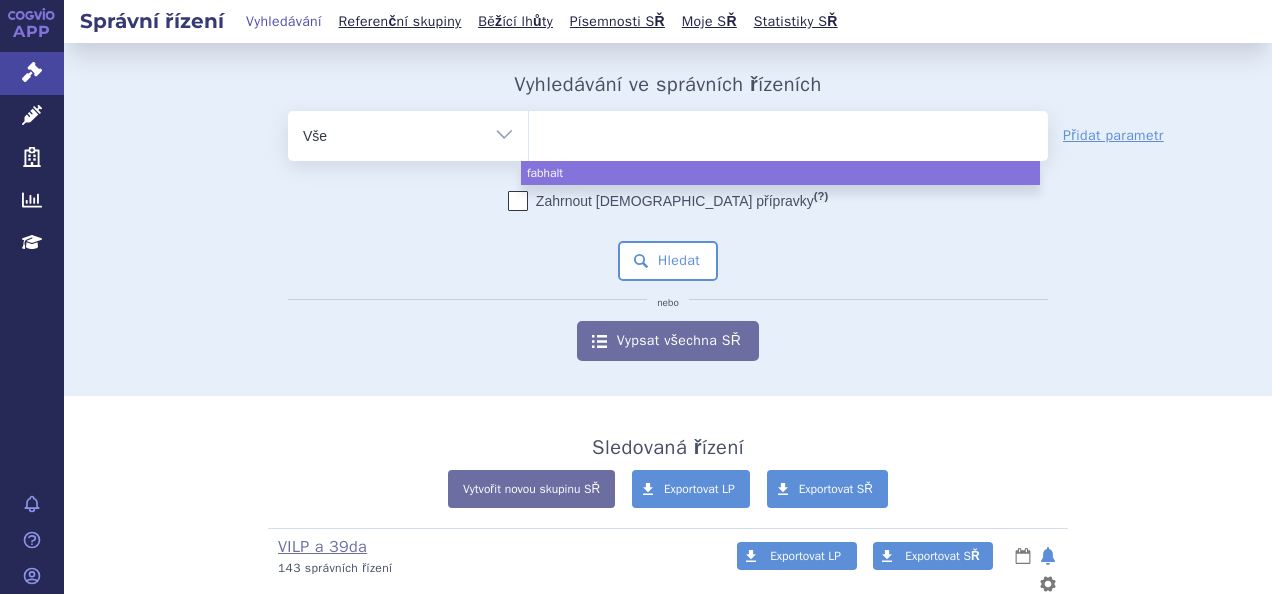 select on "fabhalta" 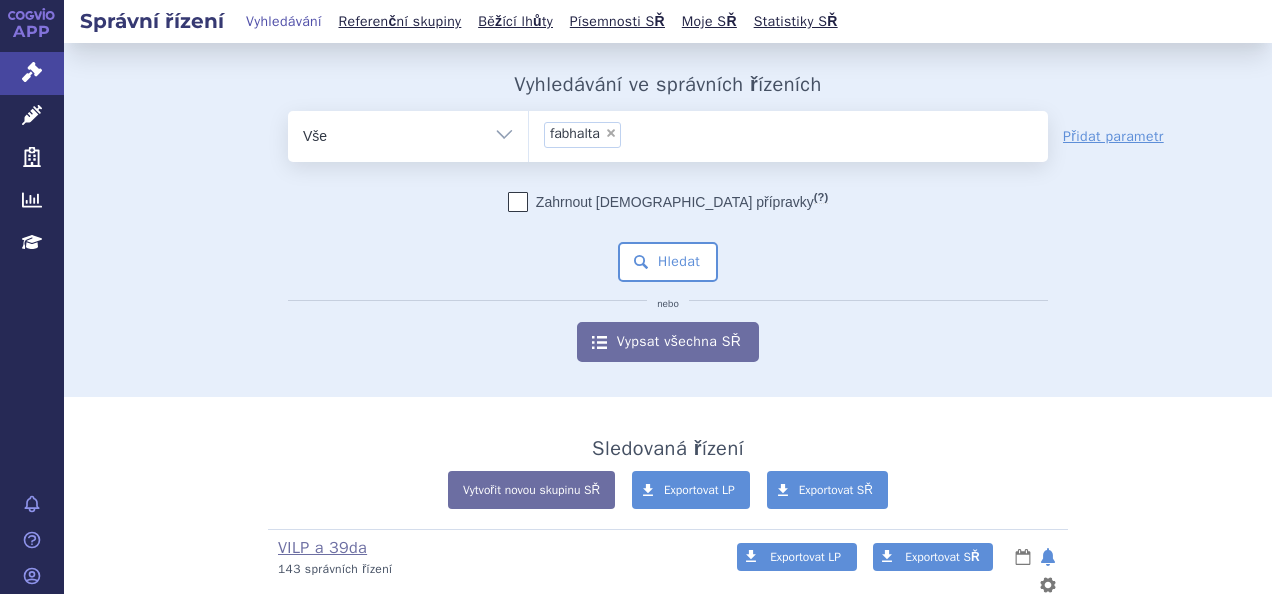 click on "×" at bounding box center (611, 133) 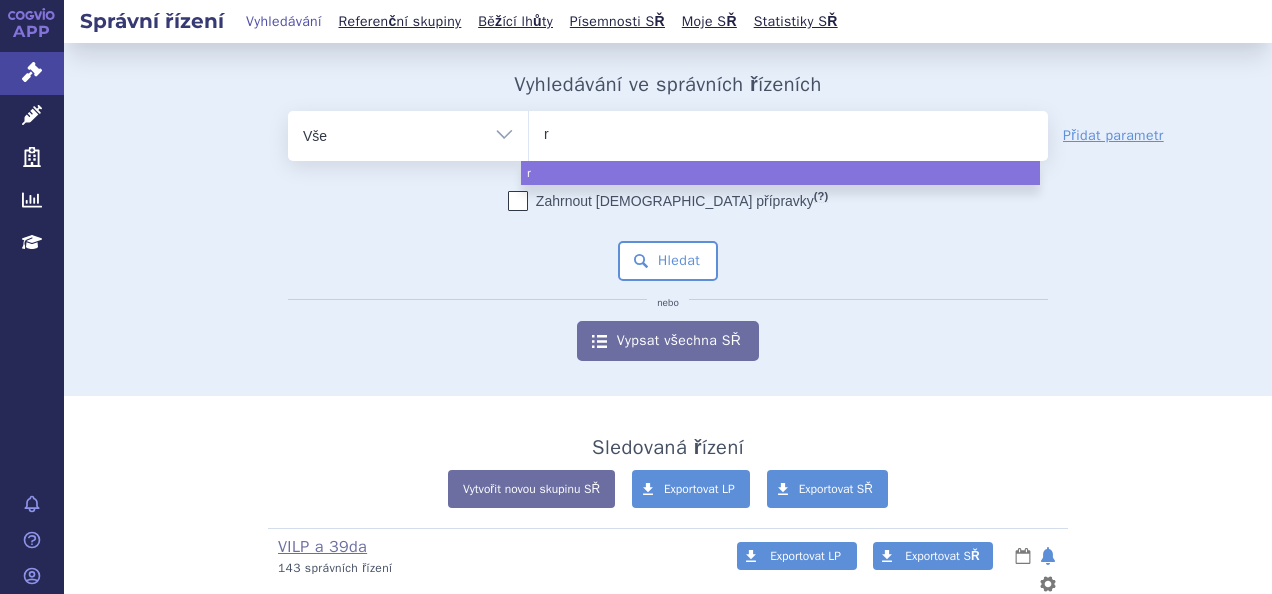type on "ry" 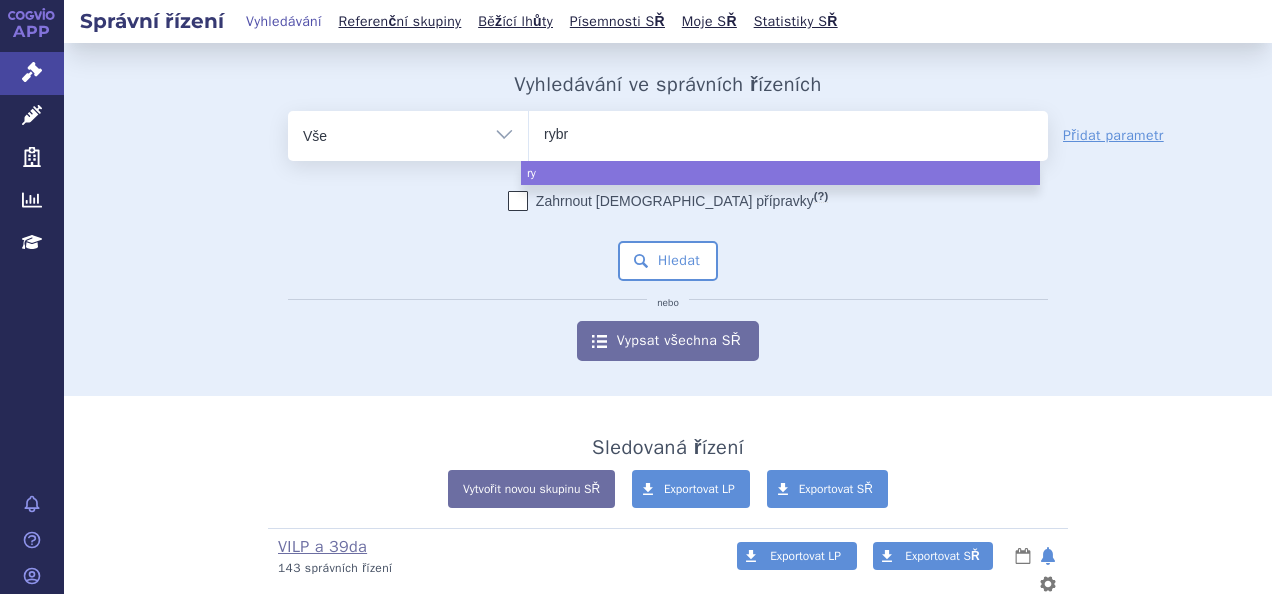 type on "rybre" 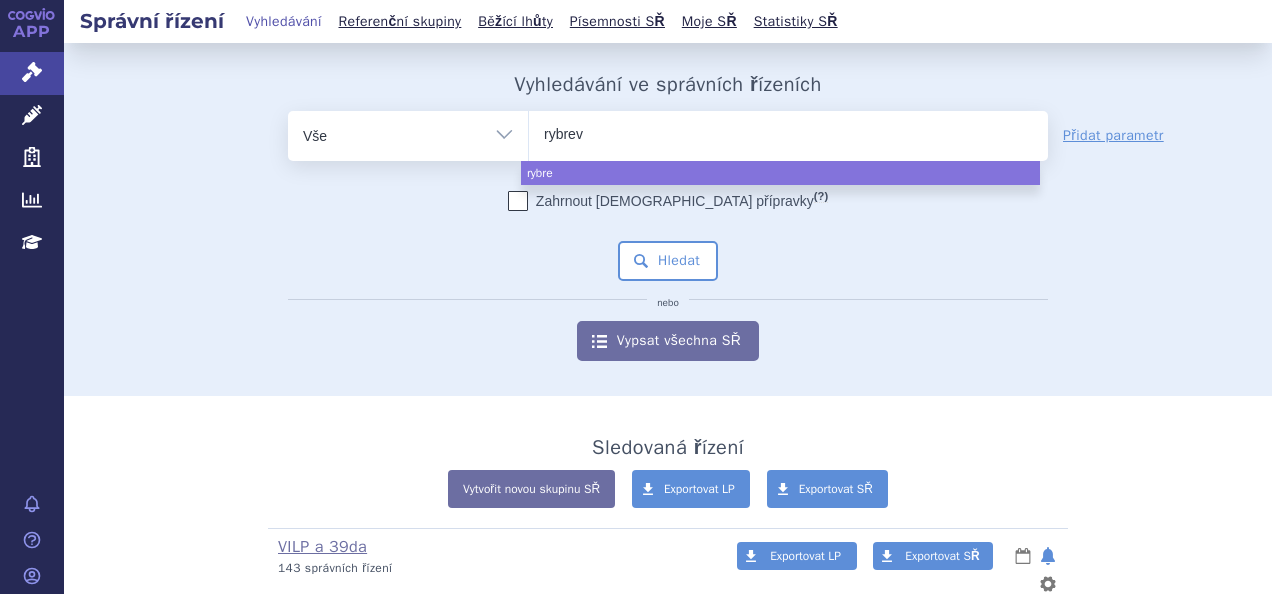 type on "rybreva" 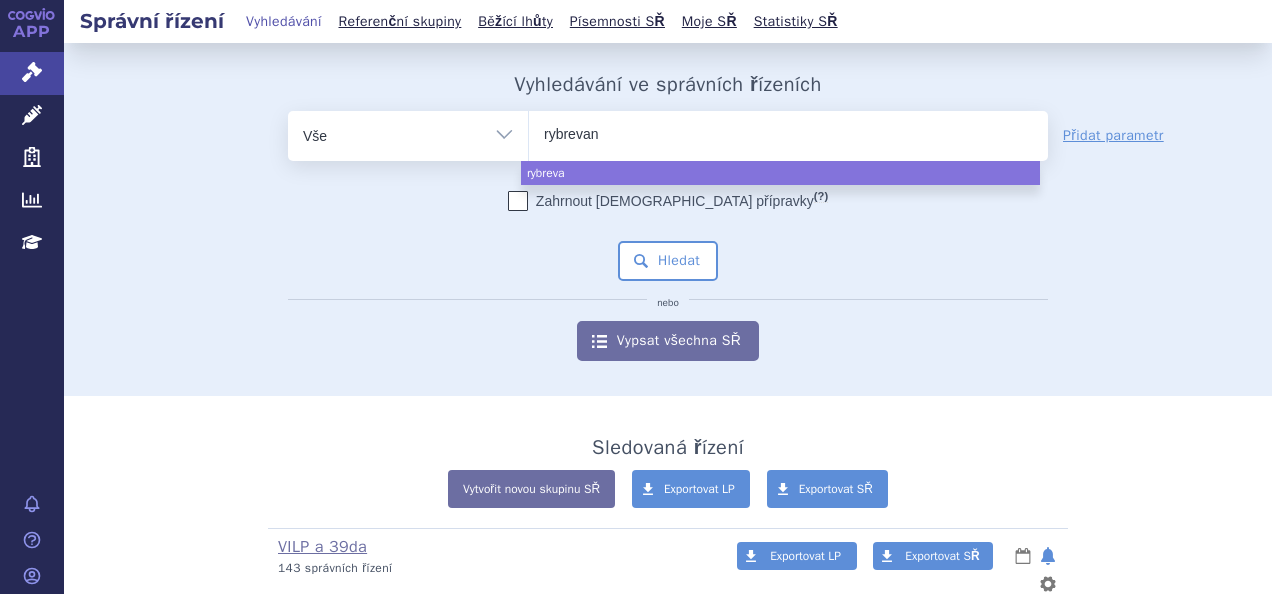 type on "rybrevant" 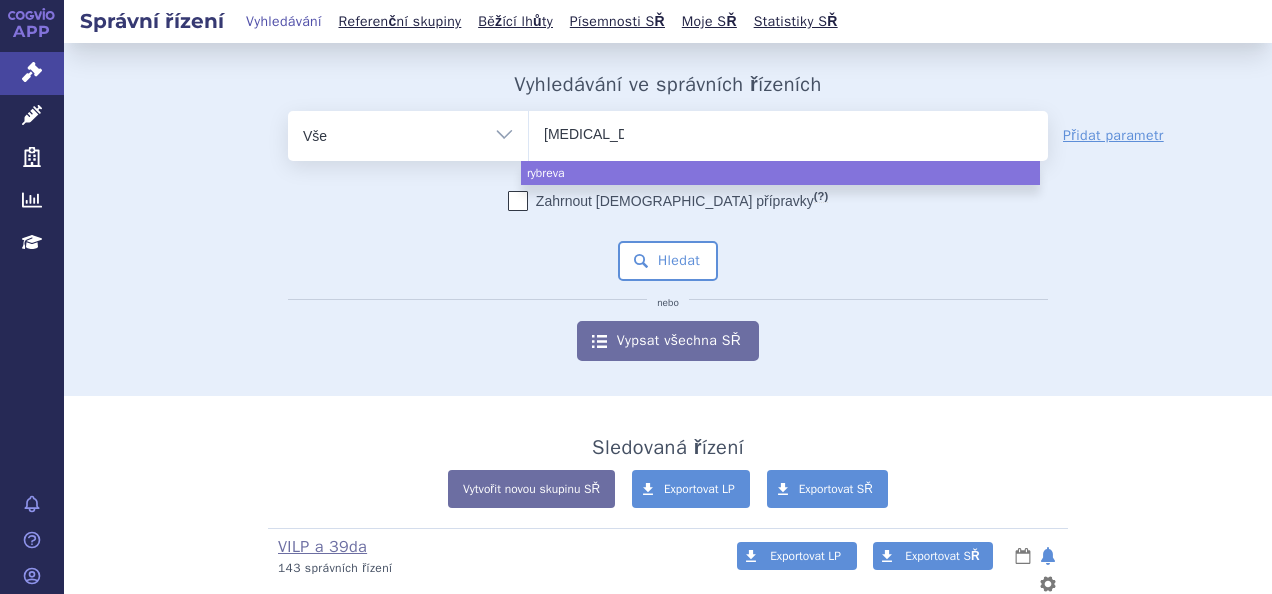 type 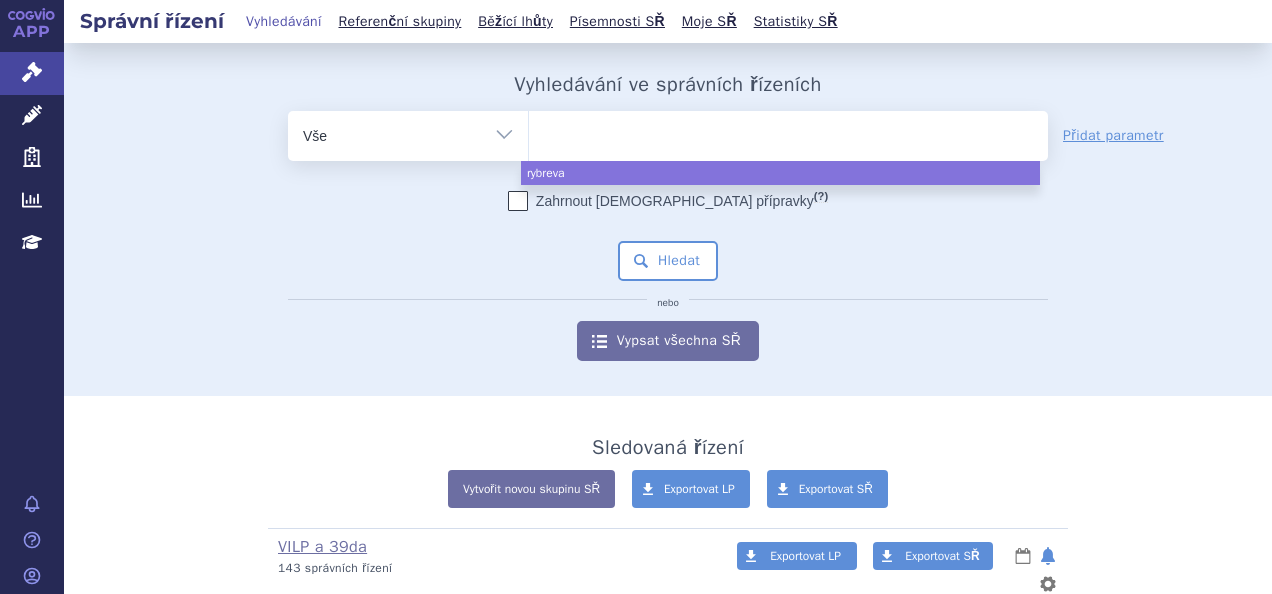 select on "rybrevant" 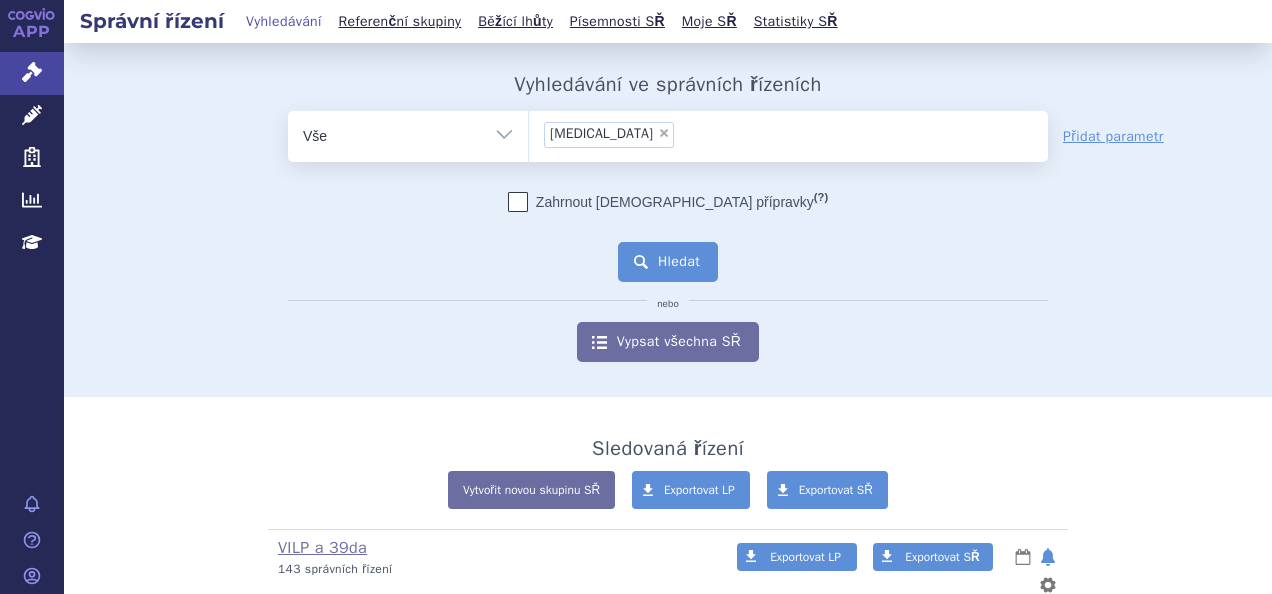 click on "Hledat" at bounding box center (668, 262) 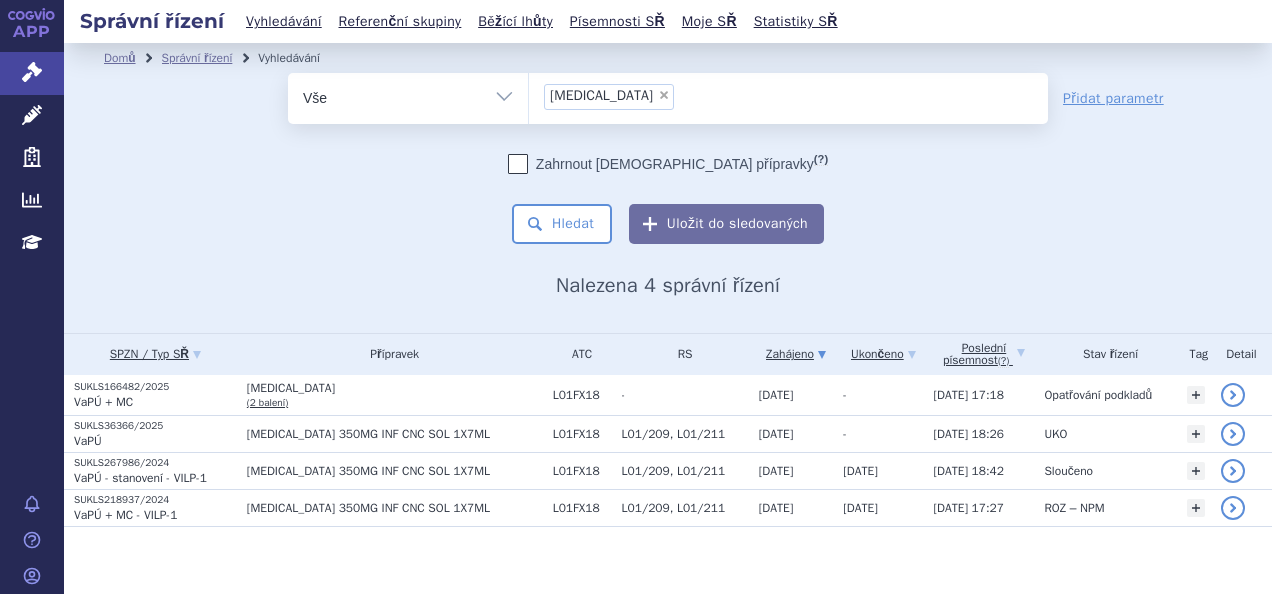 scroll, scrollTop: 0, scrollLeft: 0, axis: both 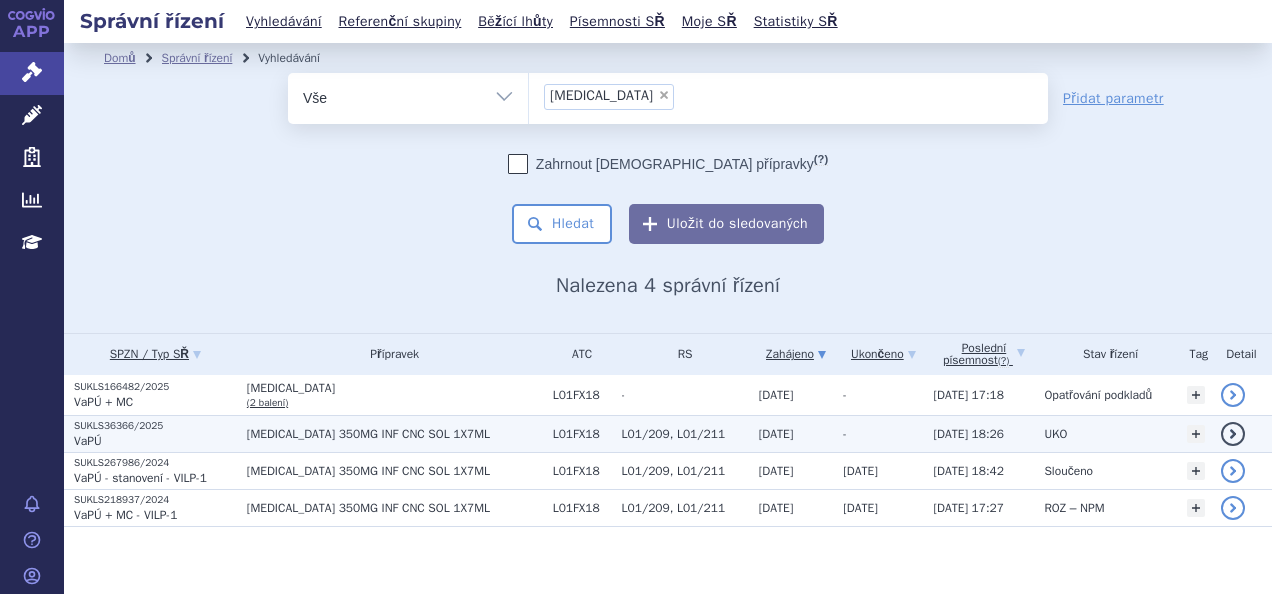 click on "VaPÚ" at bounding box center [155, 441] 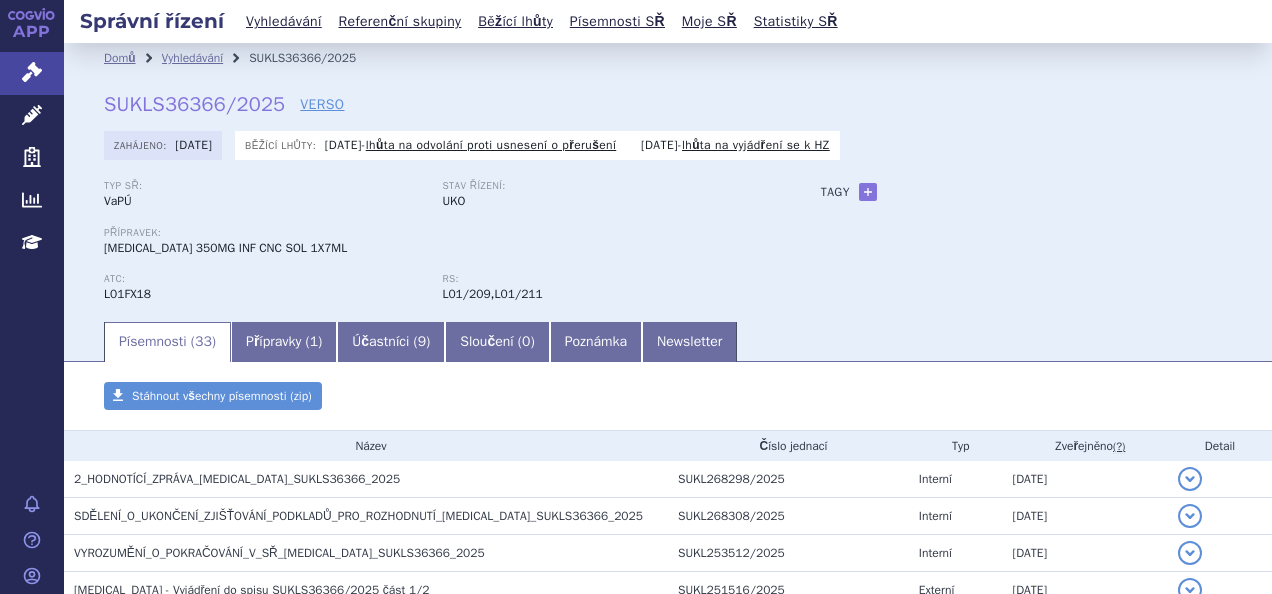 scroll, scrollTop: 0, scrollLeft: 0, axis: both 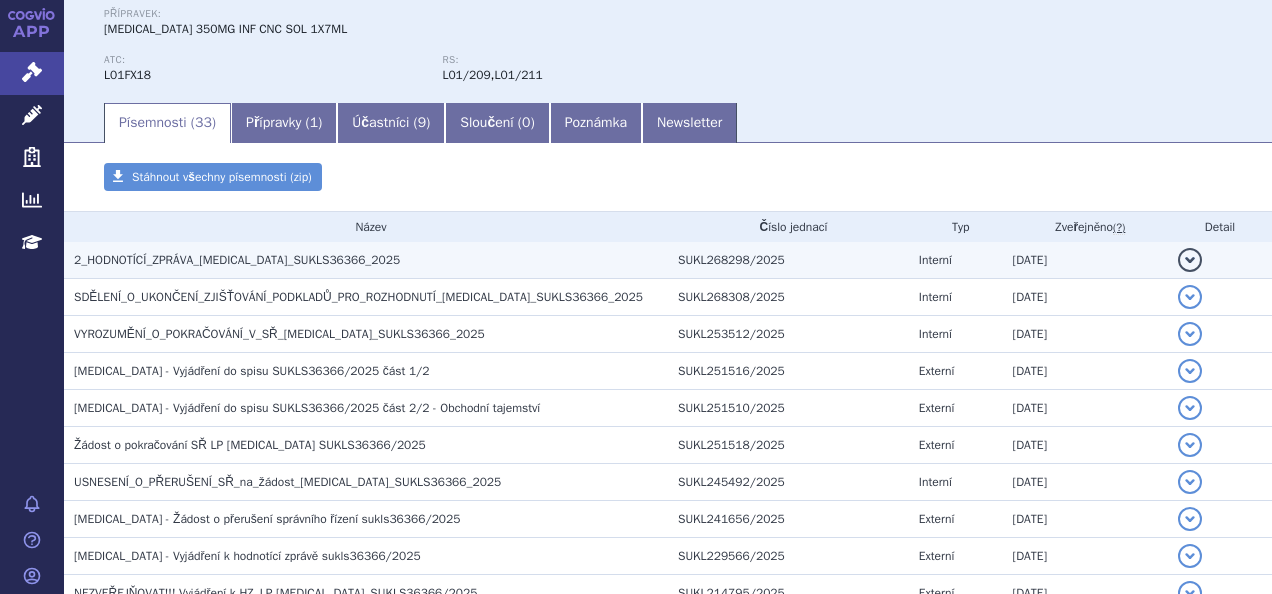 click on "2_HODNOTÍCÍ_ZPRÁVA_RYBREVANT_SUKLS36366_2025" at bounding box center (237, 260) 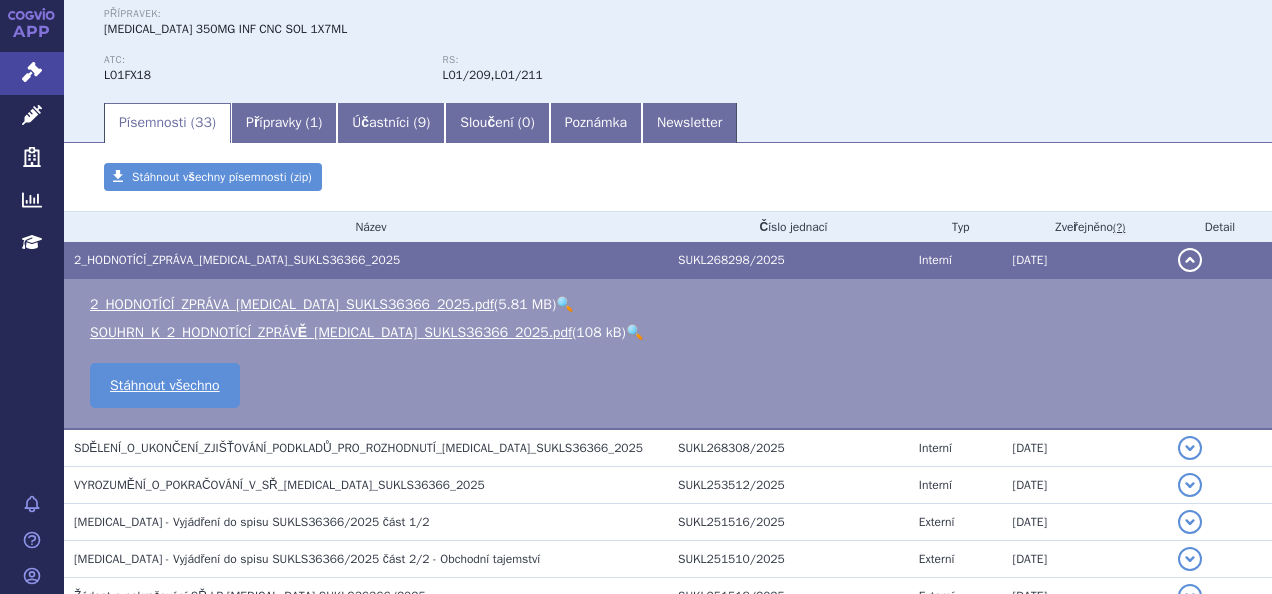 click on "🔍" at bounding box center (564, 304) 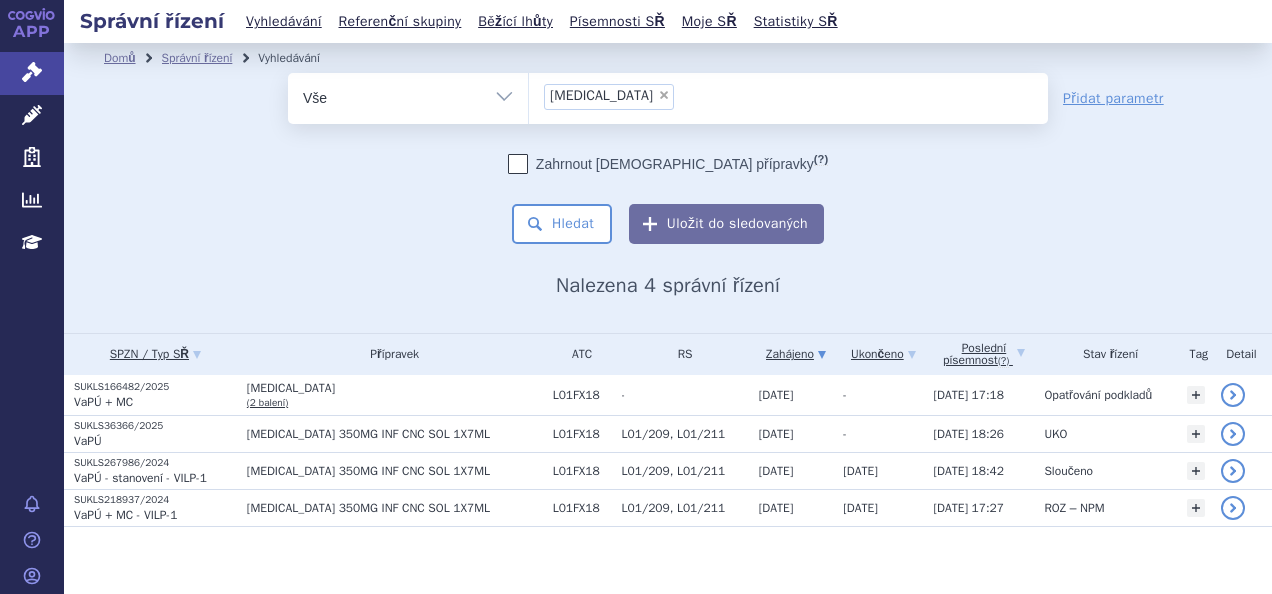 scroll, scrollTop: 0, scrollLeft: 0, axis: both 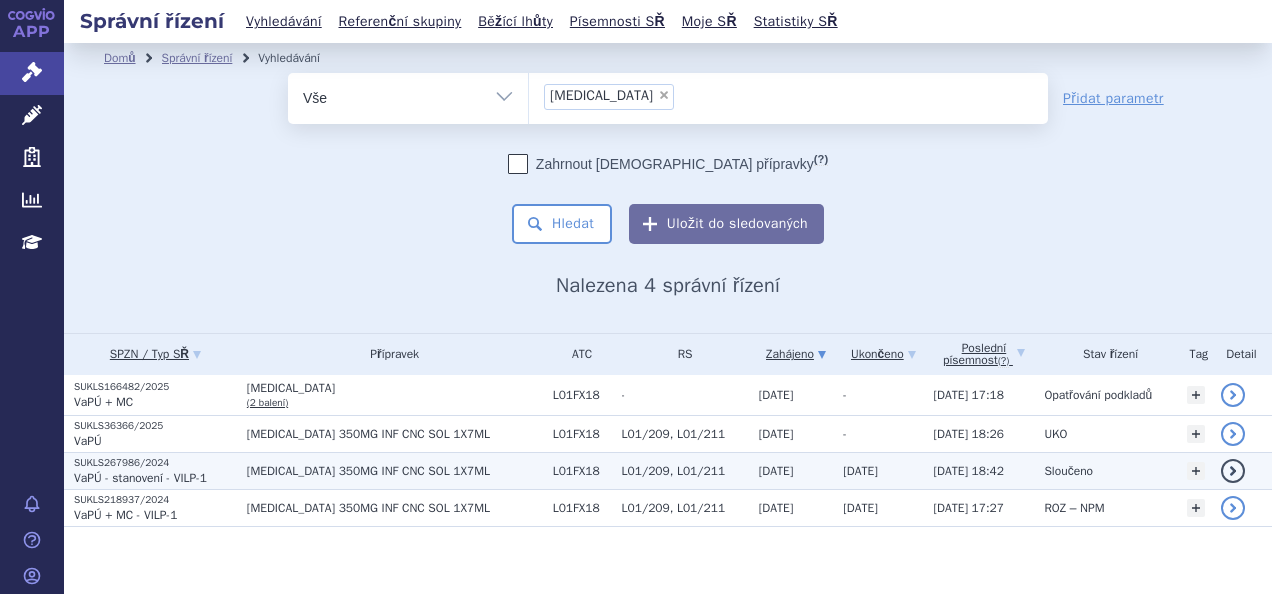 click on "[MEDICAL_DATA] 350MG INF CNC SOL 1X7ML" at bounding box center [395, 471] 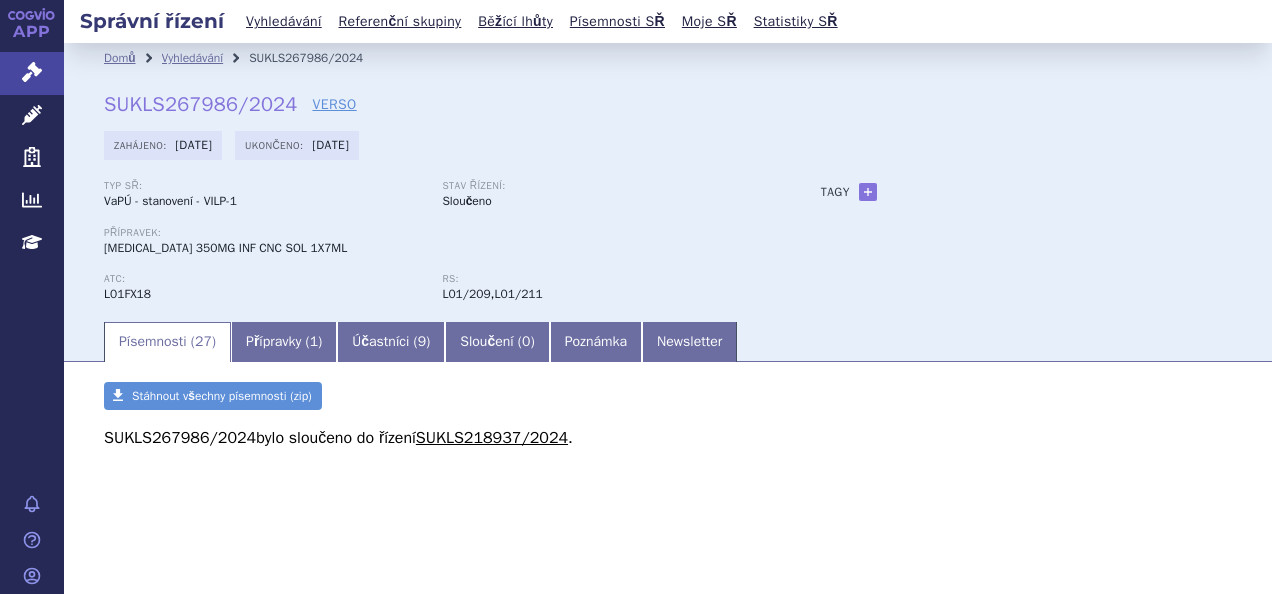 scroll, scrollTop: 0, scrollLeft: 0, axis: both 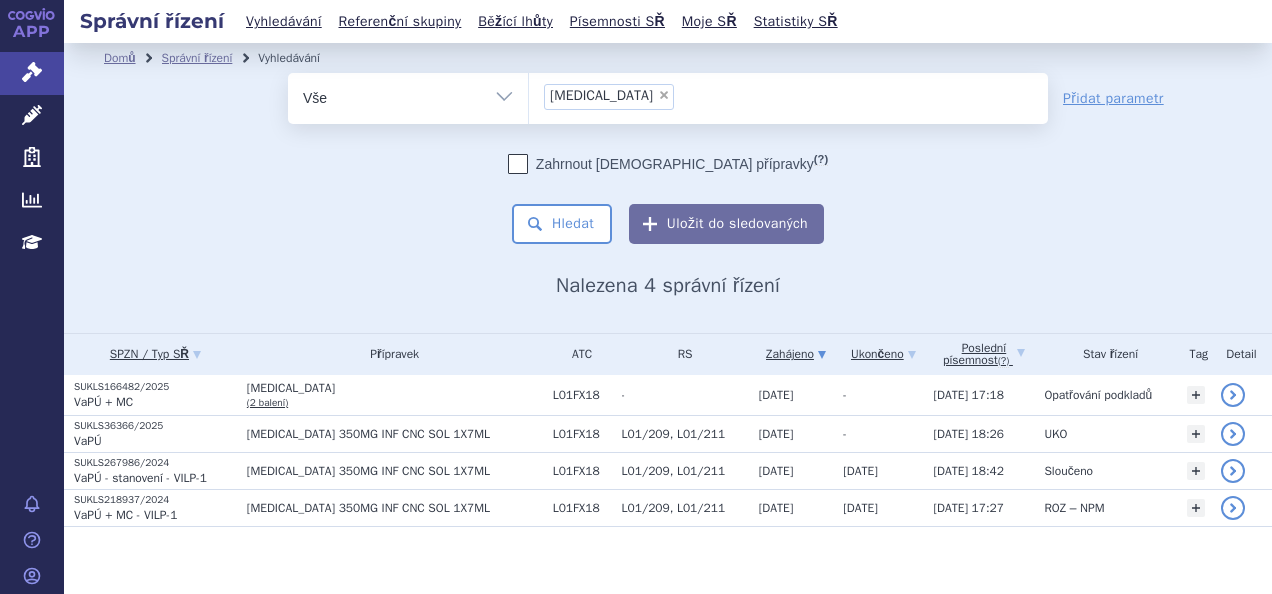 click on "[MEDICAL_DATA] 350MG INF CNC SOL 1X7ML" at bounding box center (390, 507) 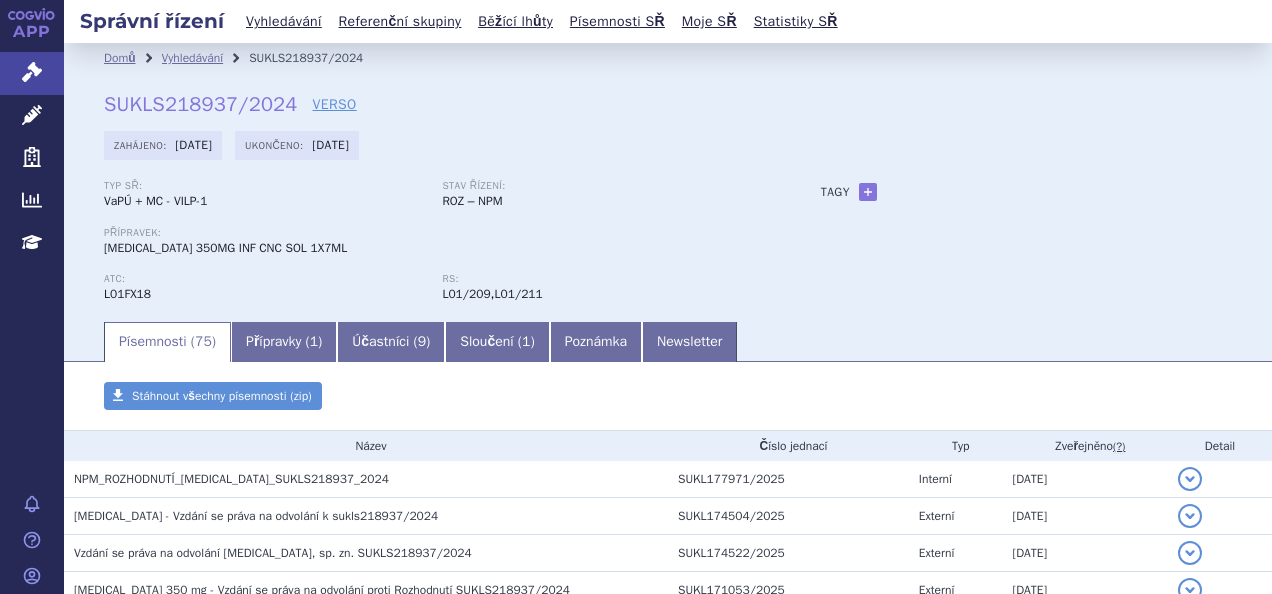 scroll, scrollTop: 0, scrollLeft: 0, axis: both 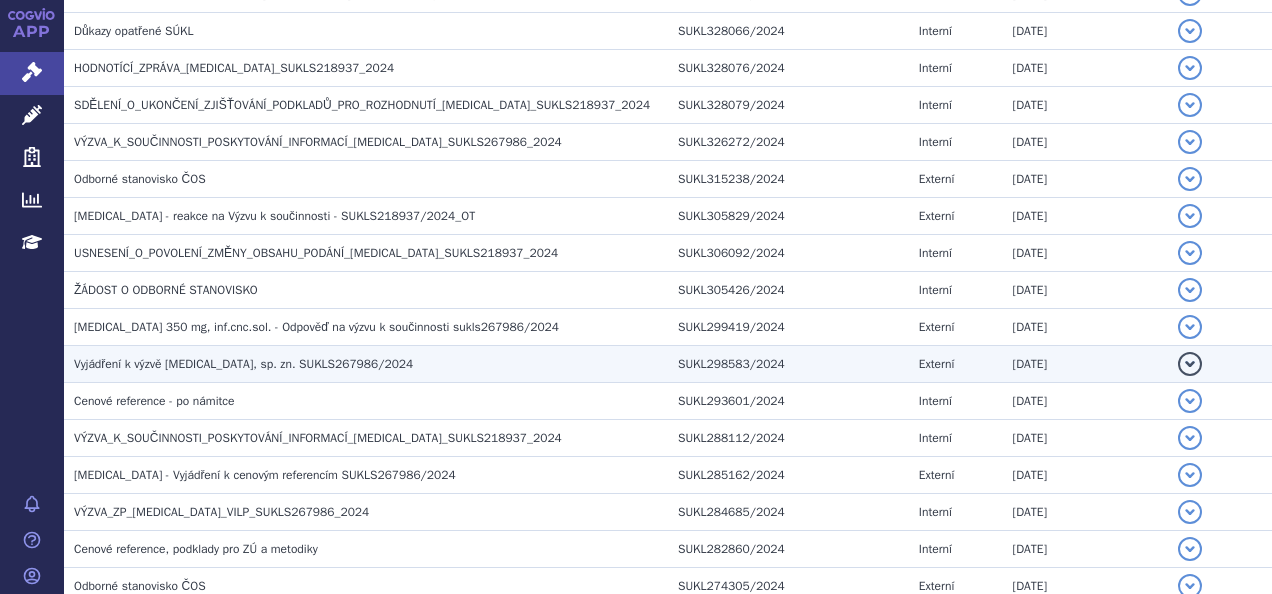 click on "Vyjádření k výzvě RYBREVANT, sp. zn. SUKLS267986/2024" at bounding box center (243, 364) 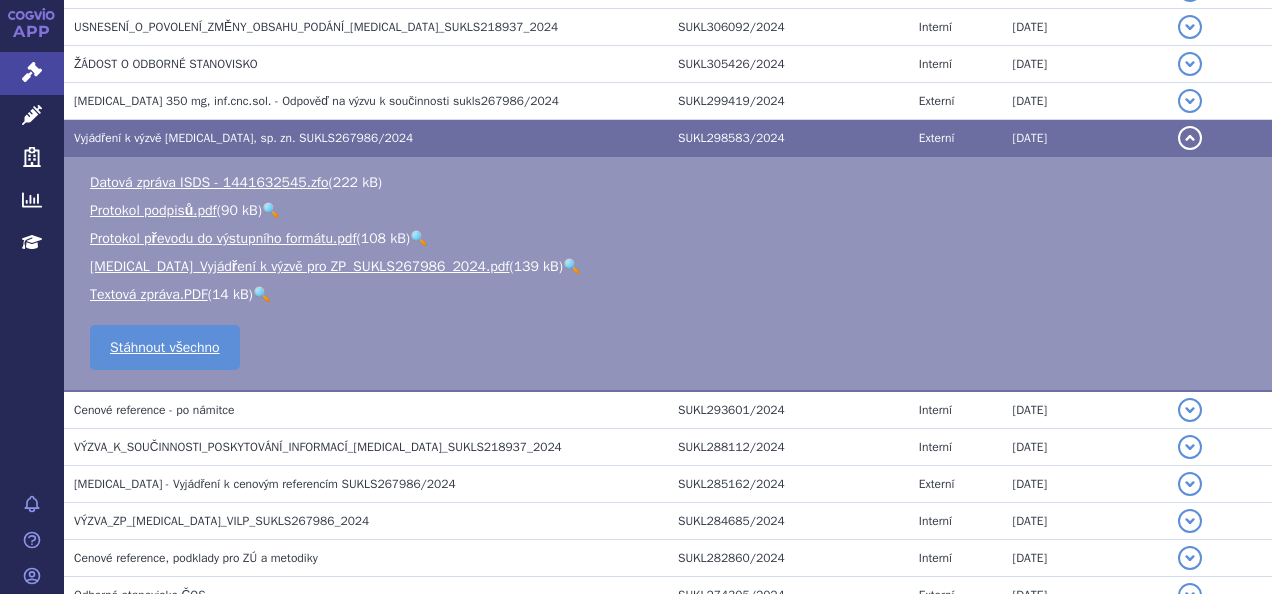scroll, scrollTop: 2008, scrollLeft: 0, axis: vertical 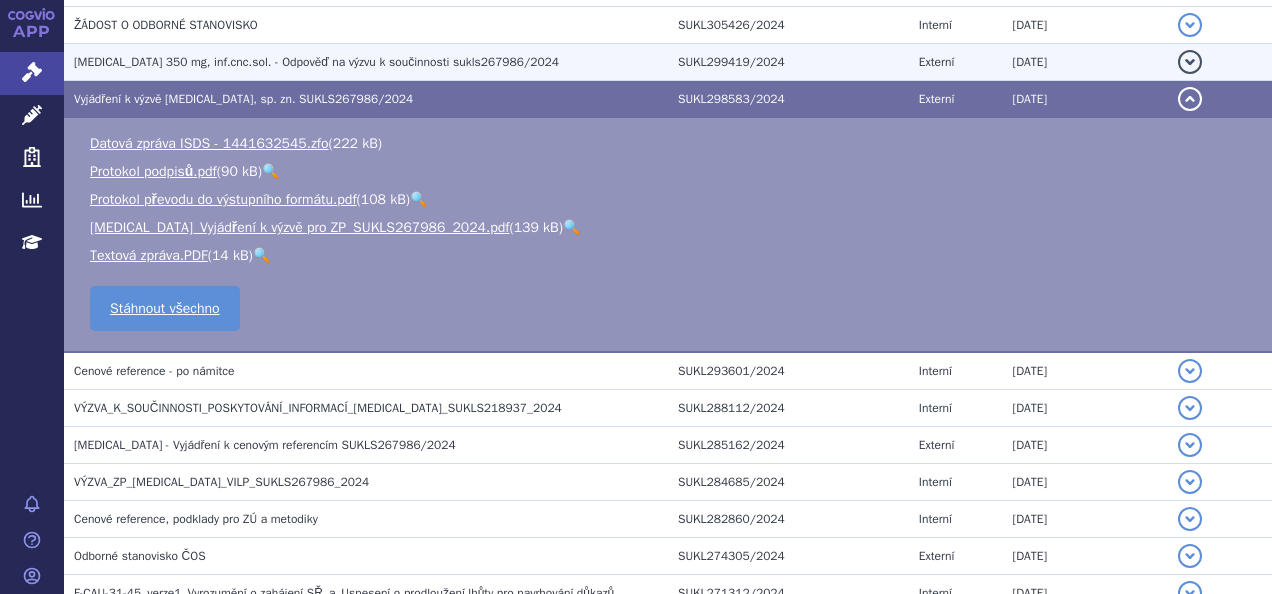 click on "RYBREVANT 350 mg, inf.cnc.sol. - Odpověď na výzvu k součinnosti sukls267986/2024" at bounding box center [316, 62] 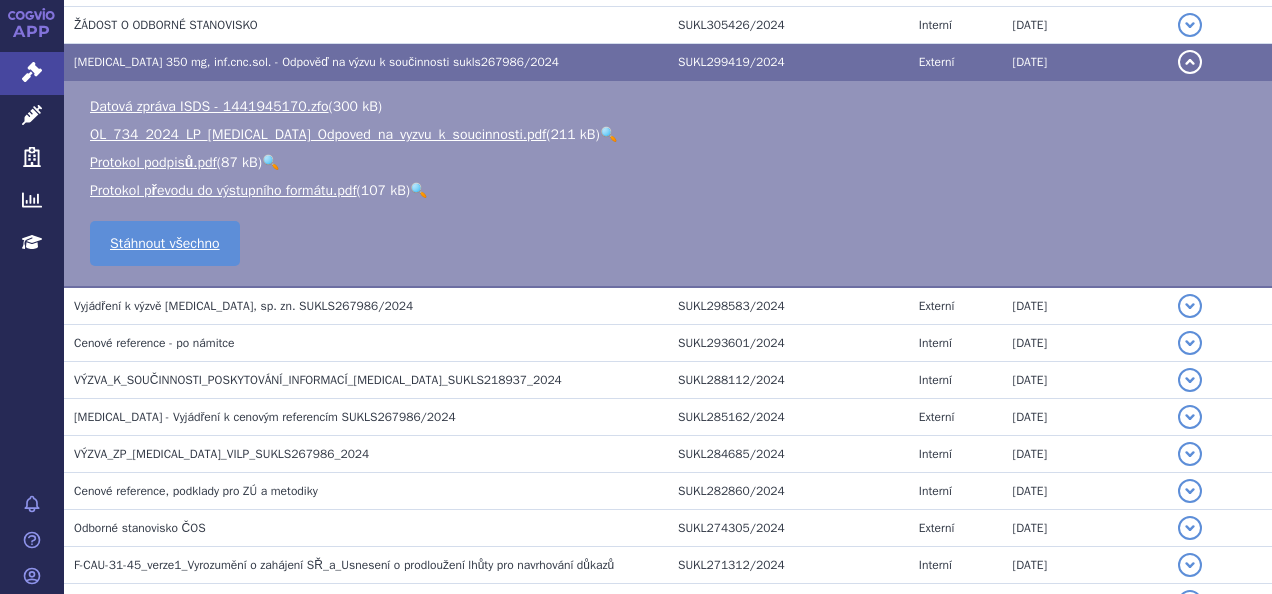 click on "🔍" at bounding box center [608, 134] 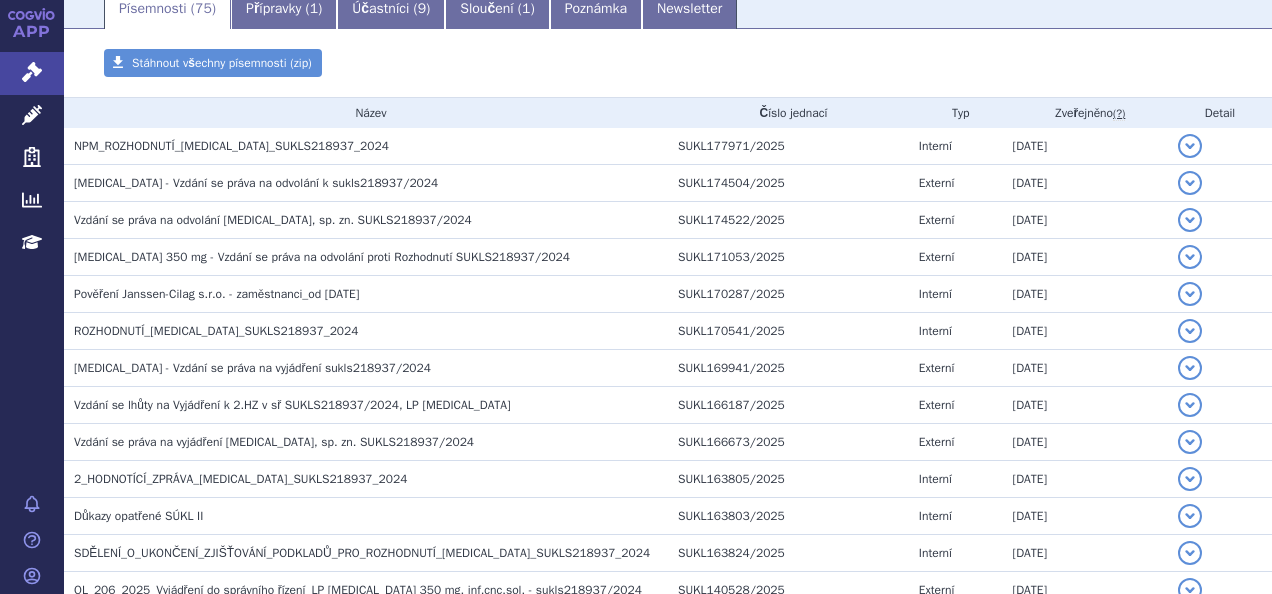 scroll, scrollTop: 0, scrollLeft: 0, axis: both 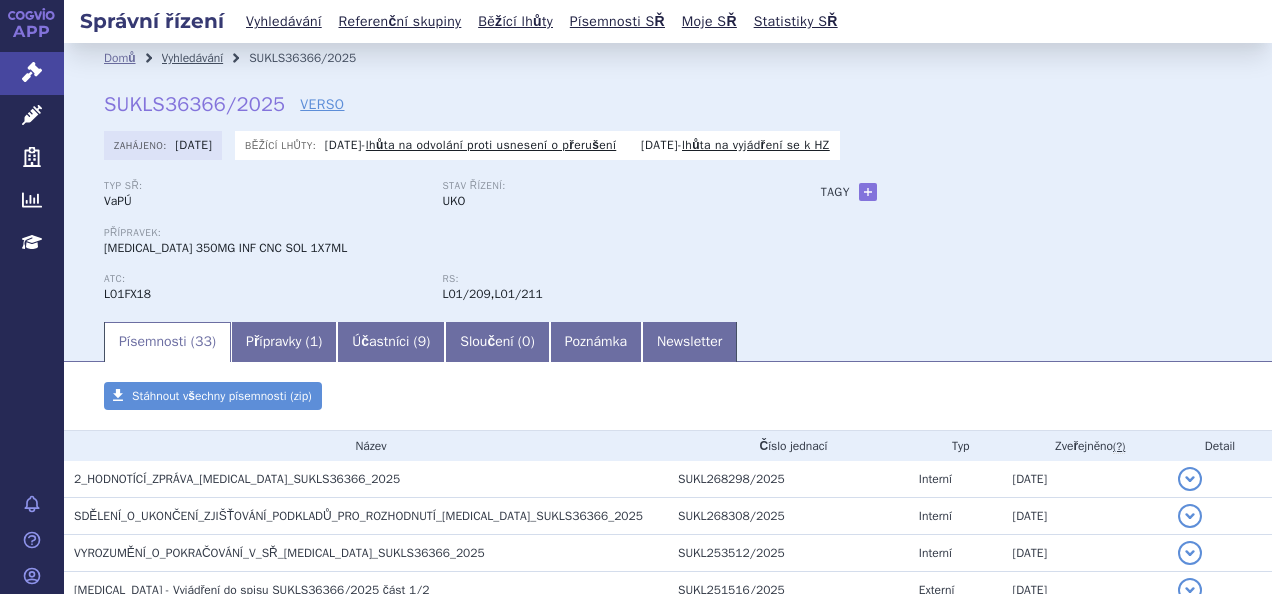 click on "Vyhledávání" at bounding box center (193, 58) 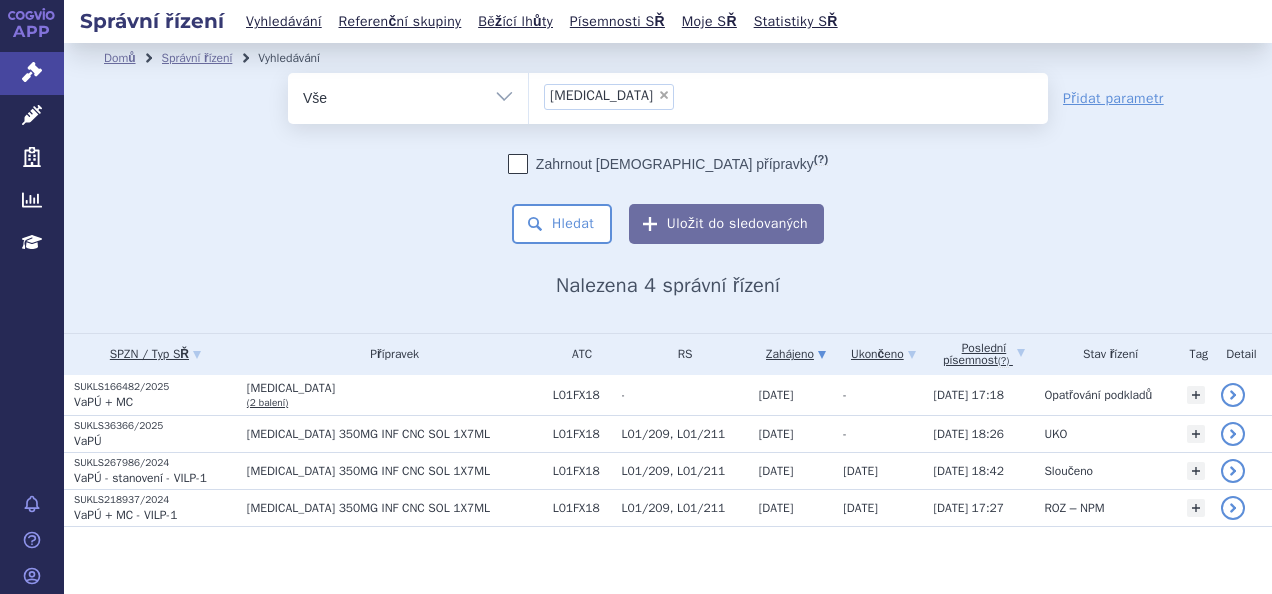 scroll, scrollTop: 0, scrollLeft: 0, axis: both 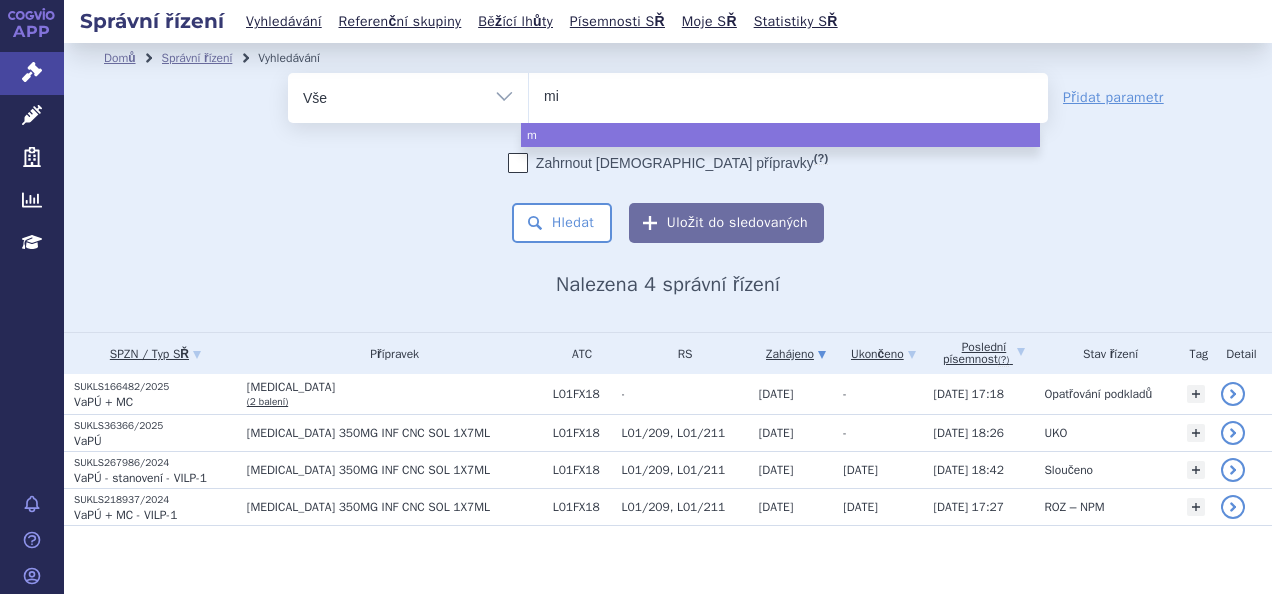 type on "min" 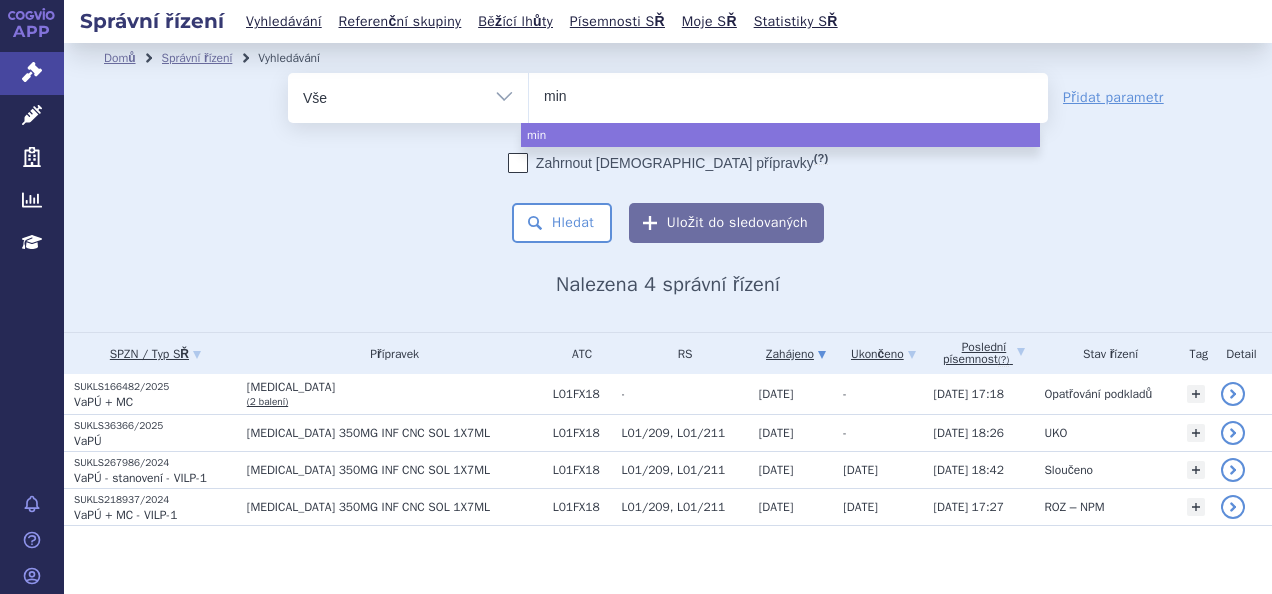 type on "minu" 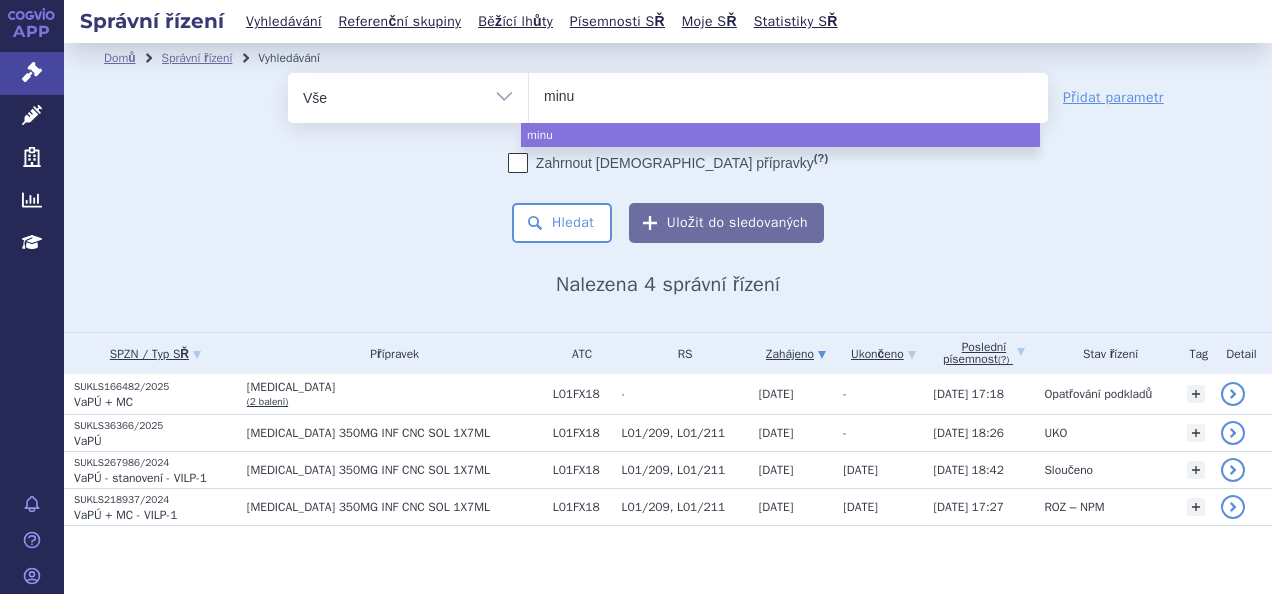 type on "min" 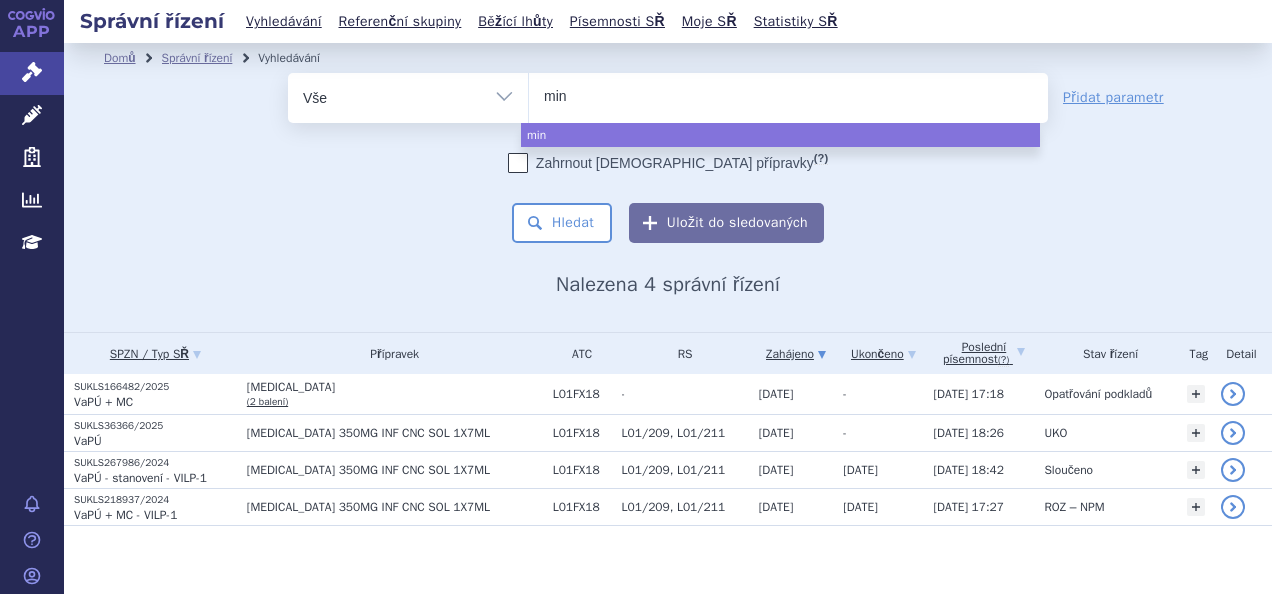 type on "minj" 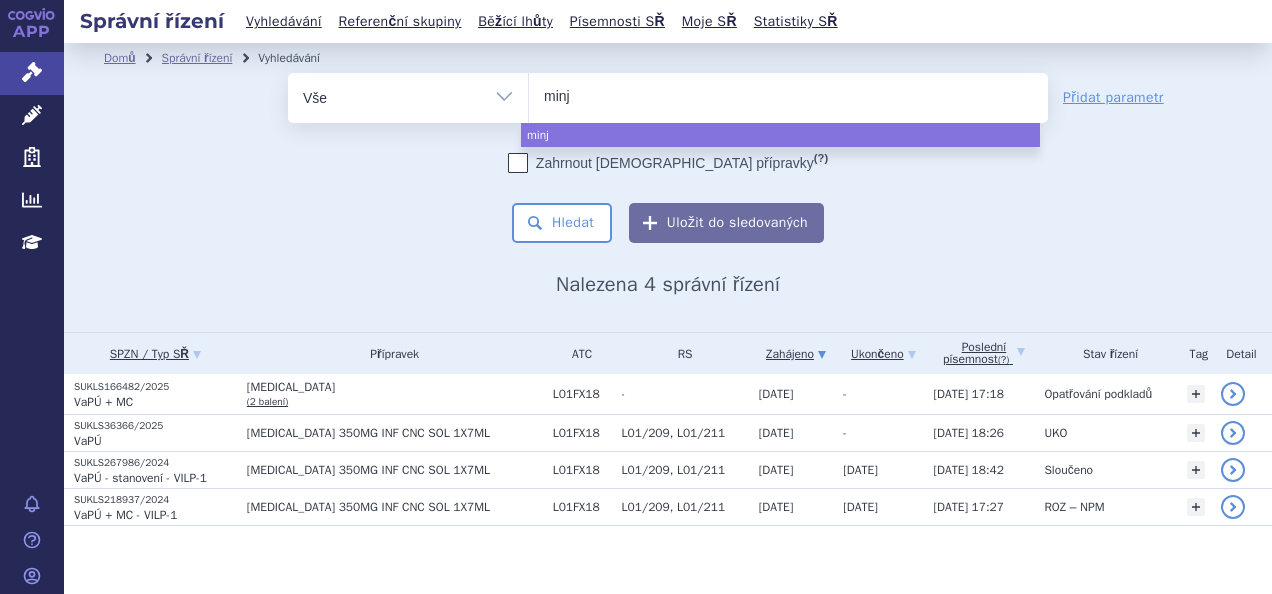 type on "minju" 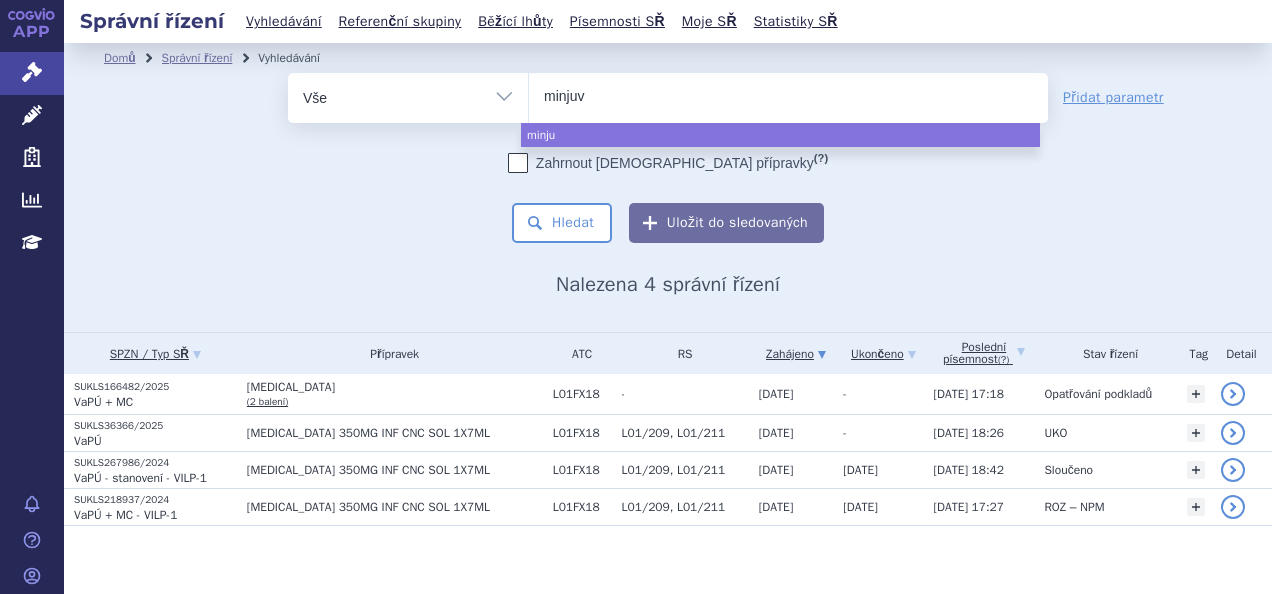 type on "minjuvi" 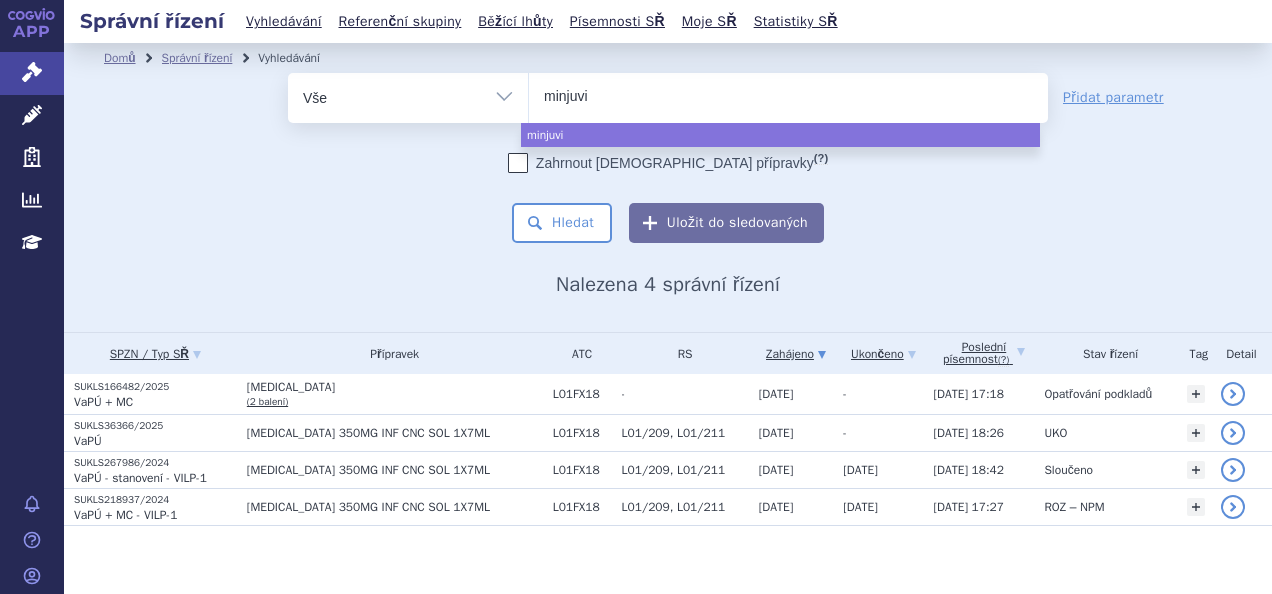 select on "minjuvi" 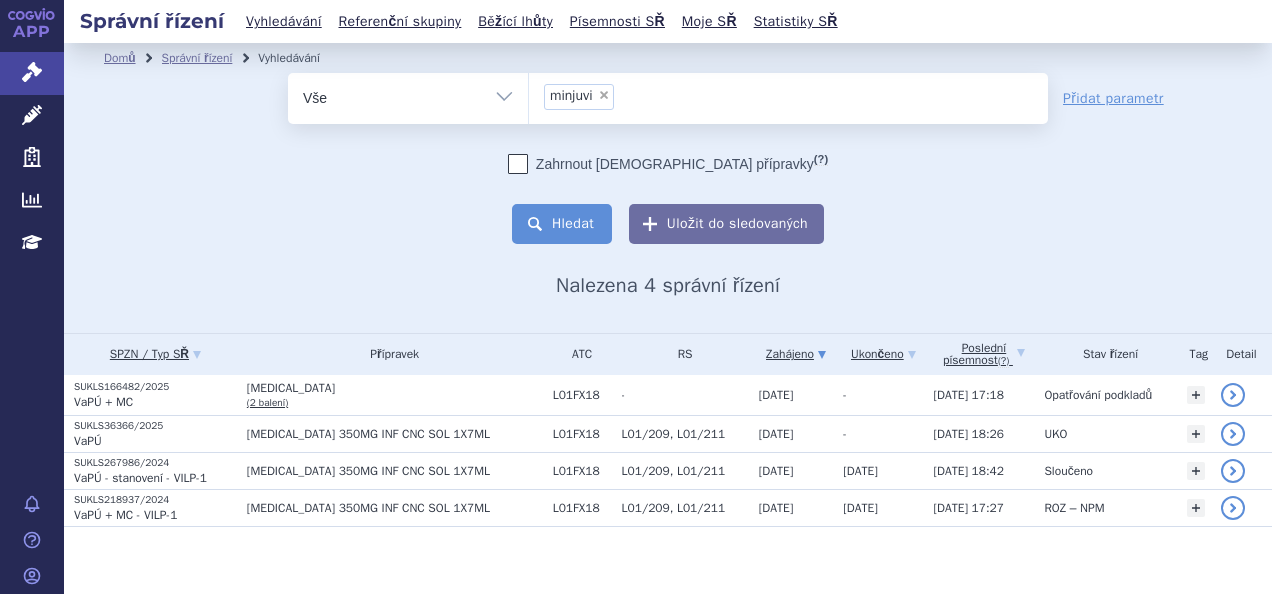 click on "Hledat" at bounding box center (562, 224) 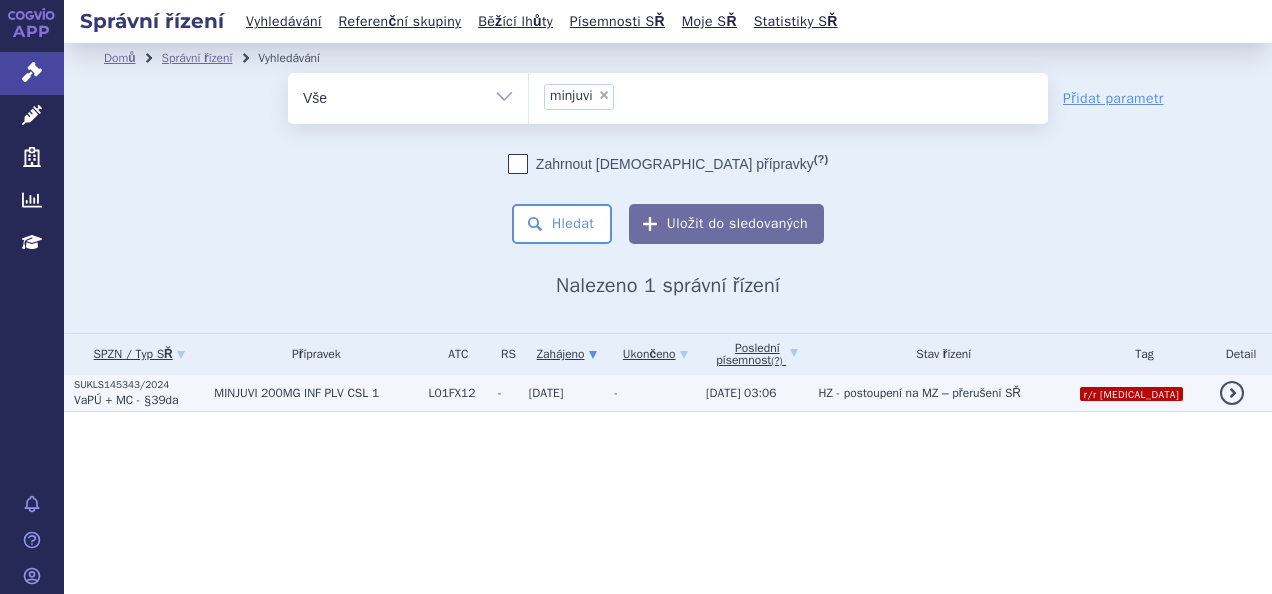 scroll, scrollTop: 0, scrollLeft: 0, axis: both 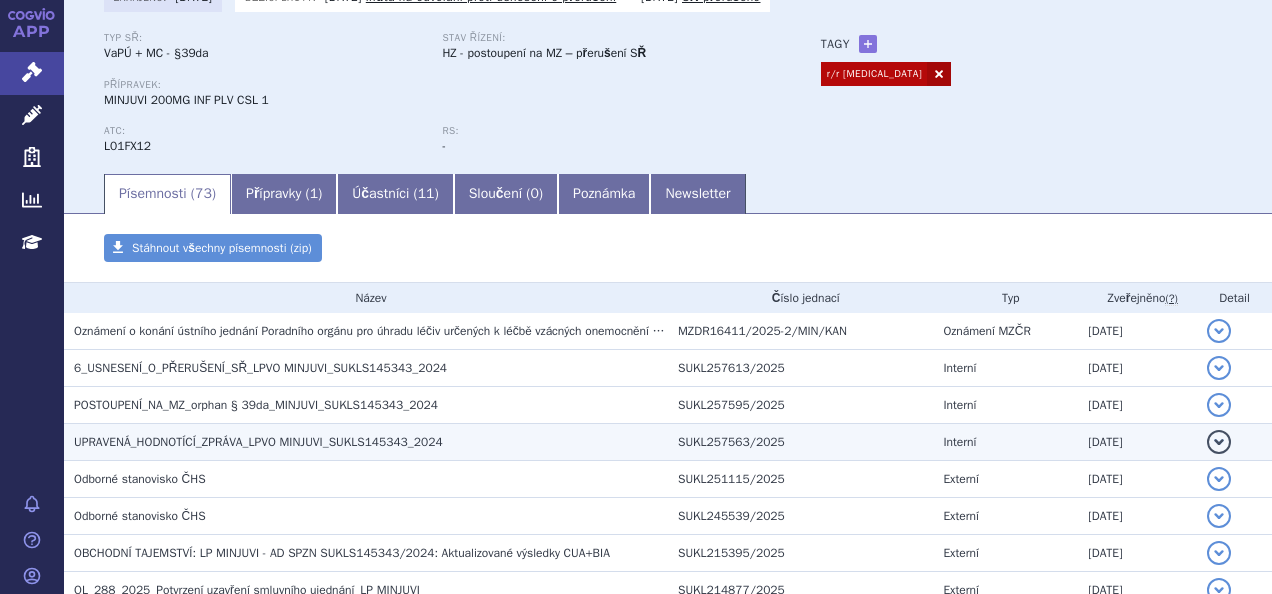 click on "UPRAVENÁ_HODNOTÍCÍ_ZPRÁVA_LPVO MINJUVI_SUKLS145343_2024" at bounding box center (258, 442) 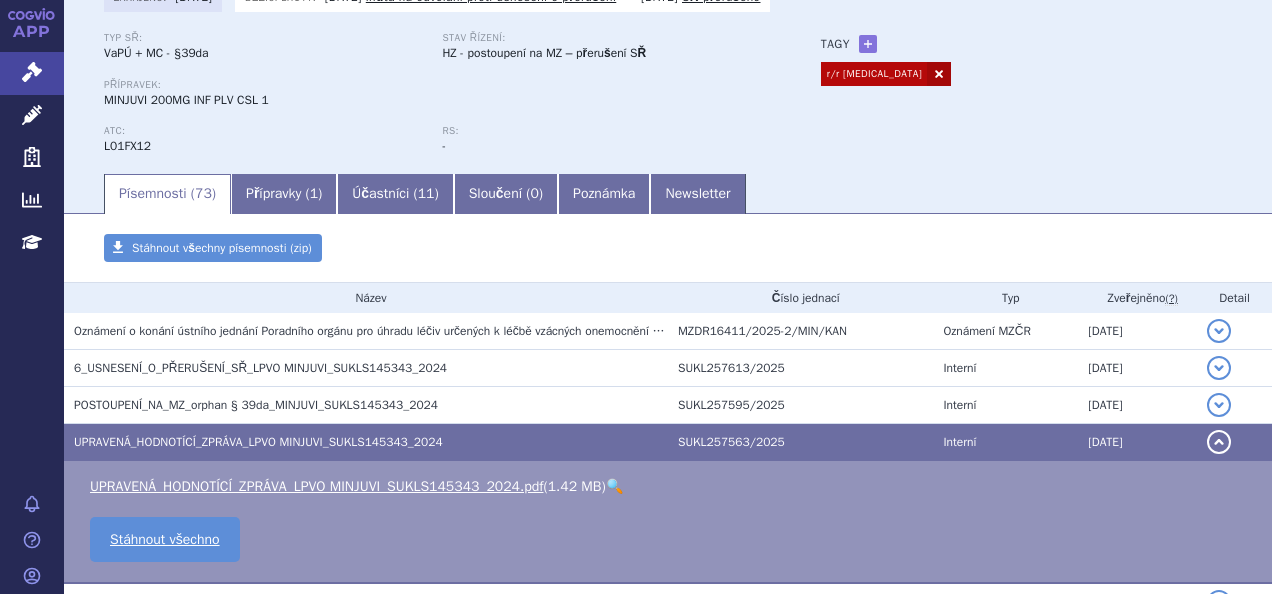 click on "🔍" at bounding box center [614, 486] 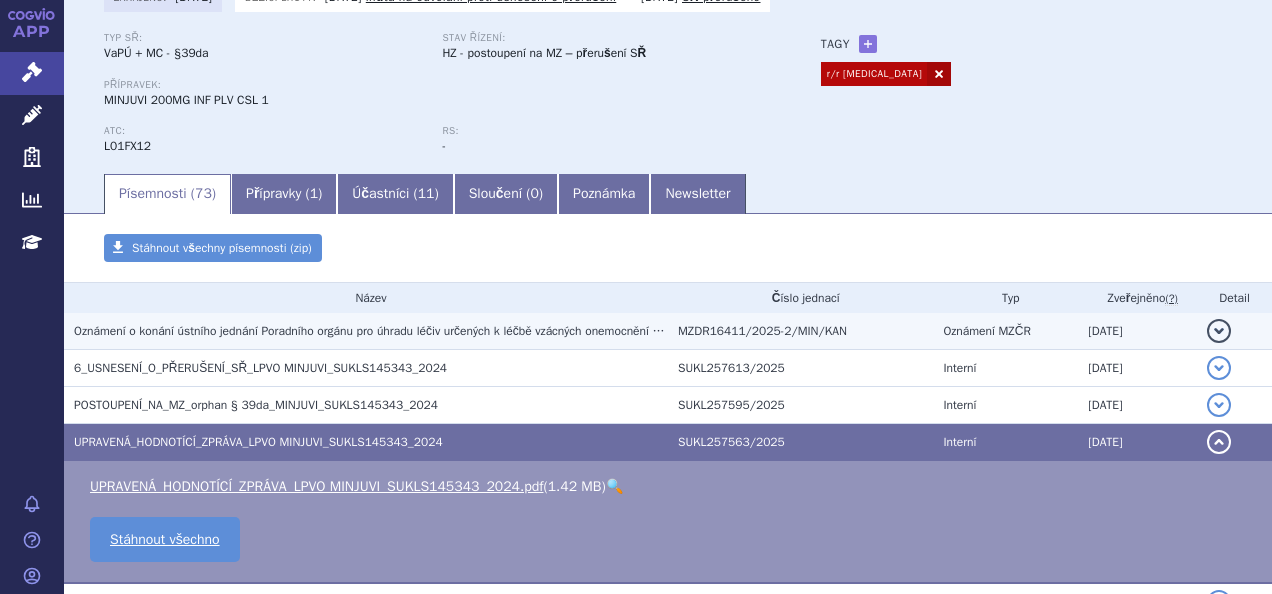 click on "Oznámení o konání ústního jednání Poradního orgánu pro úhradu léčiv určených k léčbě vzácných onemocnění - LPVO MINJUVI" at bounding box center [404, 331] 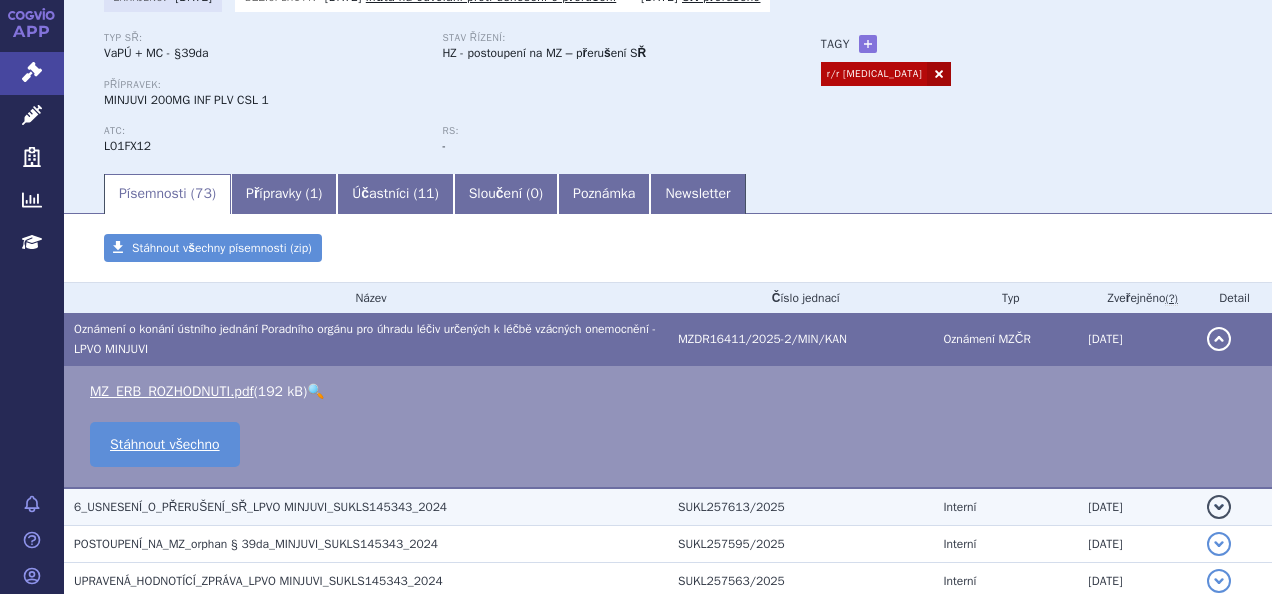 click on "6_USNESENÍ_O_PŘERUŠENÍ_SŘ_LPVO MINJUVI_SUKLS145343_2024" at bounding box center [260, 507] 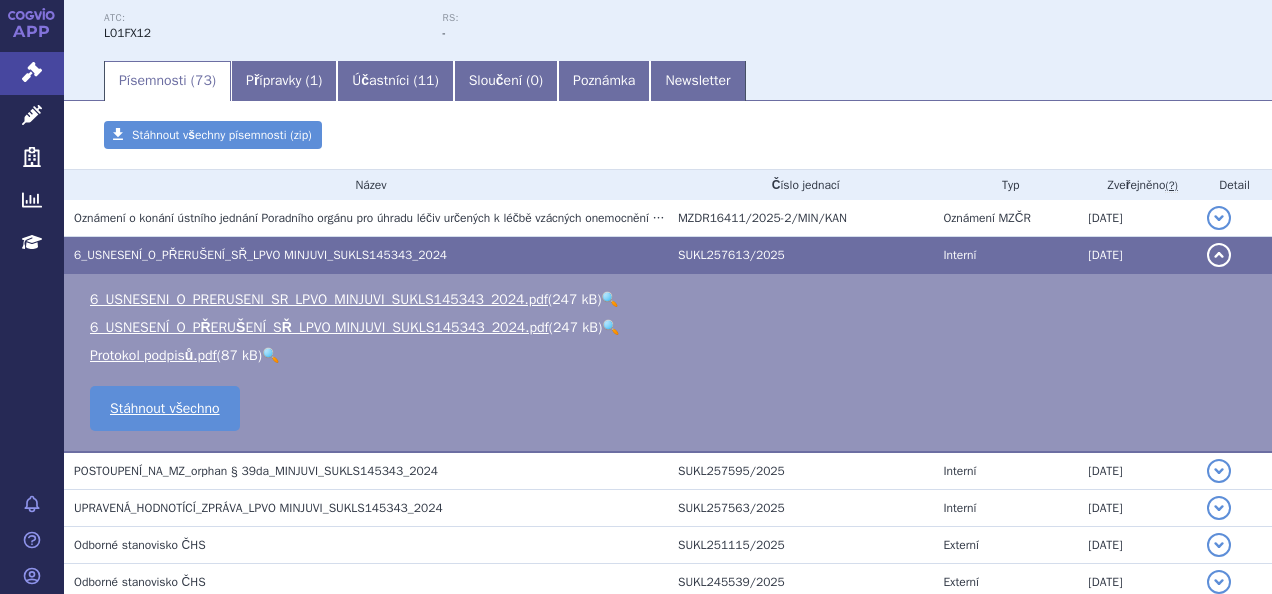 scroll, scrollTop: 262, scrollLeft: 0, axis: vertical 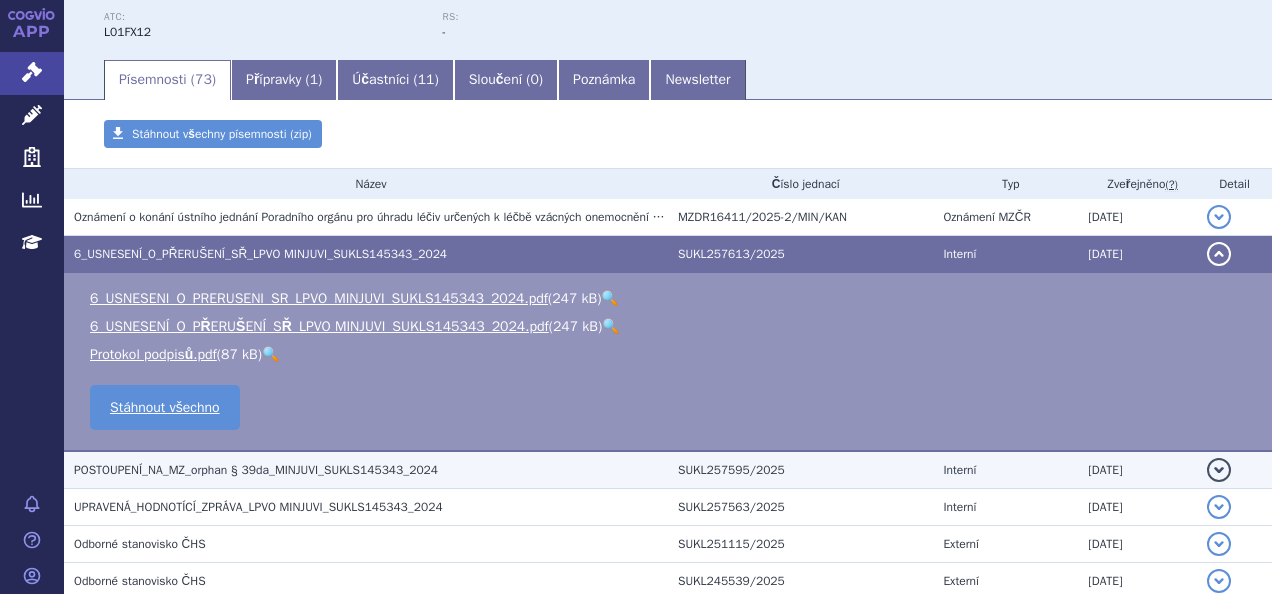 click on "POSTOUPENÍ_NA_MZ_orphan § 39da_MINJUVI_SUKLS145343_2024" at bounding box center [256, 470] 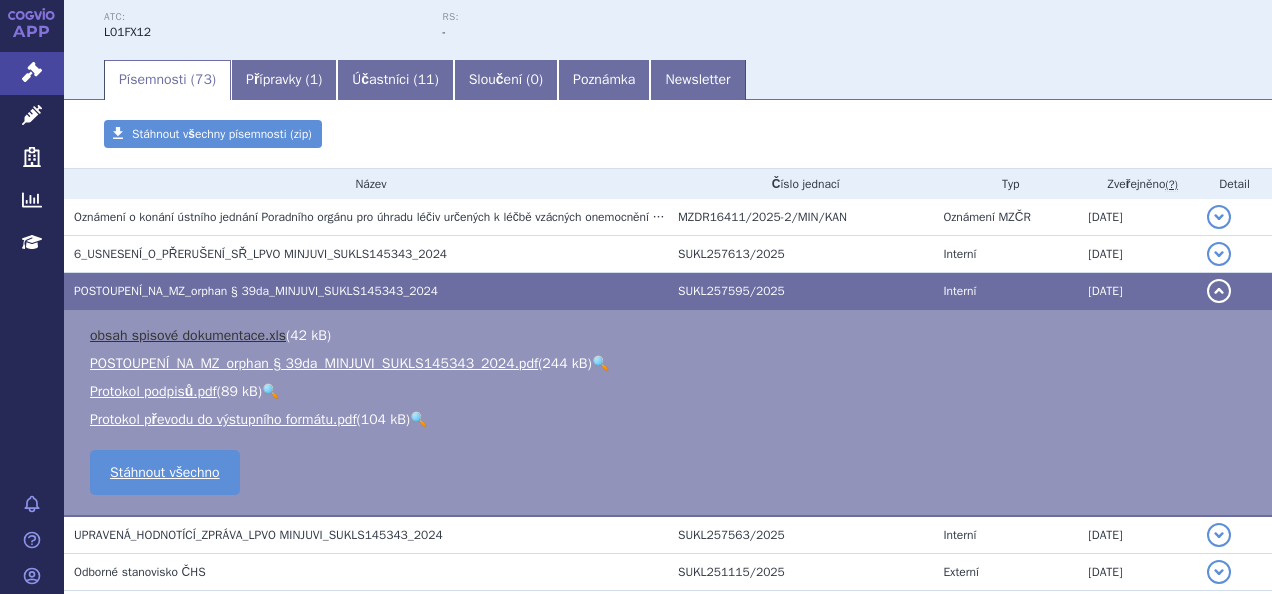 click on "obsah spisové dokumentace.xls" at bounding box center (188, 335) 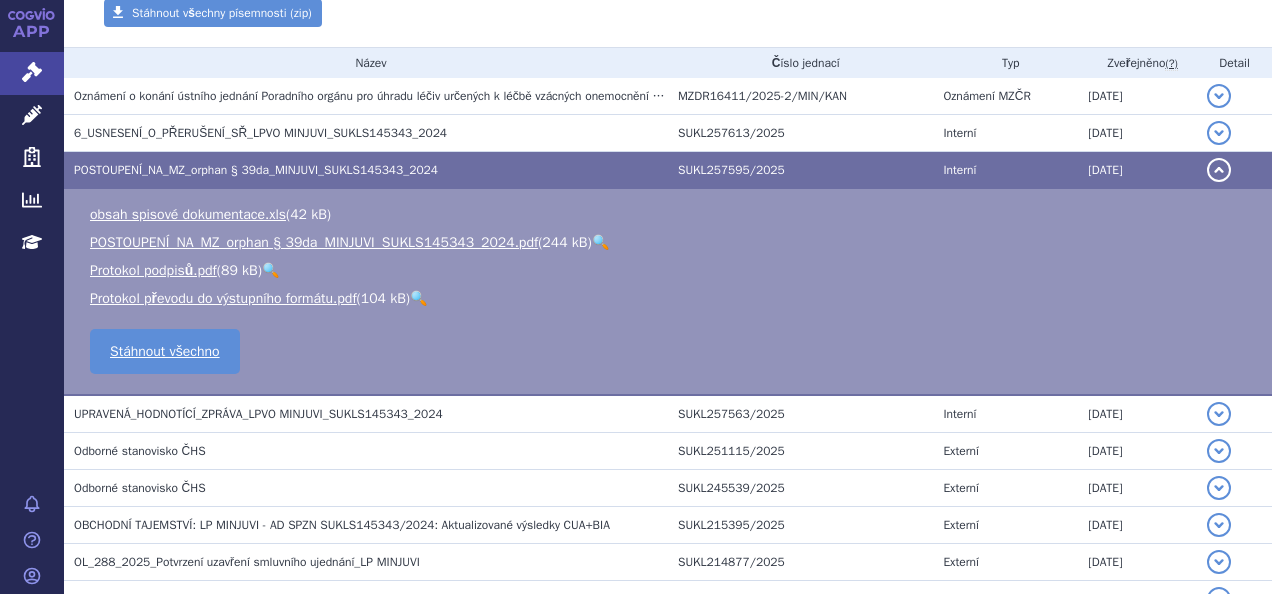 scroll, scrollTop: 384, scrollLeft: 0, axis: vertical 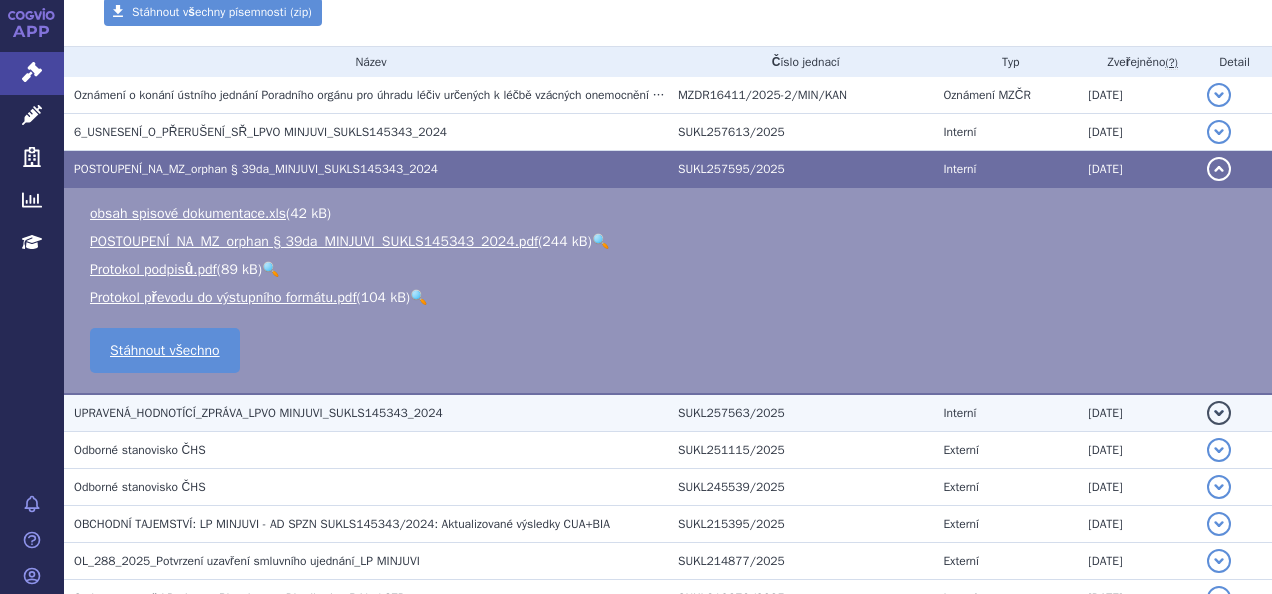 click on "UPRAVENÁ_HODNOTÍCÍ_ZPRÁVA_LPVO MINJUVI_SUKLS145343_2024" at bounding box center (258, 413) 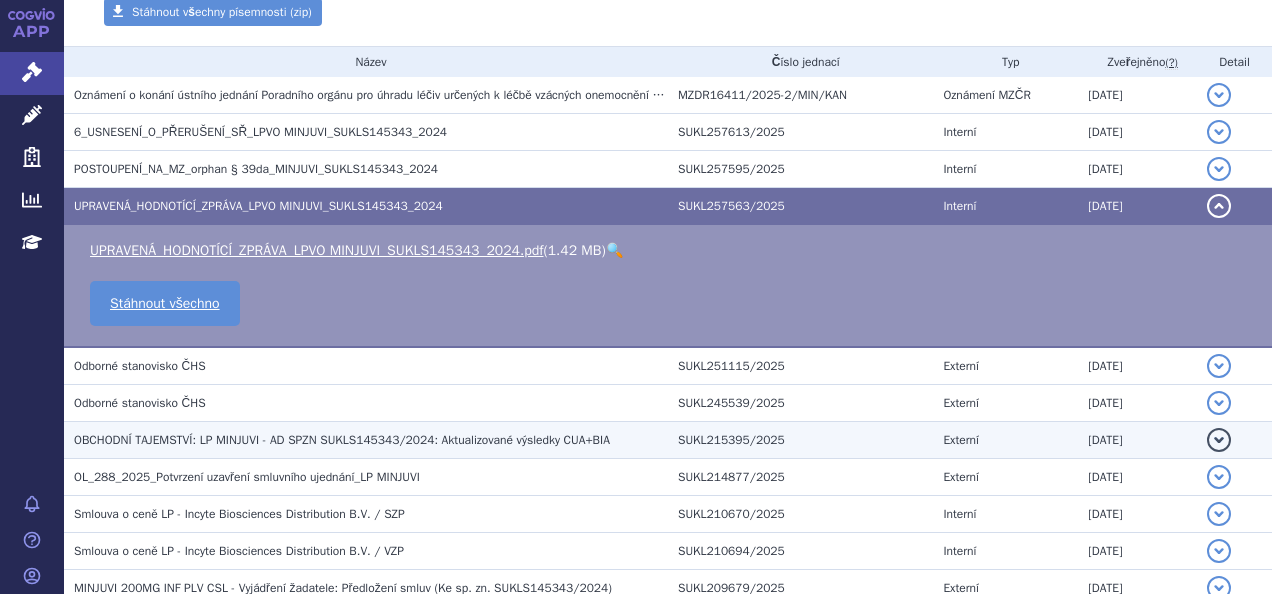 click on "OBCHODNÍ TAJEMSTVÍ: LP MINJUVI - AD SPZN SUKLS145343/2024: Aktualizované výsledky CUA+BIA" at bounding box center [366, 440] 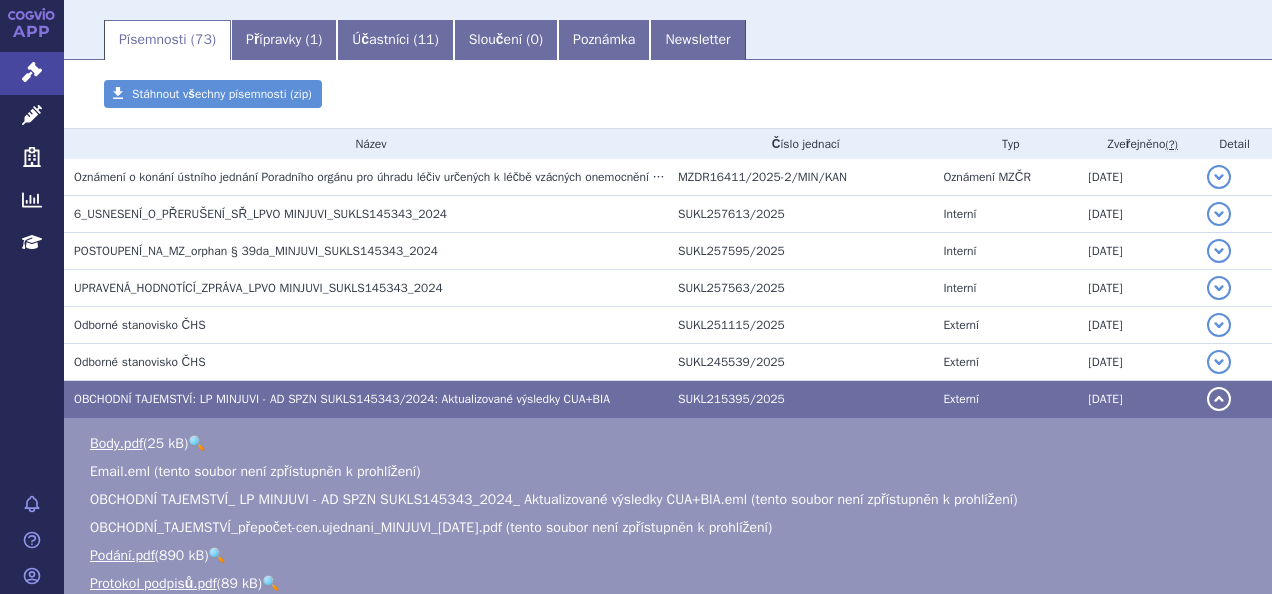 scroll, scrollTop: 274, scrollLeft: 0, axis: vertical 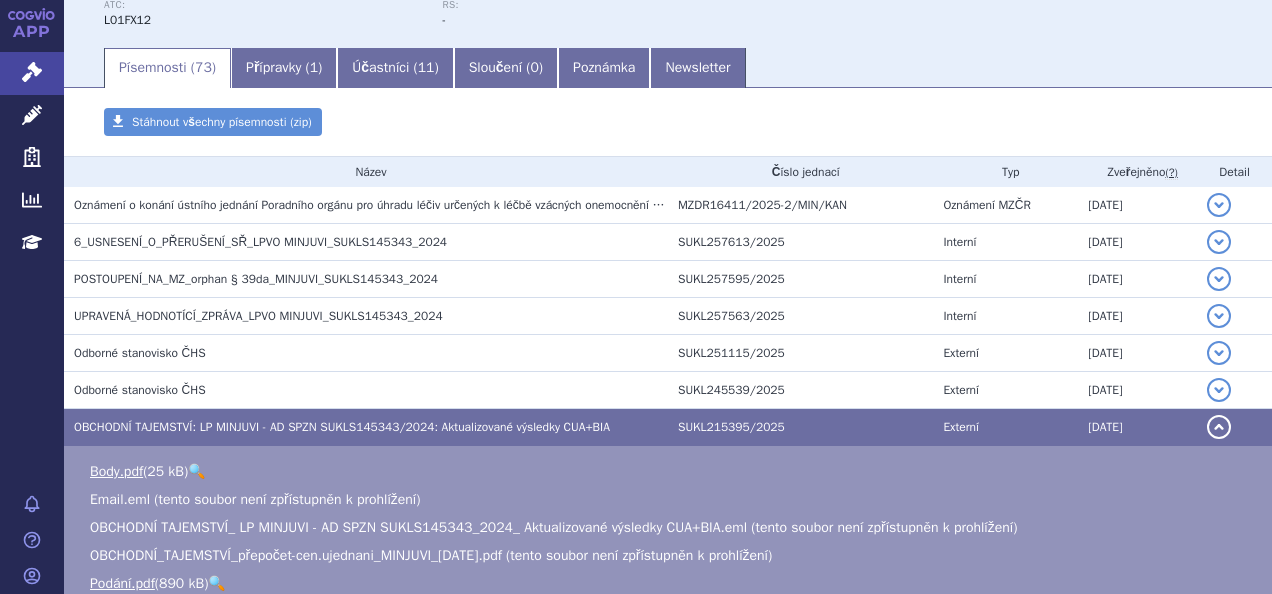 click on "Body.pdf
( 25 kB )
🔍
Email.eml (tento soubor není zpřístupněn k prohlížení)
Podání.pdf 89 kB" at bounding box center [668, 542] 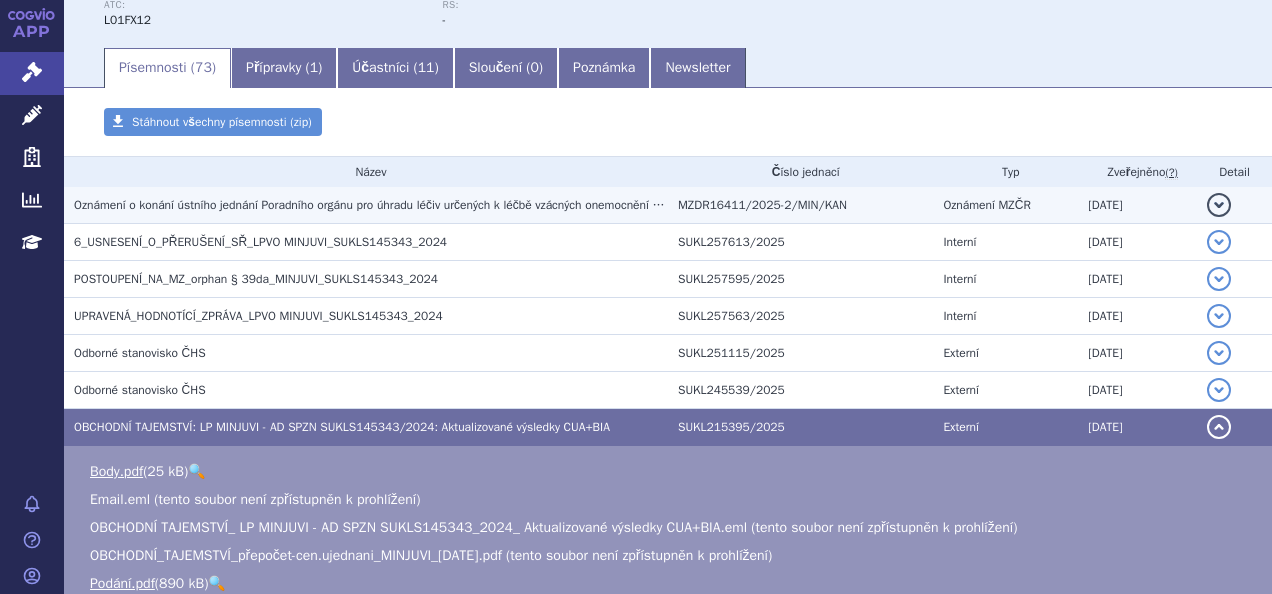 scroll, scrollTop: 0, scrollLeft: 0, axis: both 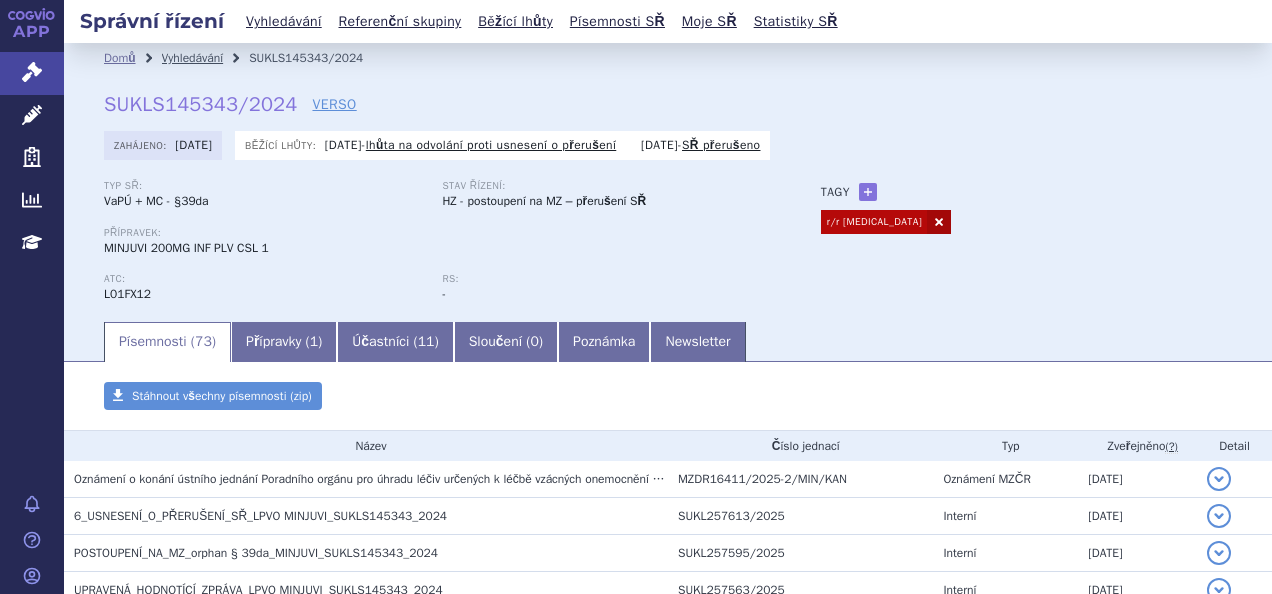 click on "Vyhledávání" at bounding box center [193, 58] 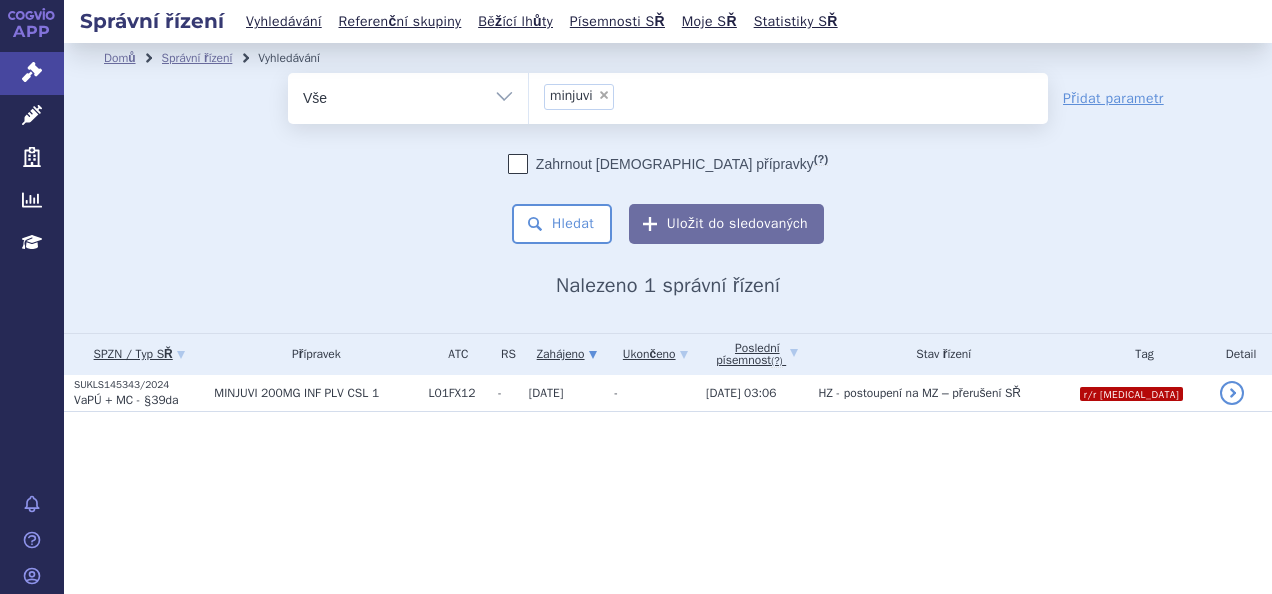scroll, scrollTop: 0, scrollLeft: 0, axis: both 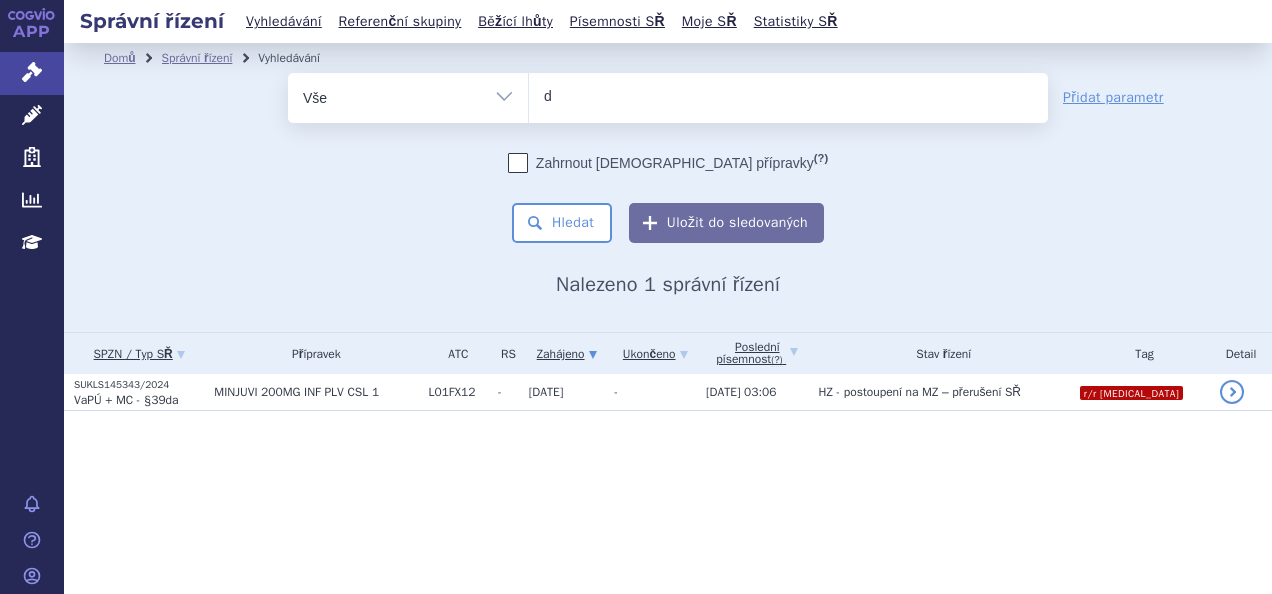 type on "dar" 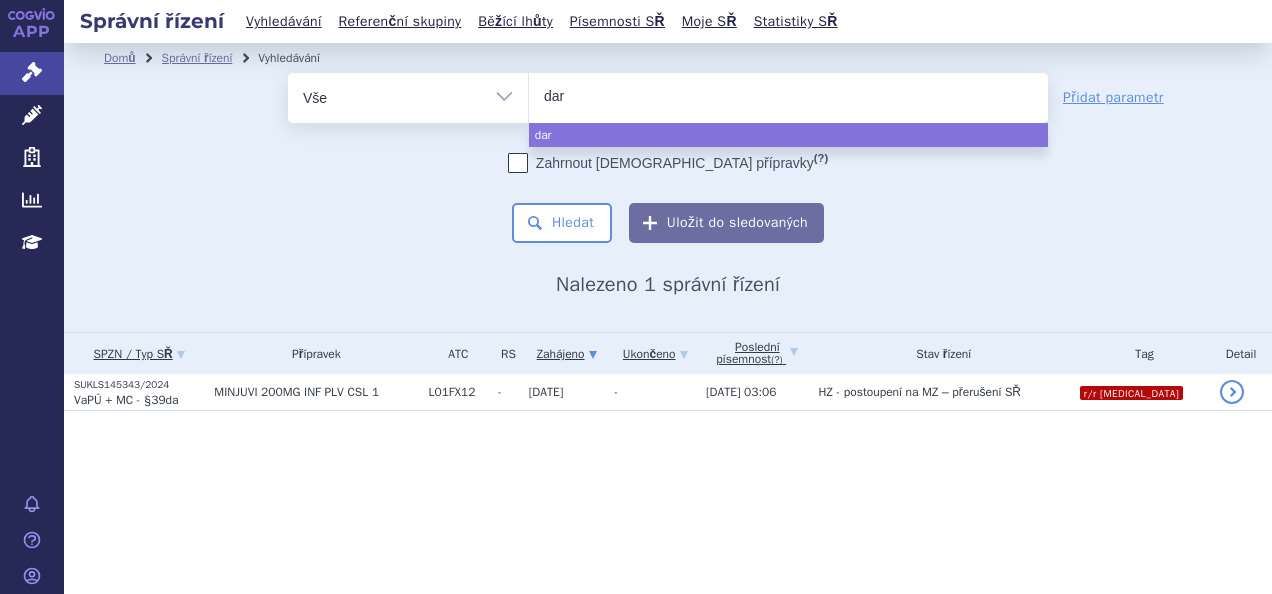 type on "darz" 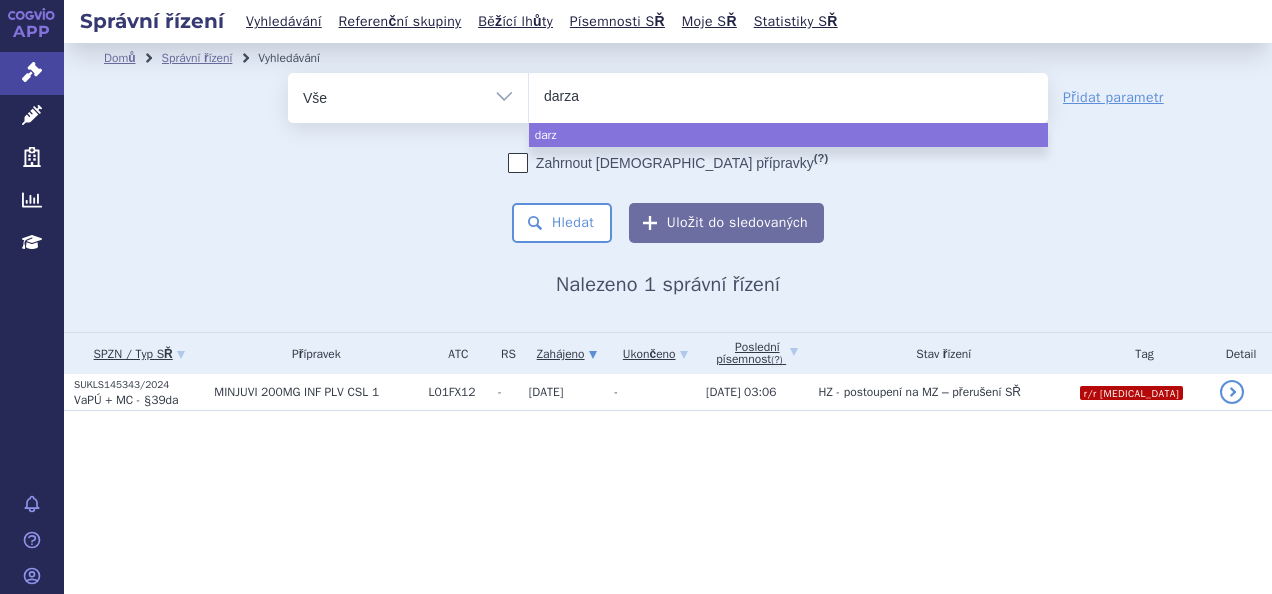type on "darzal" 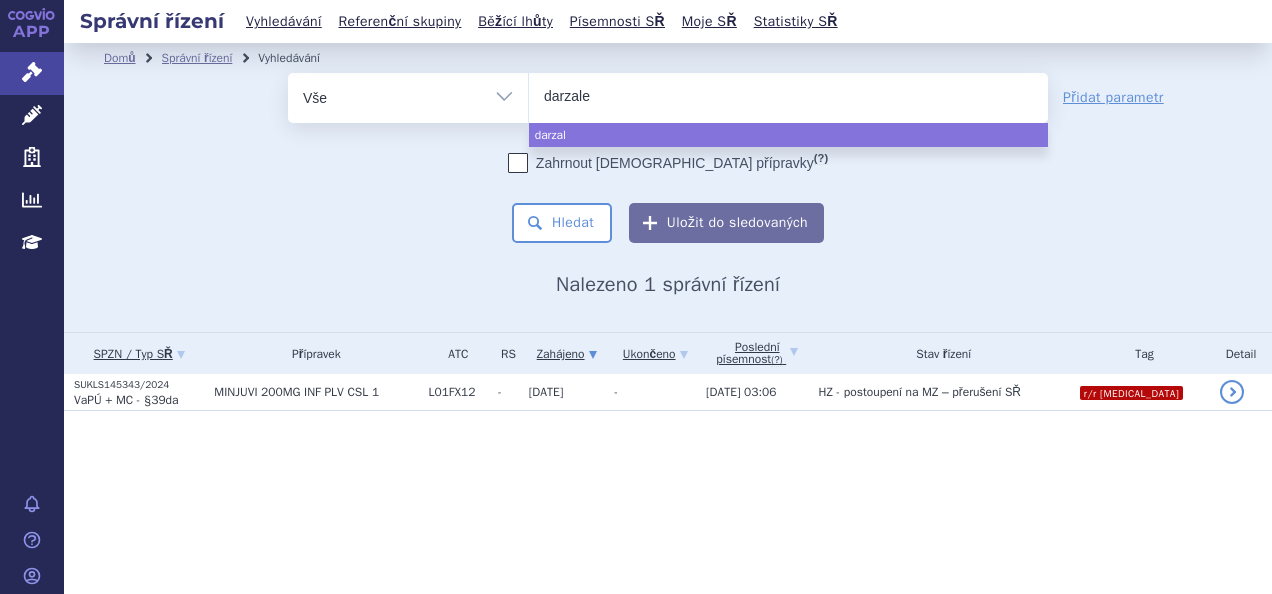 type on "[MEDICAL_DATA]" 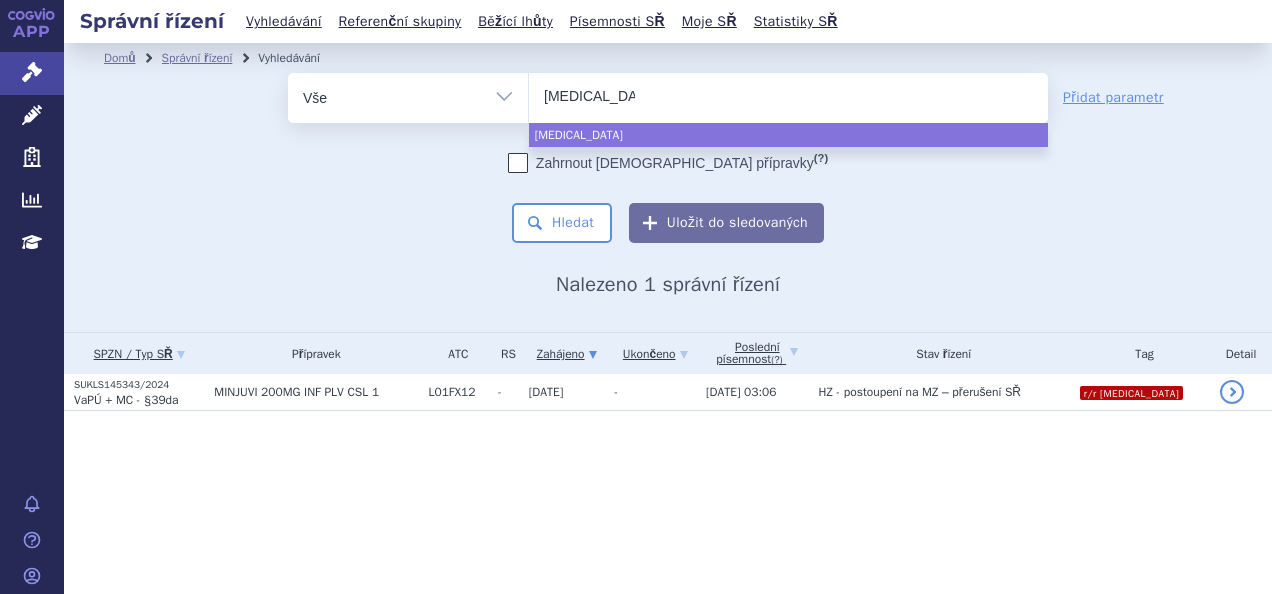select on "[MEDICAL_DATA]" 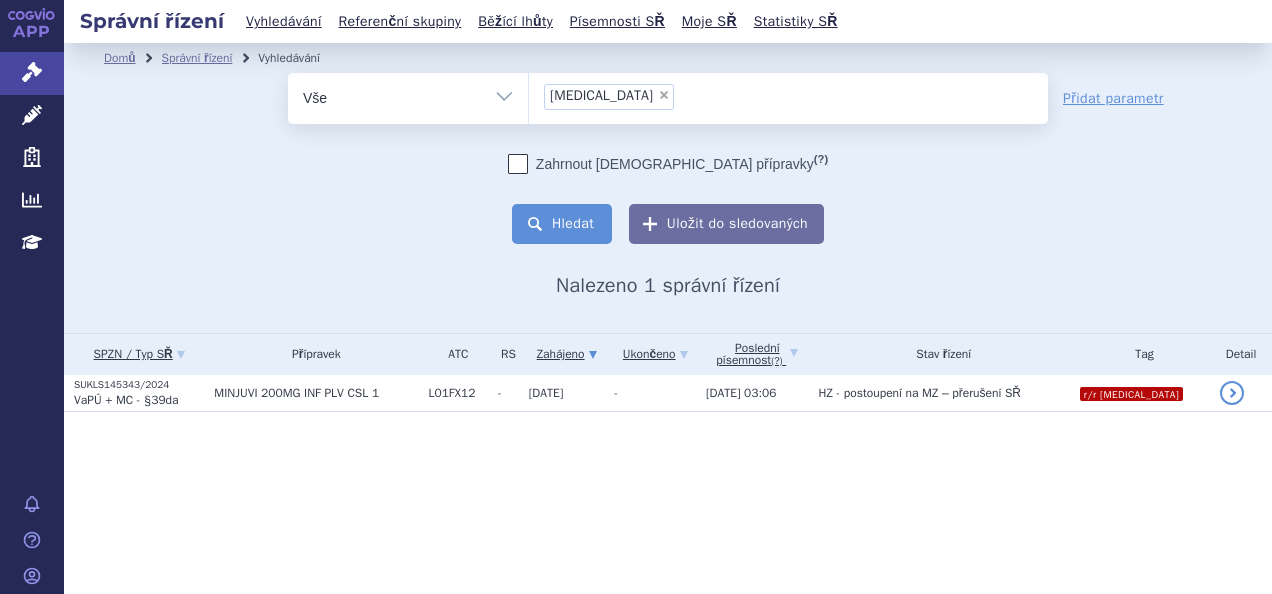 click on "Hledat" at bounding box center (562, 224) 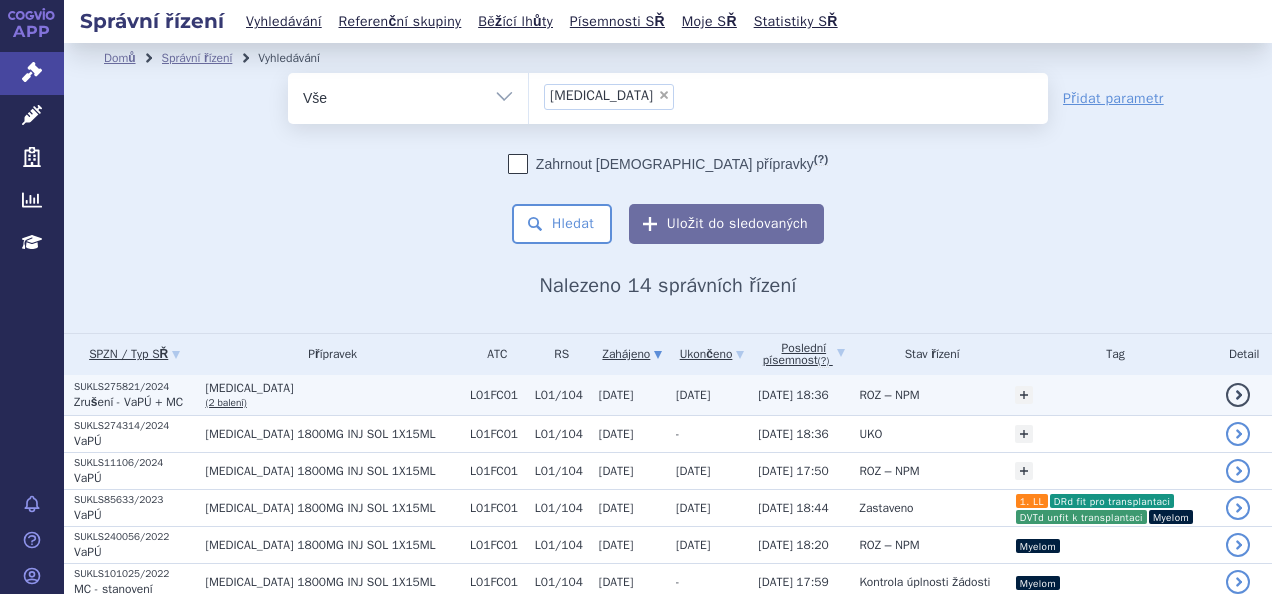 scroll, scrollTop: 0, scrollLeft: 0, axis: both 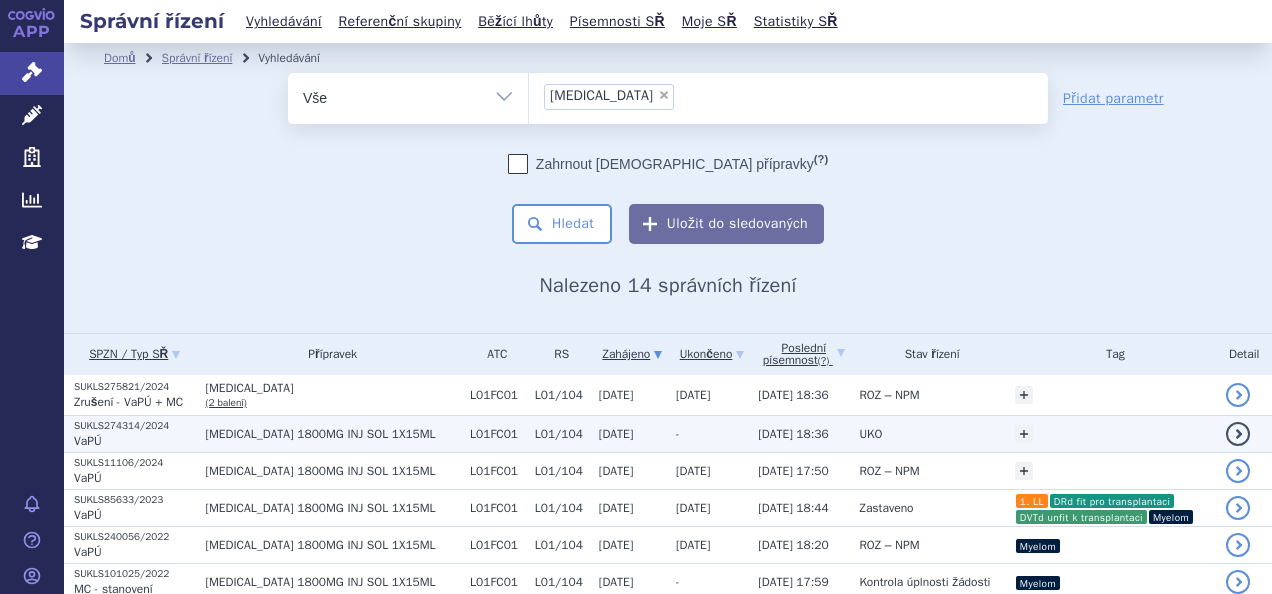 click on "[MEDICAL_DATA] 1800MG INJ SOL 1X15ML" at bounding box center (332, 434) 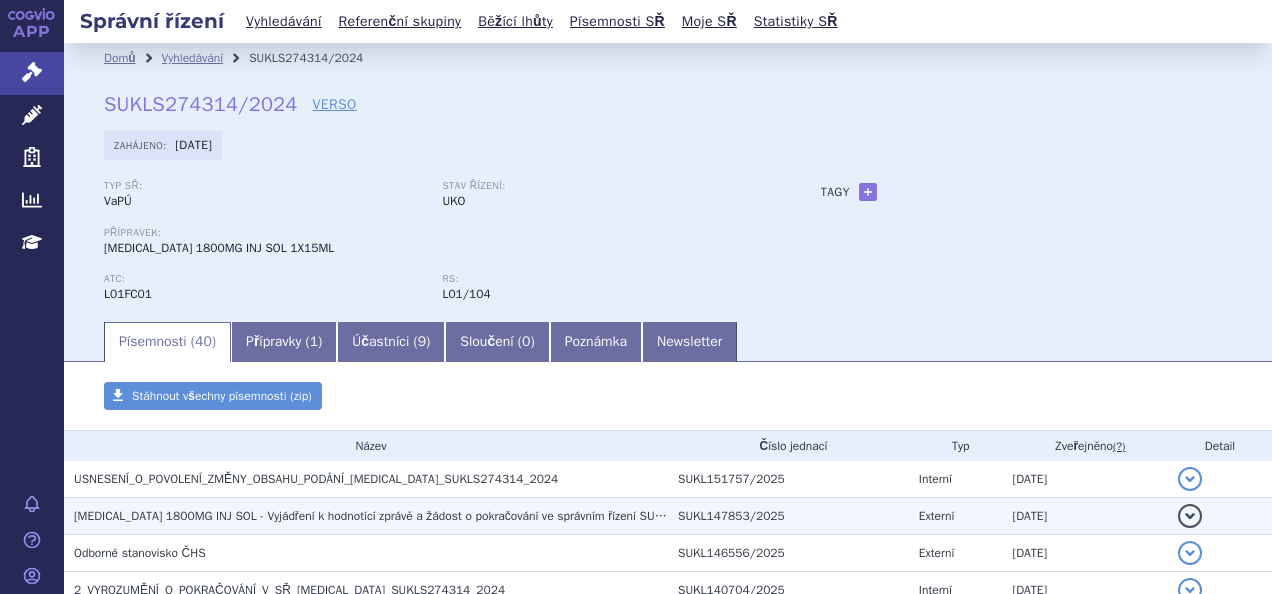 scroll, scrollTop: 0, scrollLeft: 0, axis: both 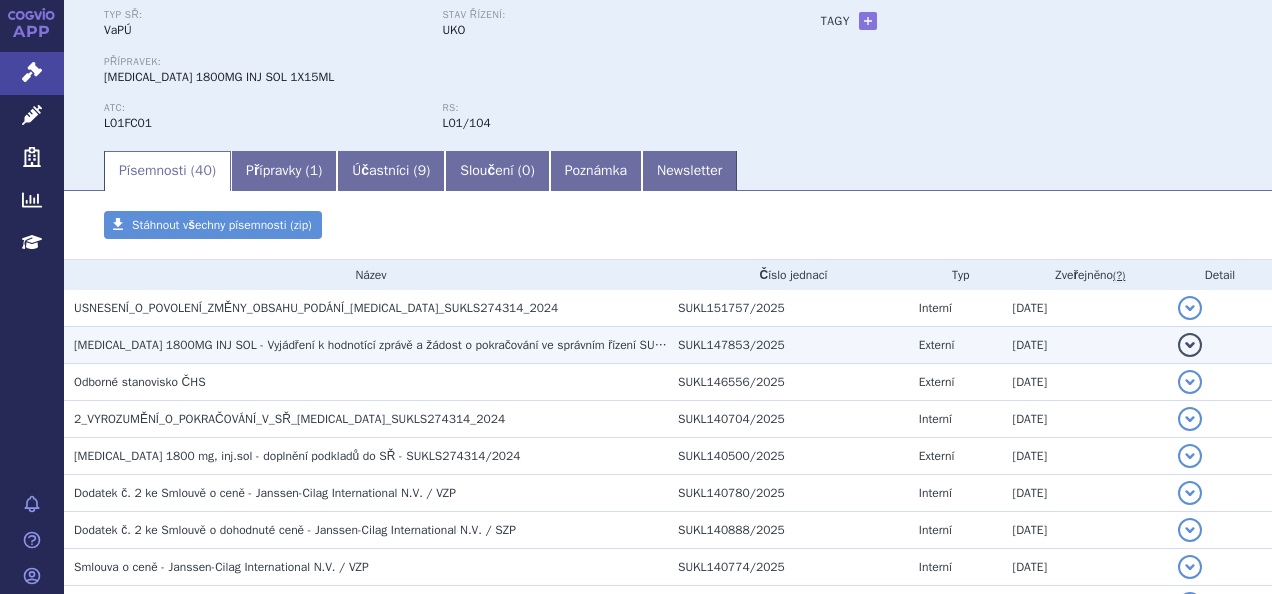click on "[MEDICAL_DATA] 1800MG INJ SOL - Vyjádření k hodnotící zprávě a žádost o pokračování ve správním řízení SUKLS274314/2024 - OBCHODNÍ TAJEMSTVÍ" at bounding box center [366, 345] 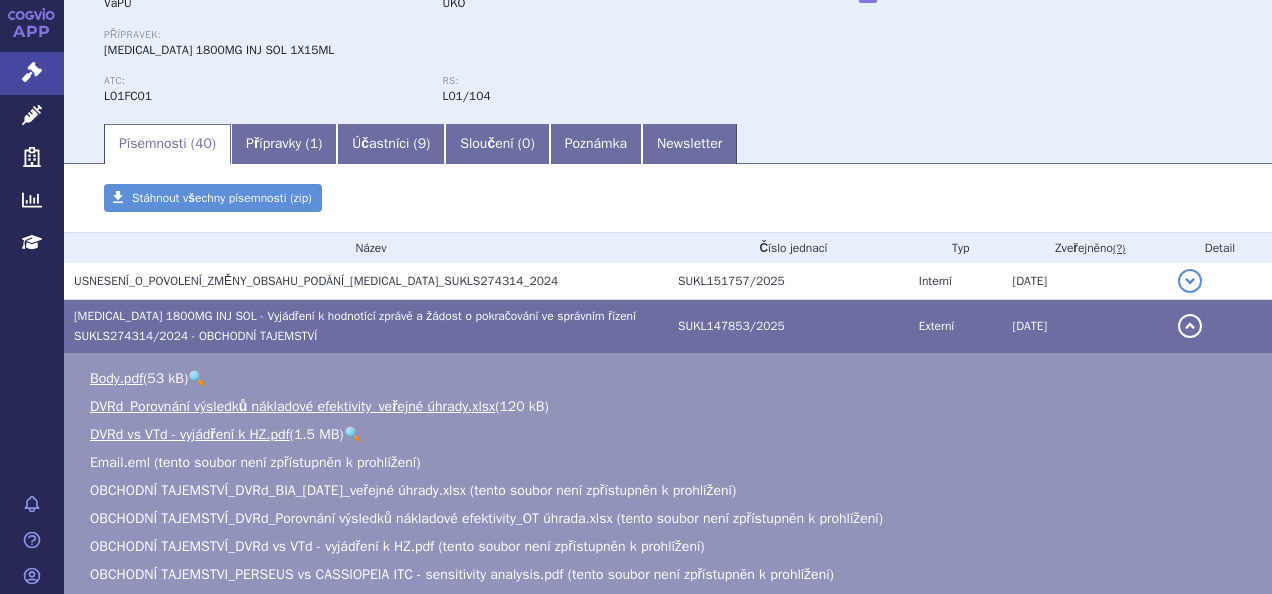 scroll, scrollTop: 199, scrollLeft: 0, axis: vertical 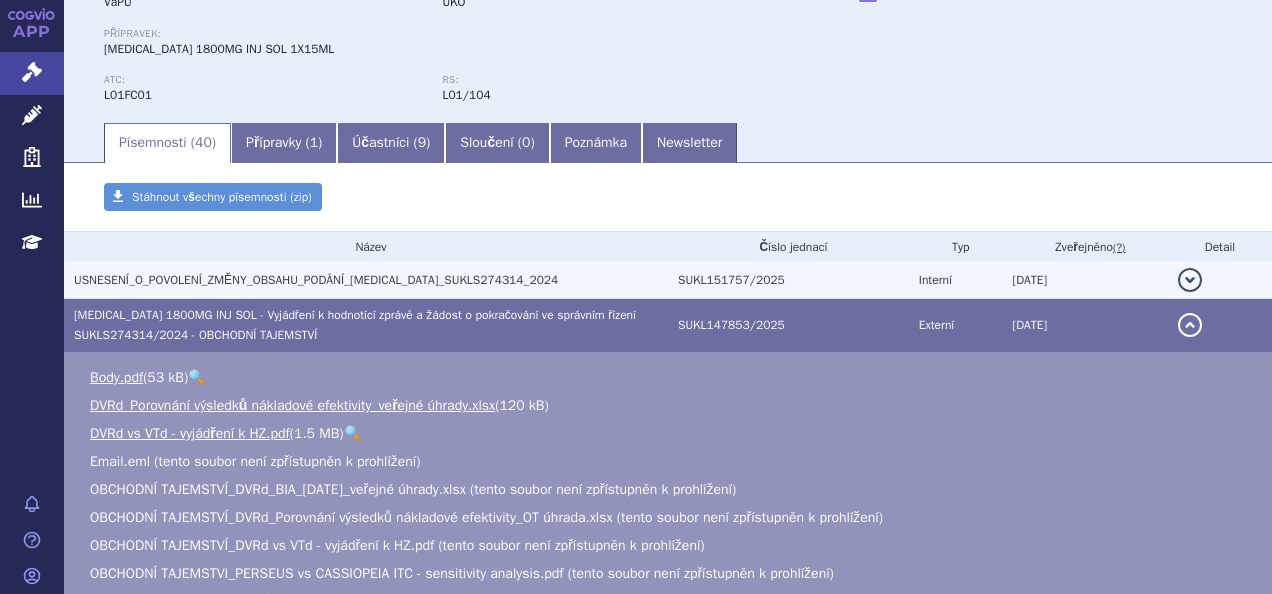click on "USNESENÍ_O_POVOLENÍ_ZMĚNY_OBSAHU_PODÁNÍ_DARZALEX_SUKLS274314_2024" at bounding box center [366, 280] 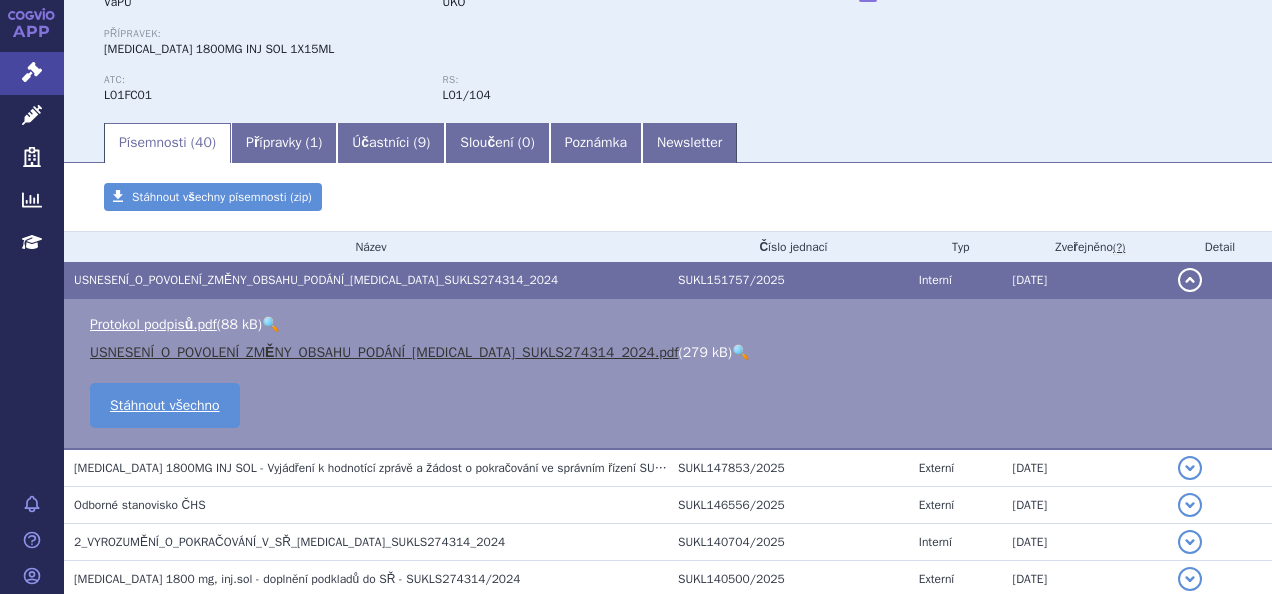 click on "USNESENÍ_O_POVOLENÍ_ZMĚNY_OBSAHU_PODÁNÍ_DARZALEX_SUKLS274314_2024.pdf" at bounding box center [384, 352] 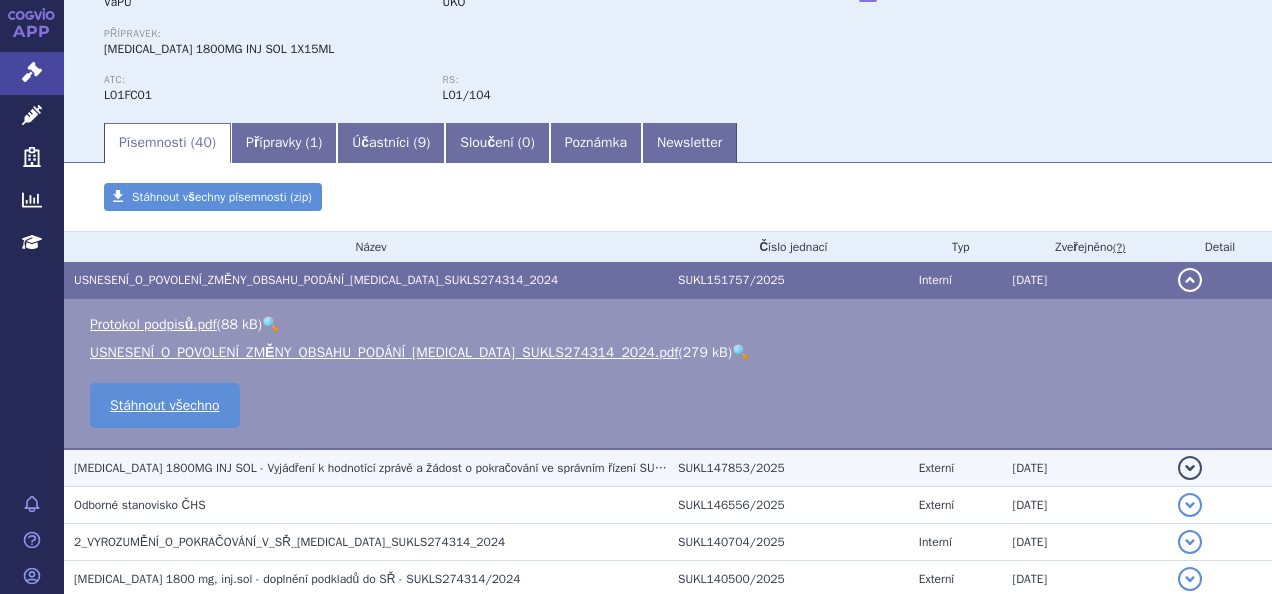click on "DARZALEX 1800MG INJ SOL - Vyjádření k hodnotící zprávě a žádost o pokračování ve správním řízení SUKLS274314/2024 - OBCHODNÍ TAJEMSTVÍ" at bounding box center [478, 468] 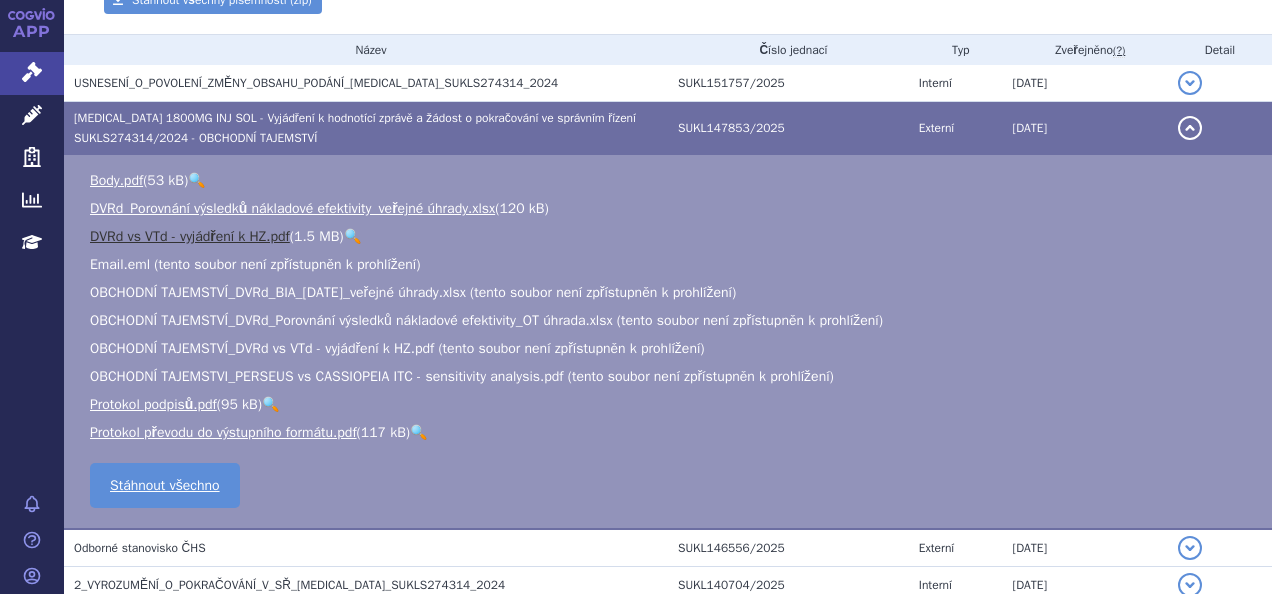 scroll, scrollTop: 411, scrollLeft: 0, axis: vertical 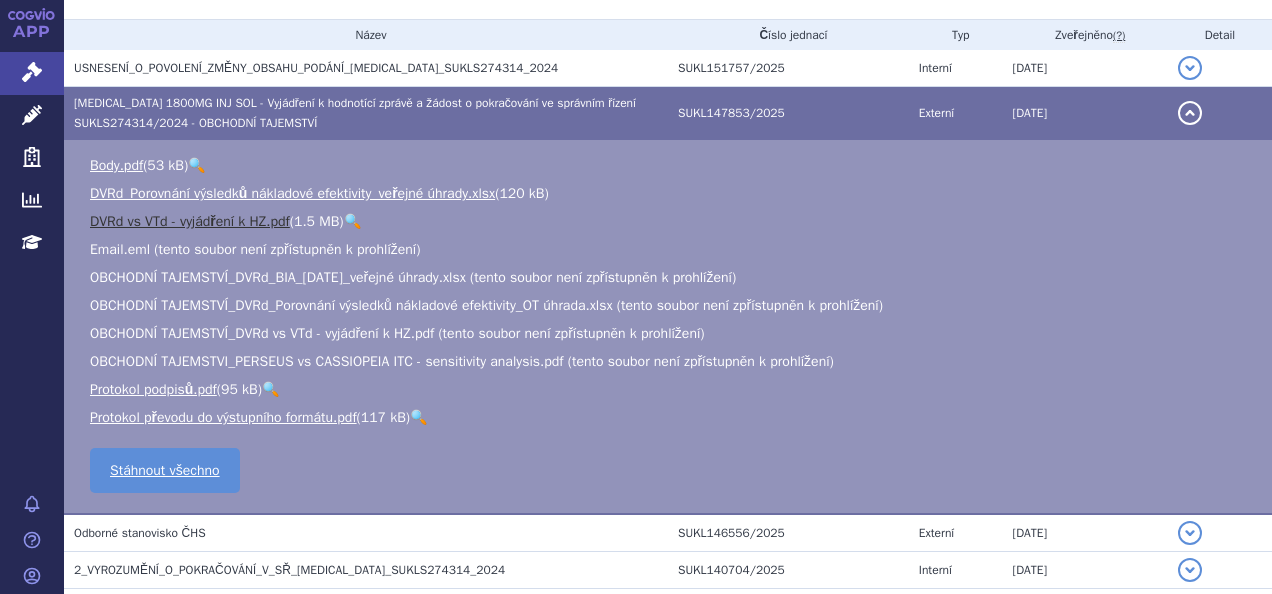 click on "DVRd vs VTd - vyjádření k HZ.pdf" at bounding box center (190, 221) 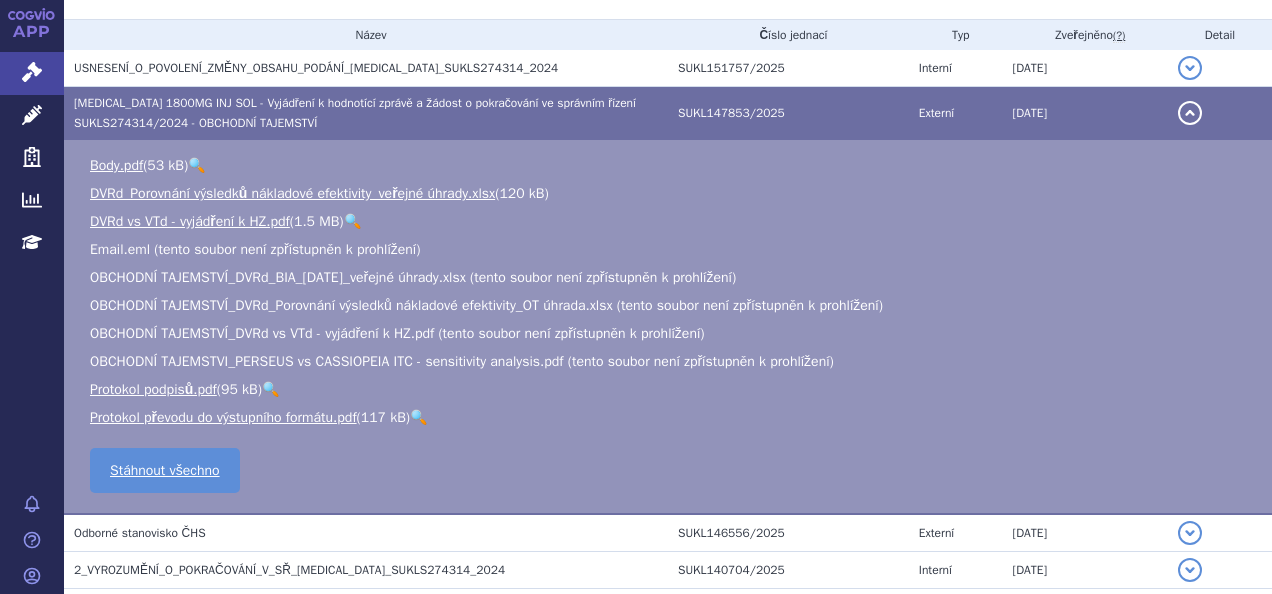 scroll, scrollTop: 0, scrollLeft: 0, axis: both 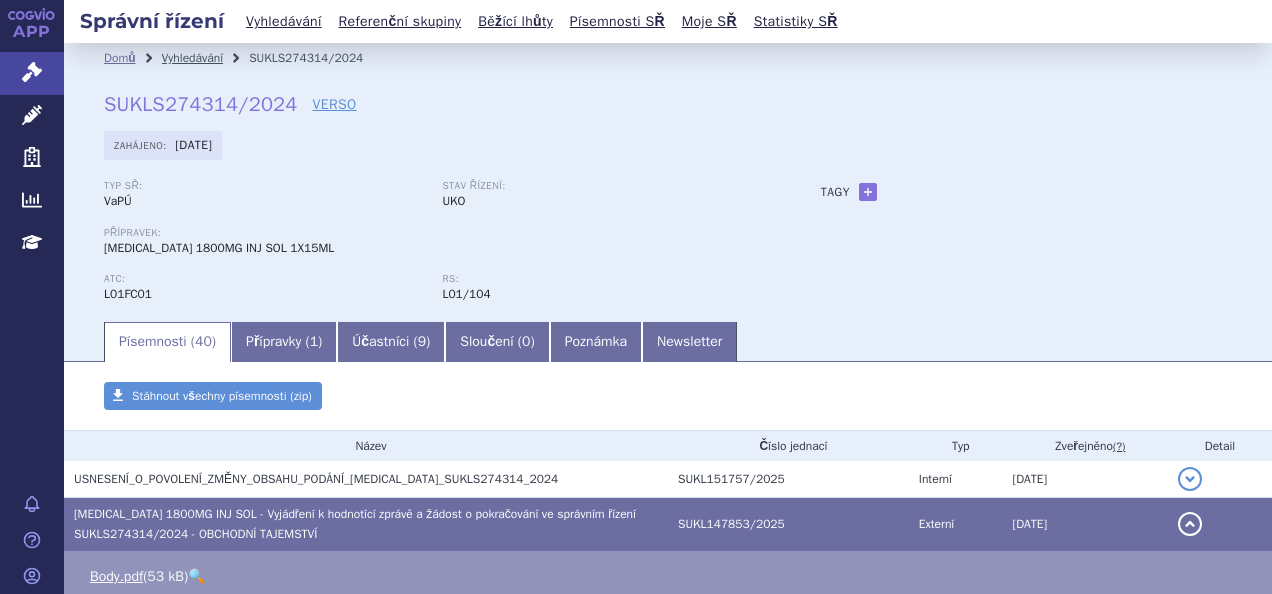 click on "Vyhledávání" at bounding box center [193, 58] 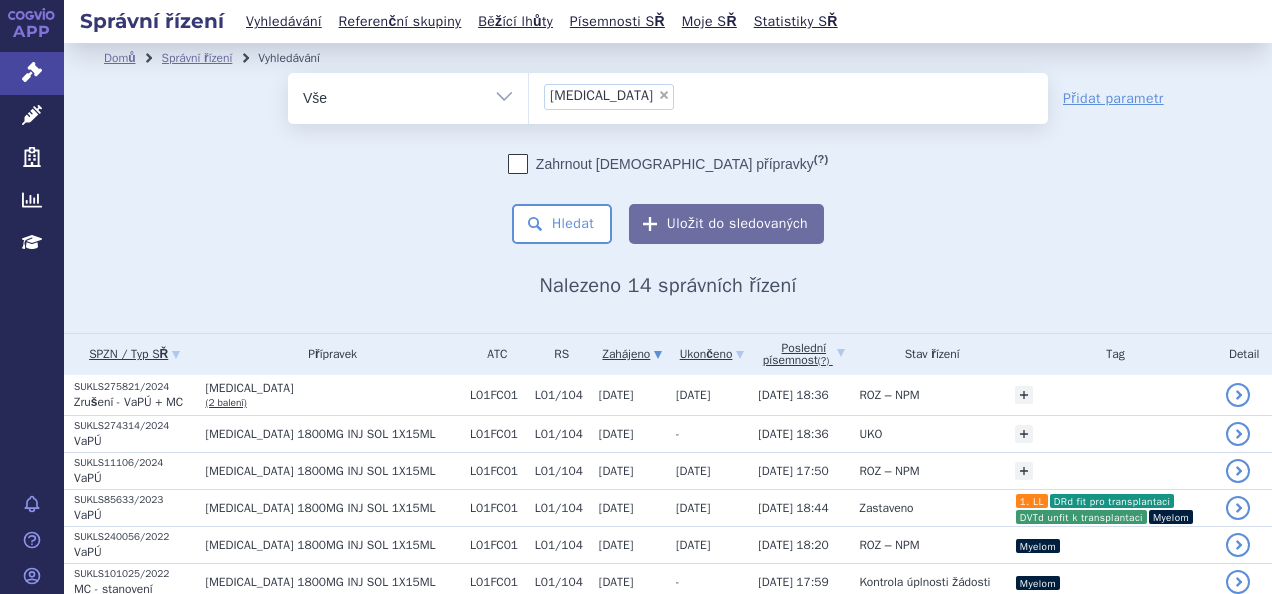 scroll, scrollTop: 0, scrollLeft: 0, axis: both 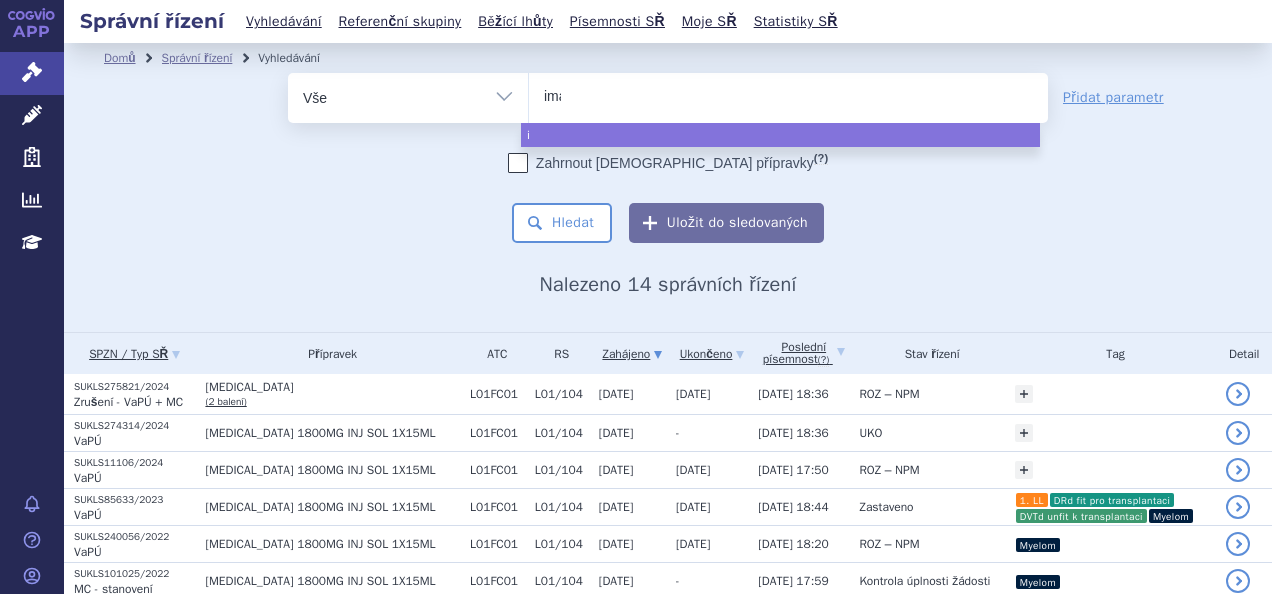 type on "imat" 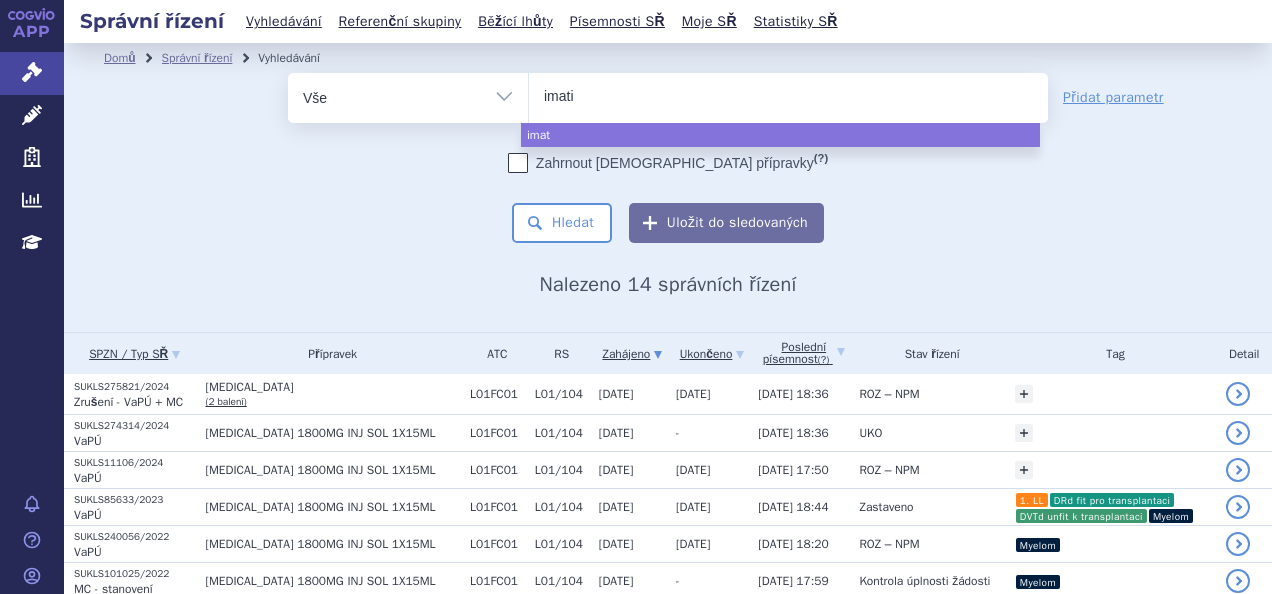 type on "imatin" 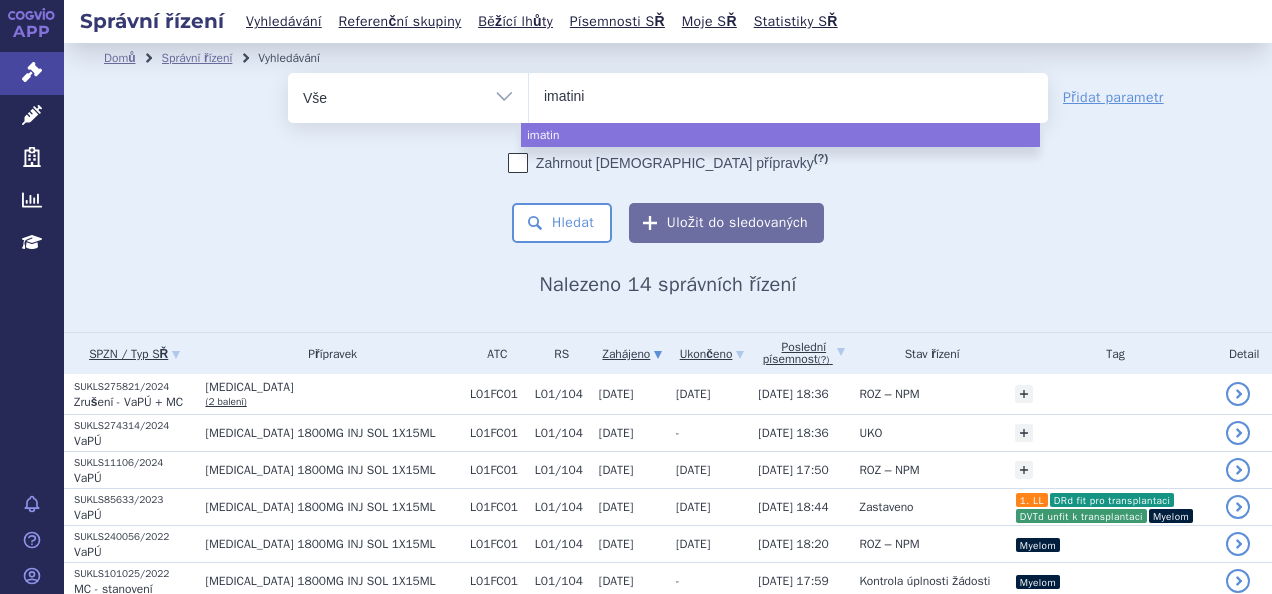 type on "[MEDICAL_DATA]" 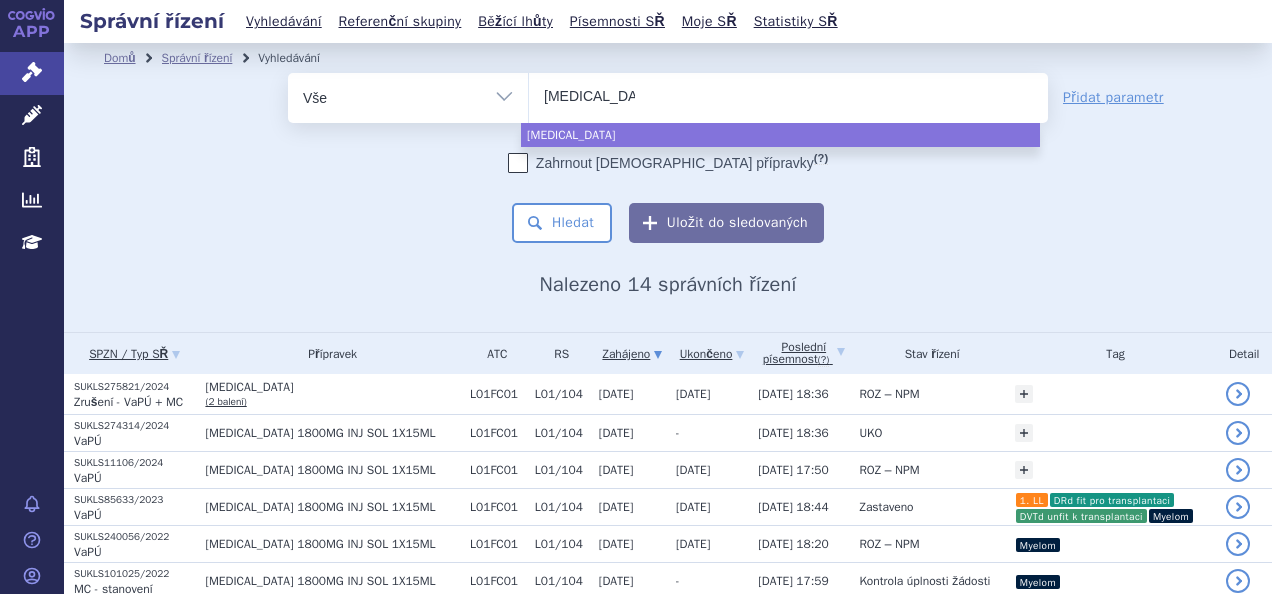 type on "[MEDICAL_DATA]" 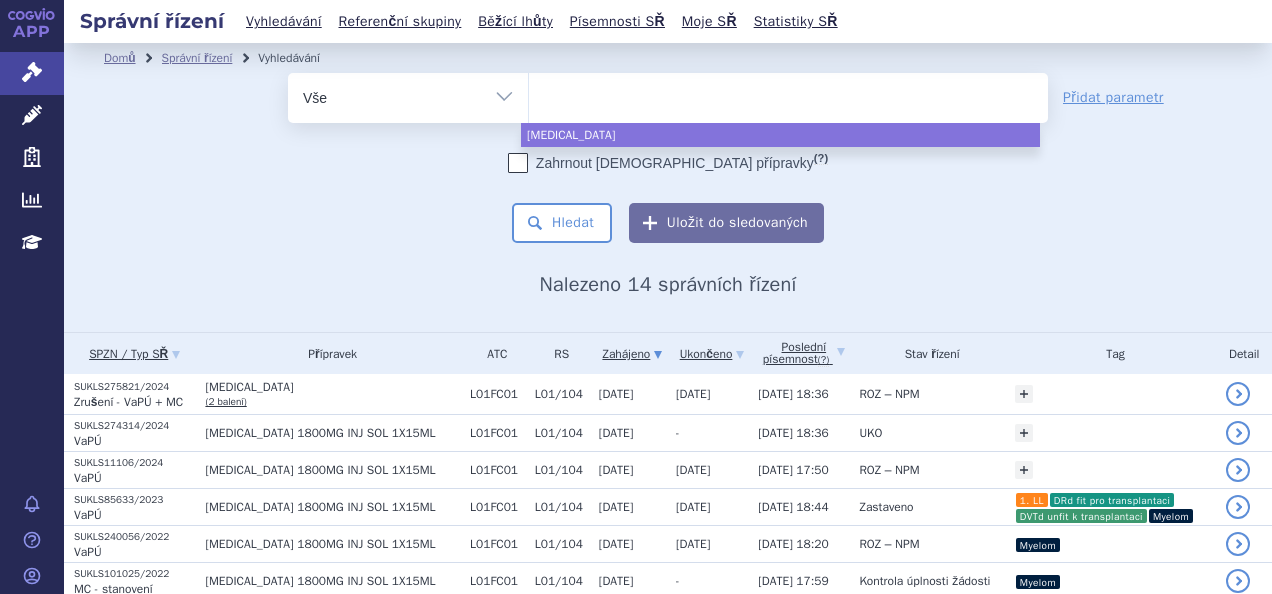 select on "[MEDICAL_DATA]" 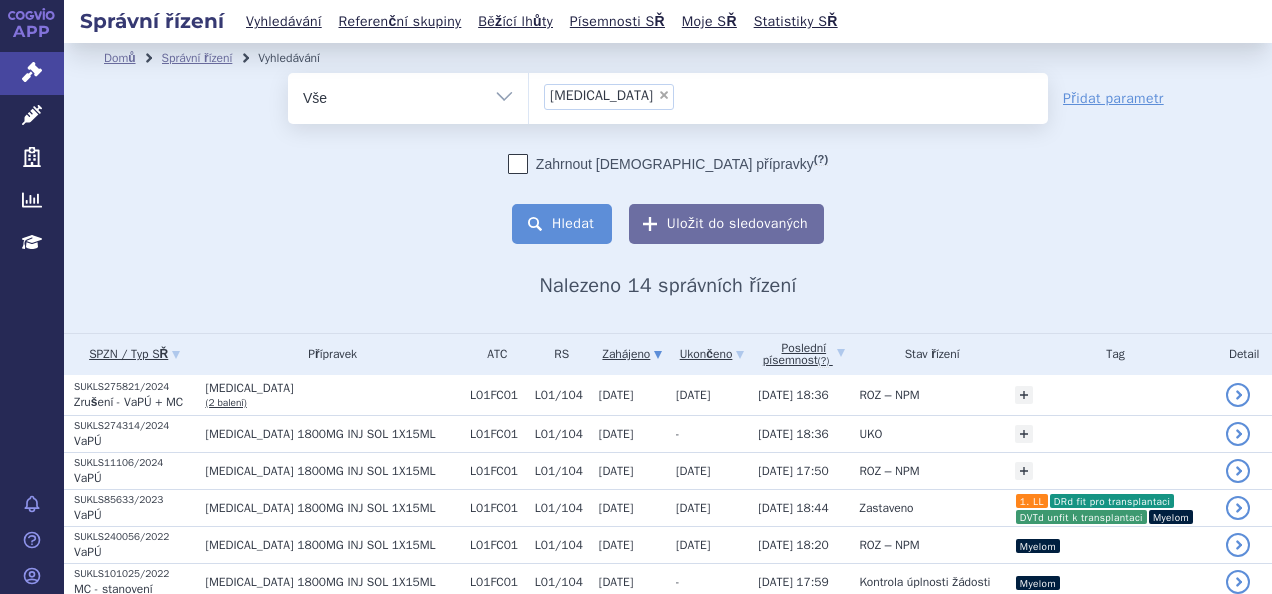 click on "Hledat" at bounding box center [562, 224] 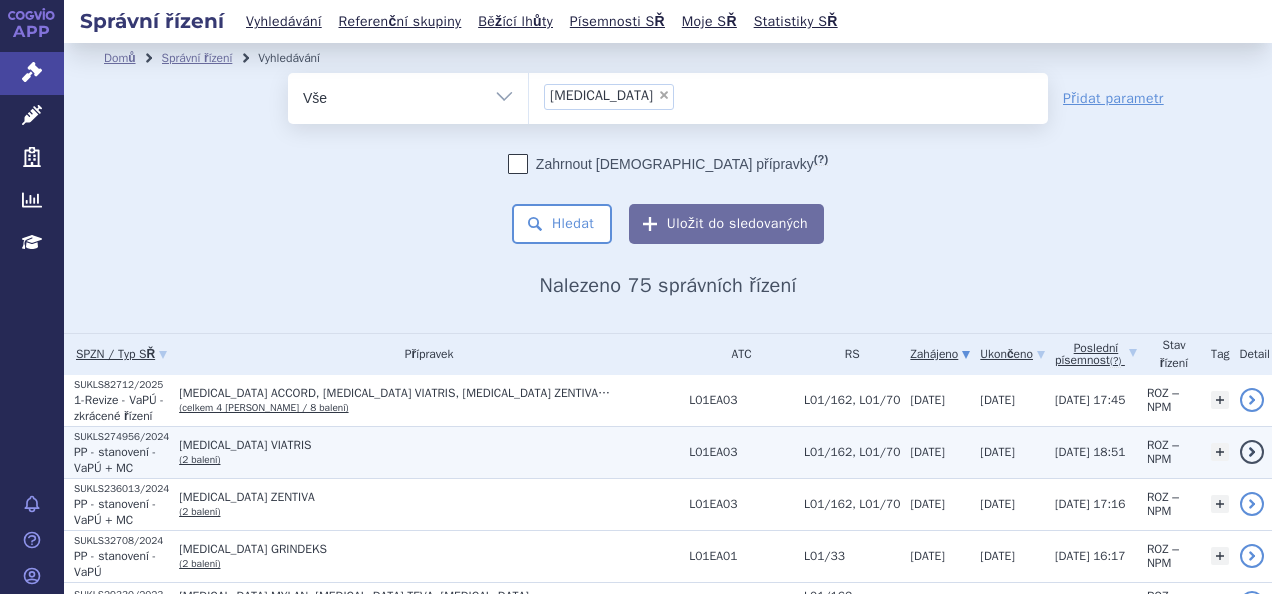 scroll, scrollTop: 0, scrollLeft: 0, axis: both 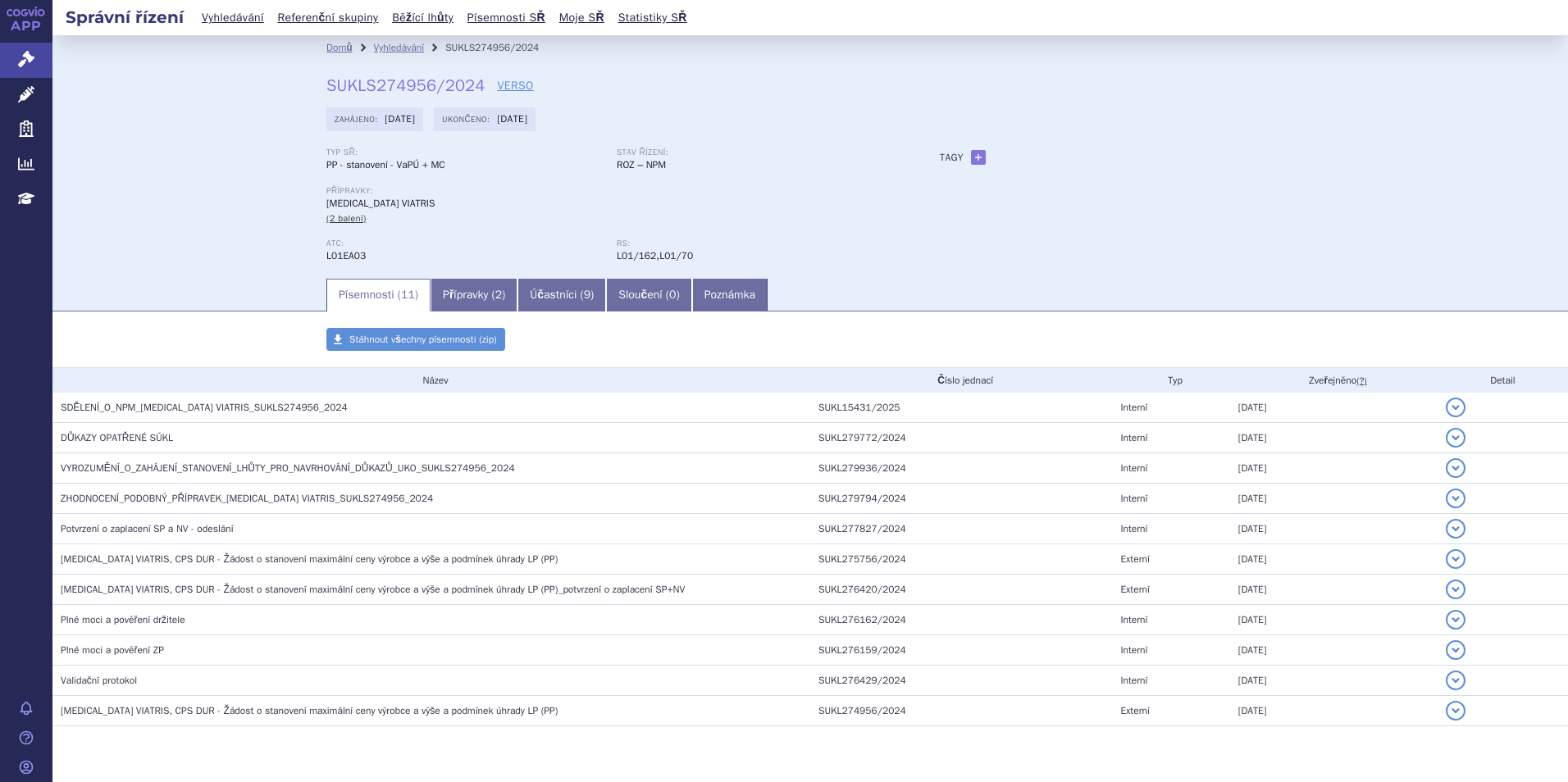 click on "APP" at bounding box center [26, 21] 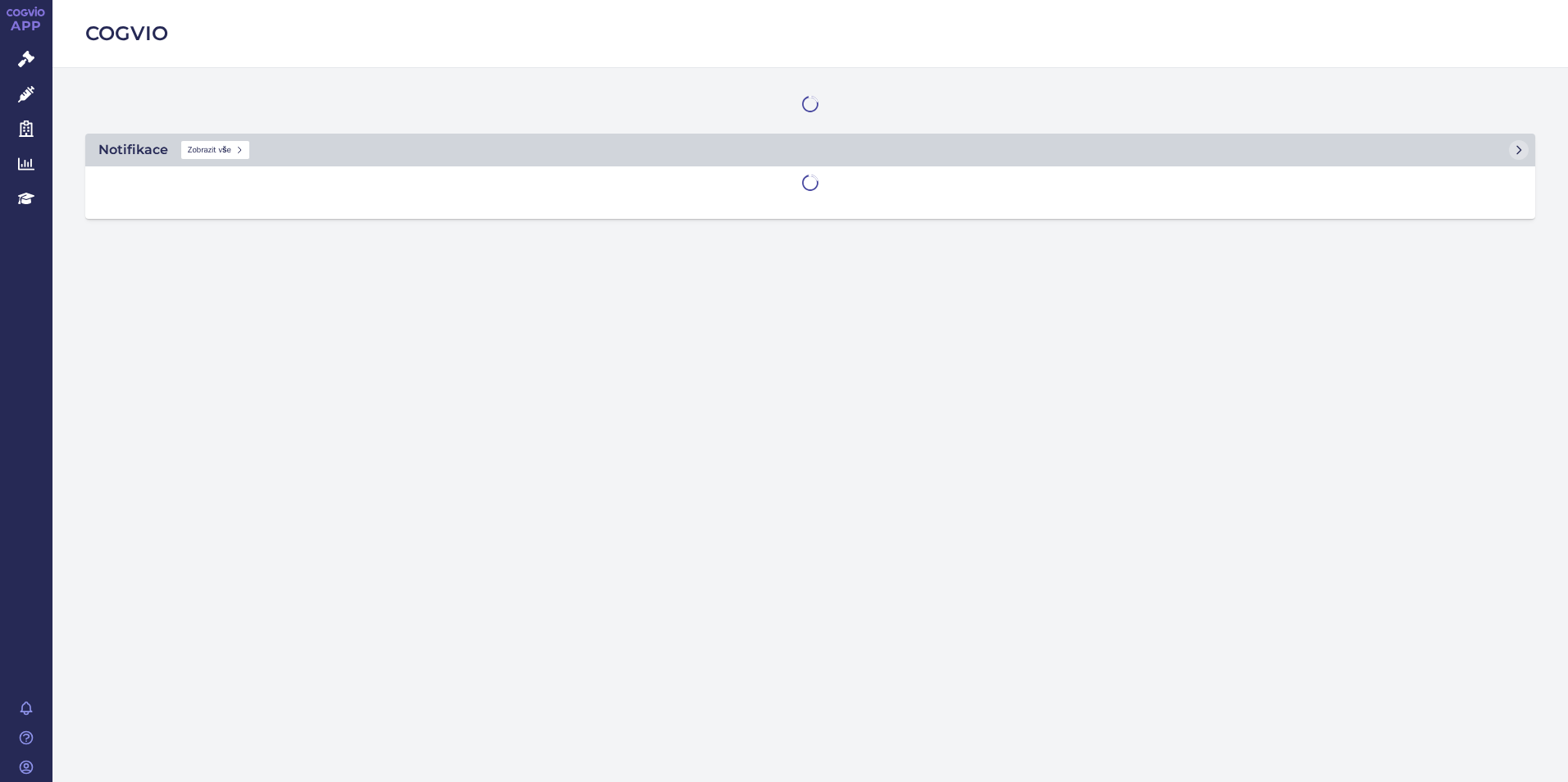 scroll, scrollTop: 0, scrollLeft: 0, axis: both 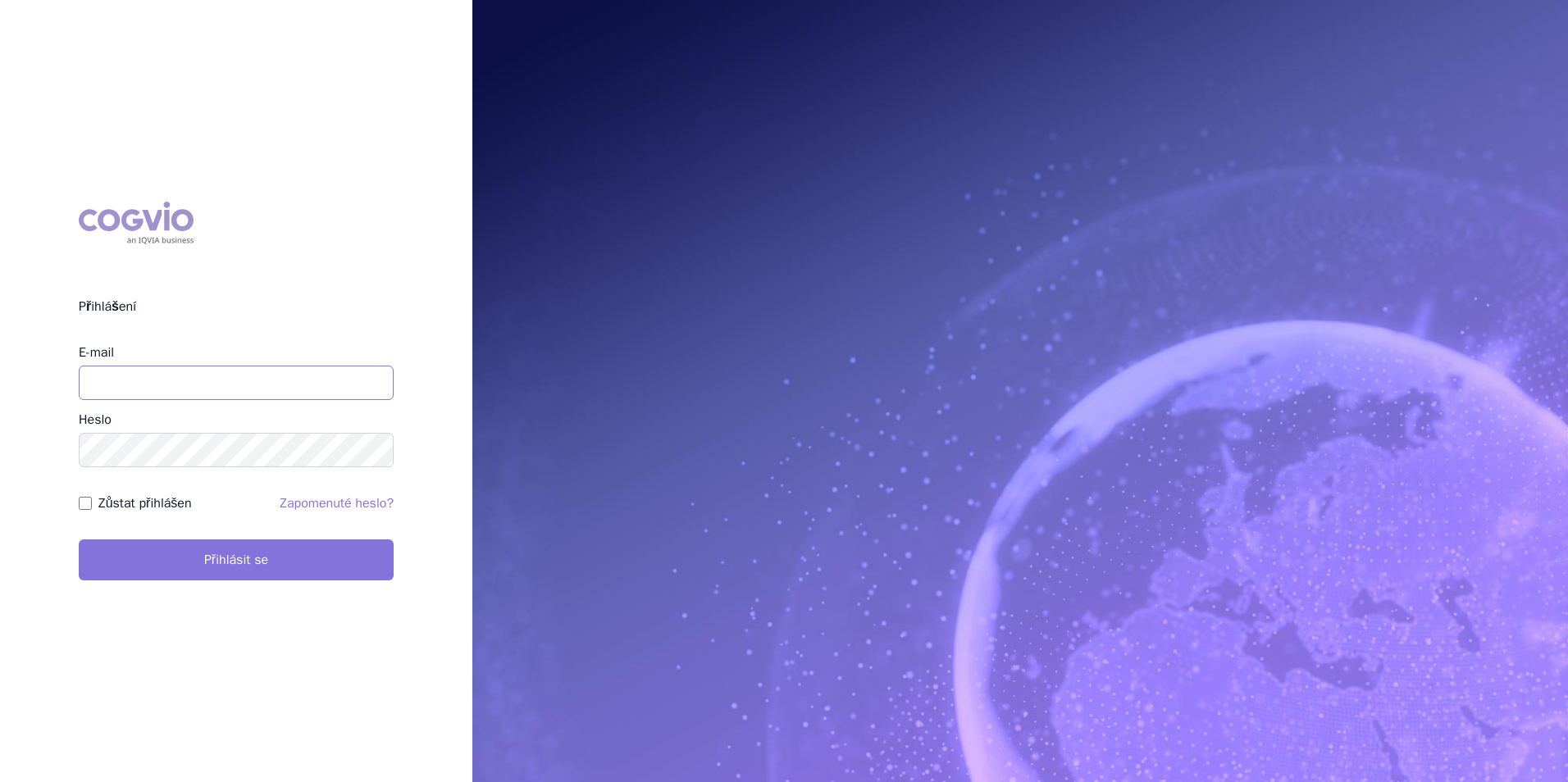 type on "apolena.koklarova@vzp.cz" 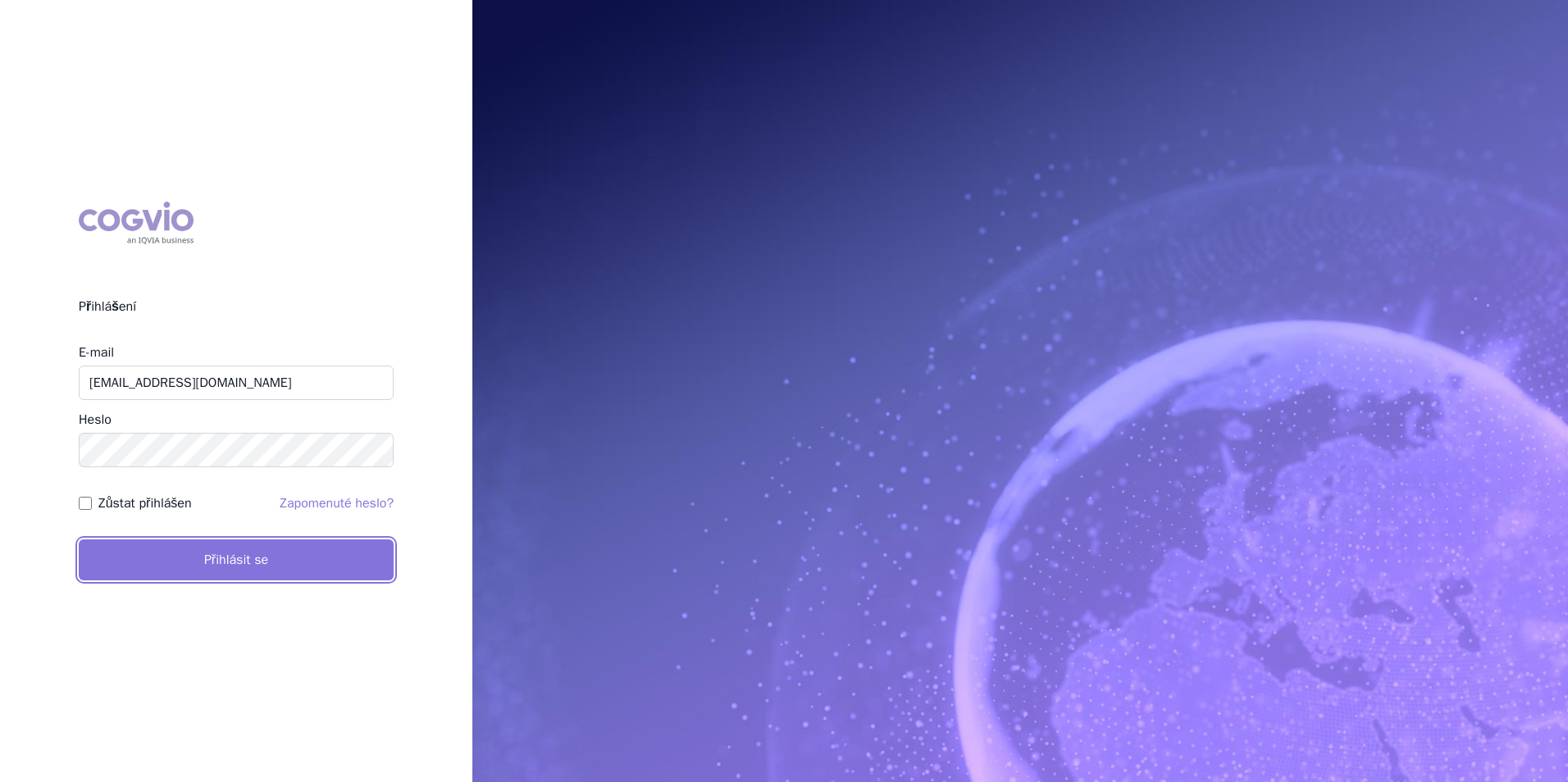 click on "Přihlásit se" 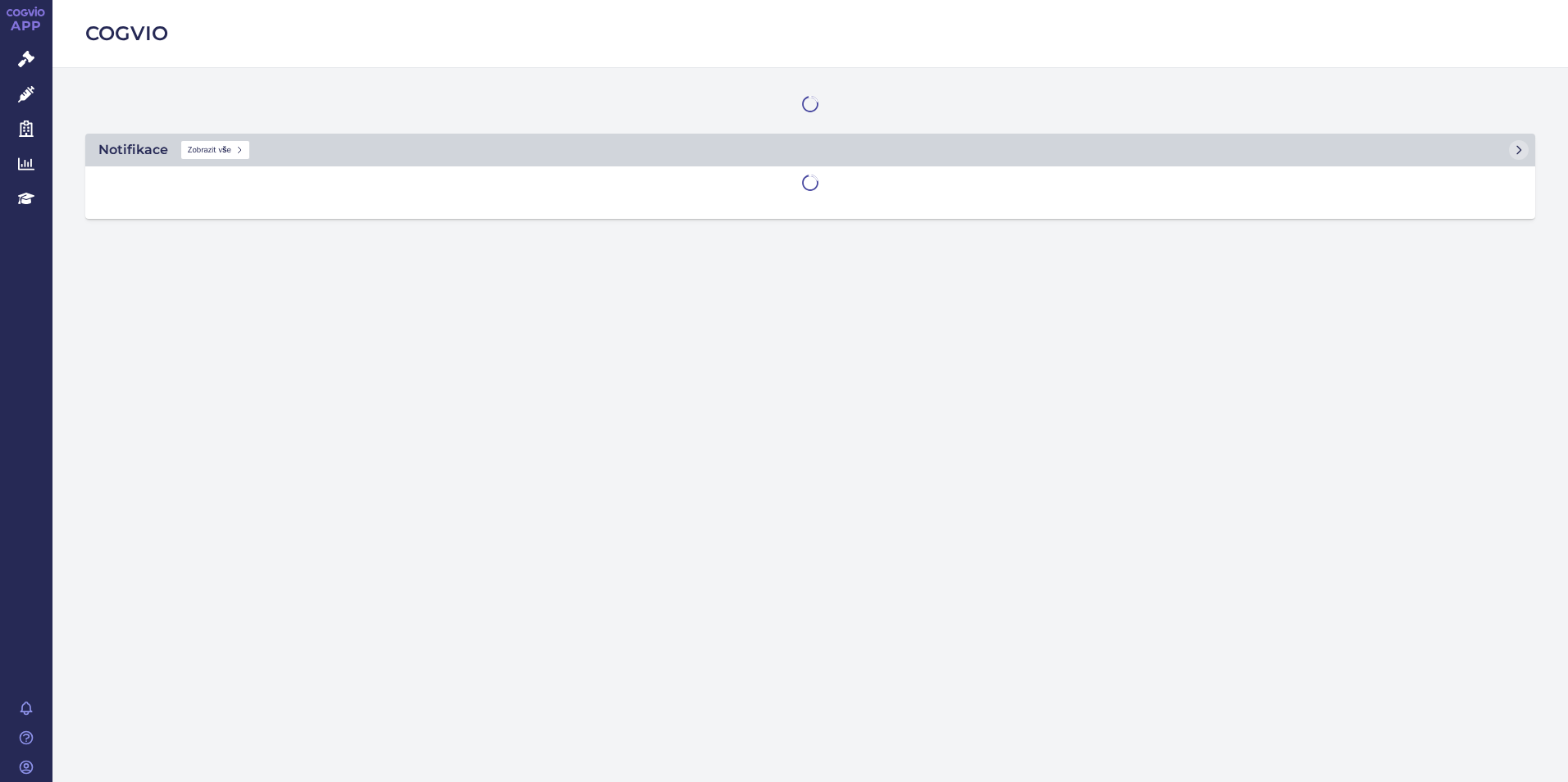 scroll, scrollTop: 0, scrollLeft: 0, axis: both 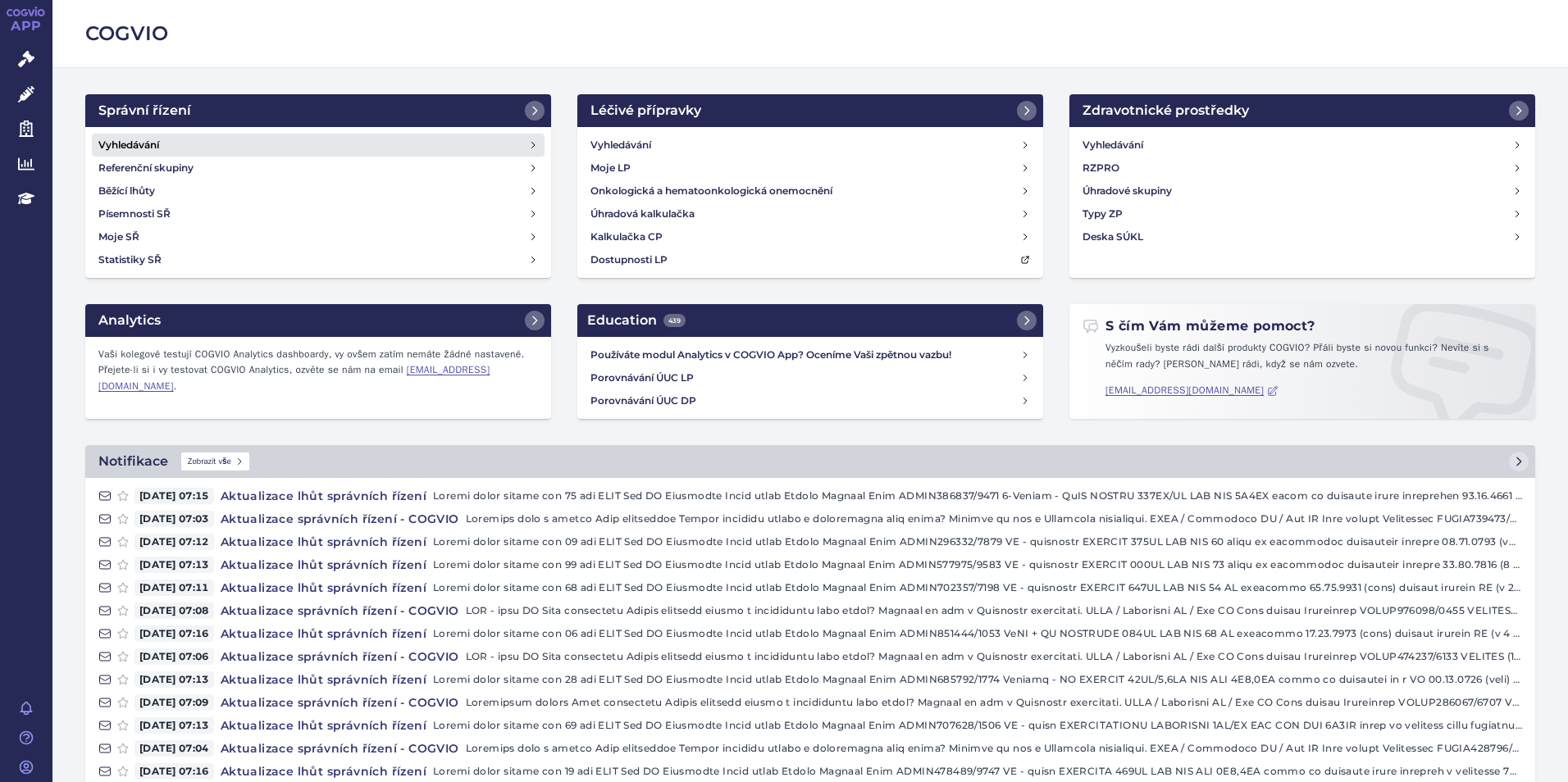 click on "Vyhledávání" at bounding box center [318, 145] 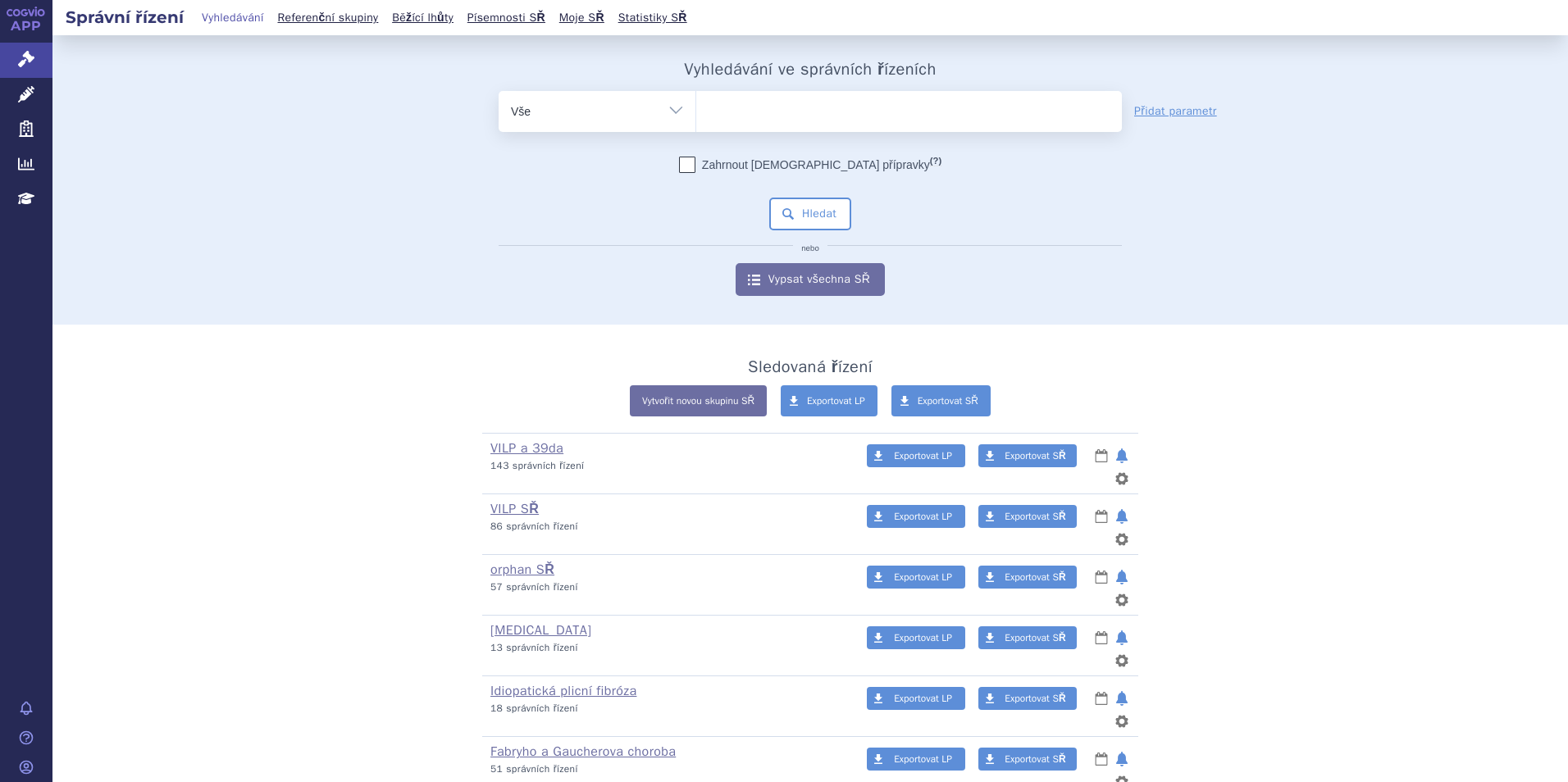 scroll, scrollTop: 0, scrollLeft: 0, axis: both 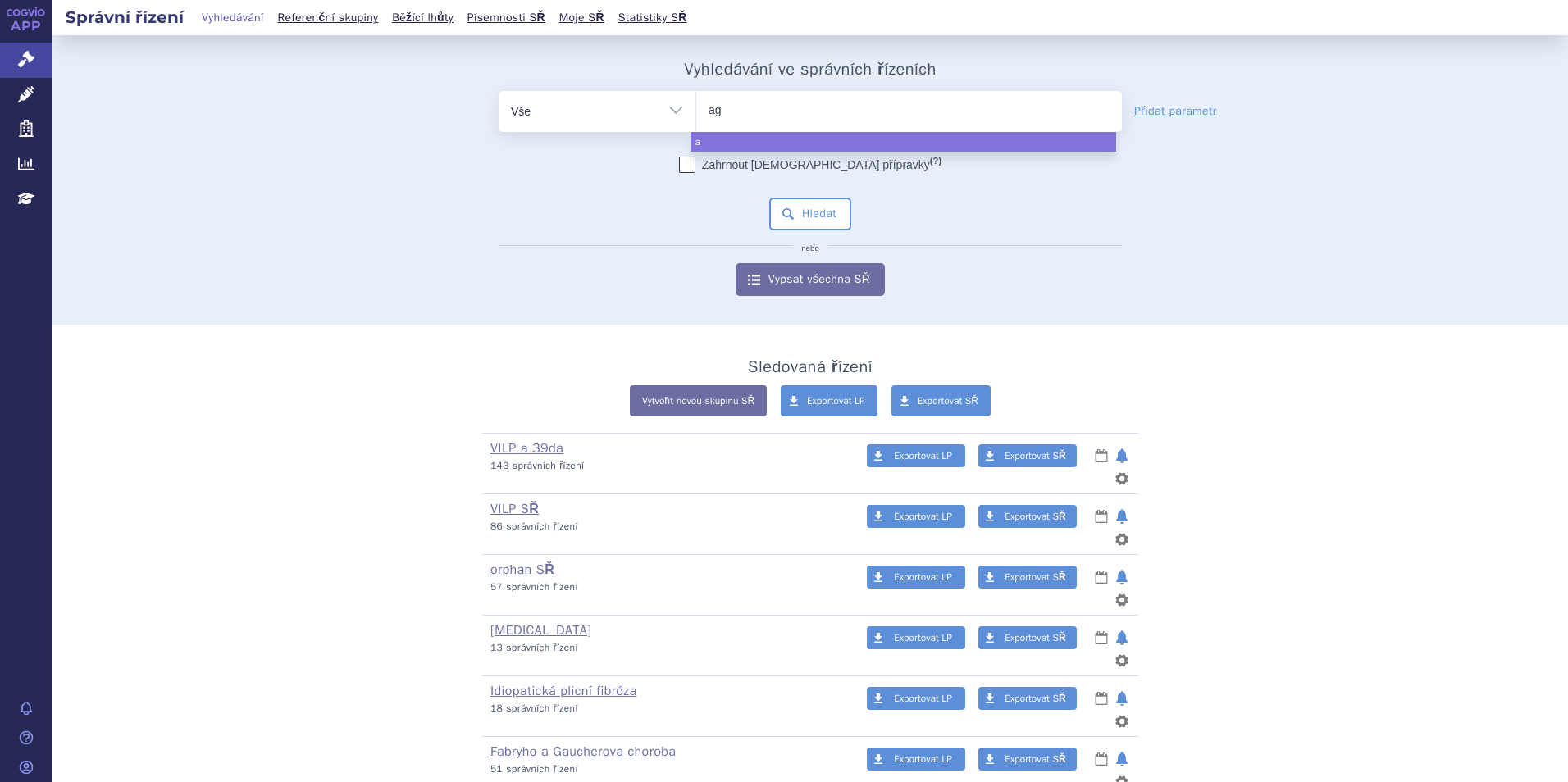 type on "aga" 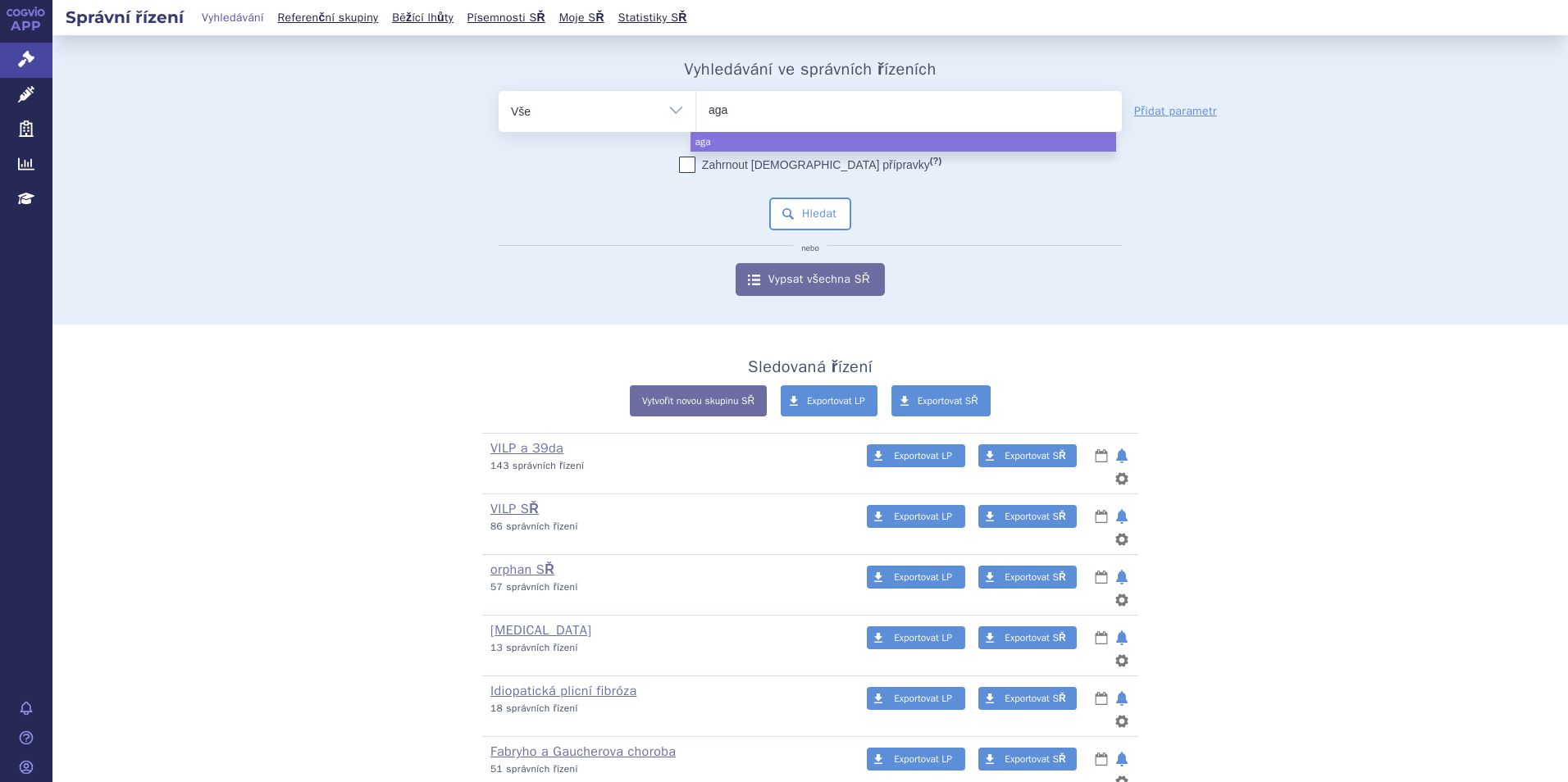 type on "agar" 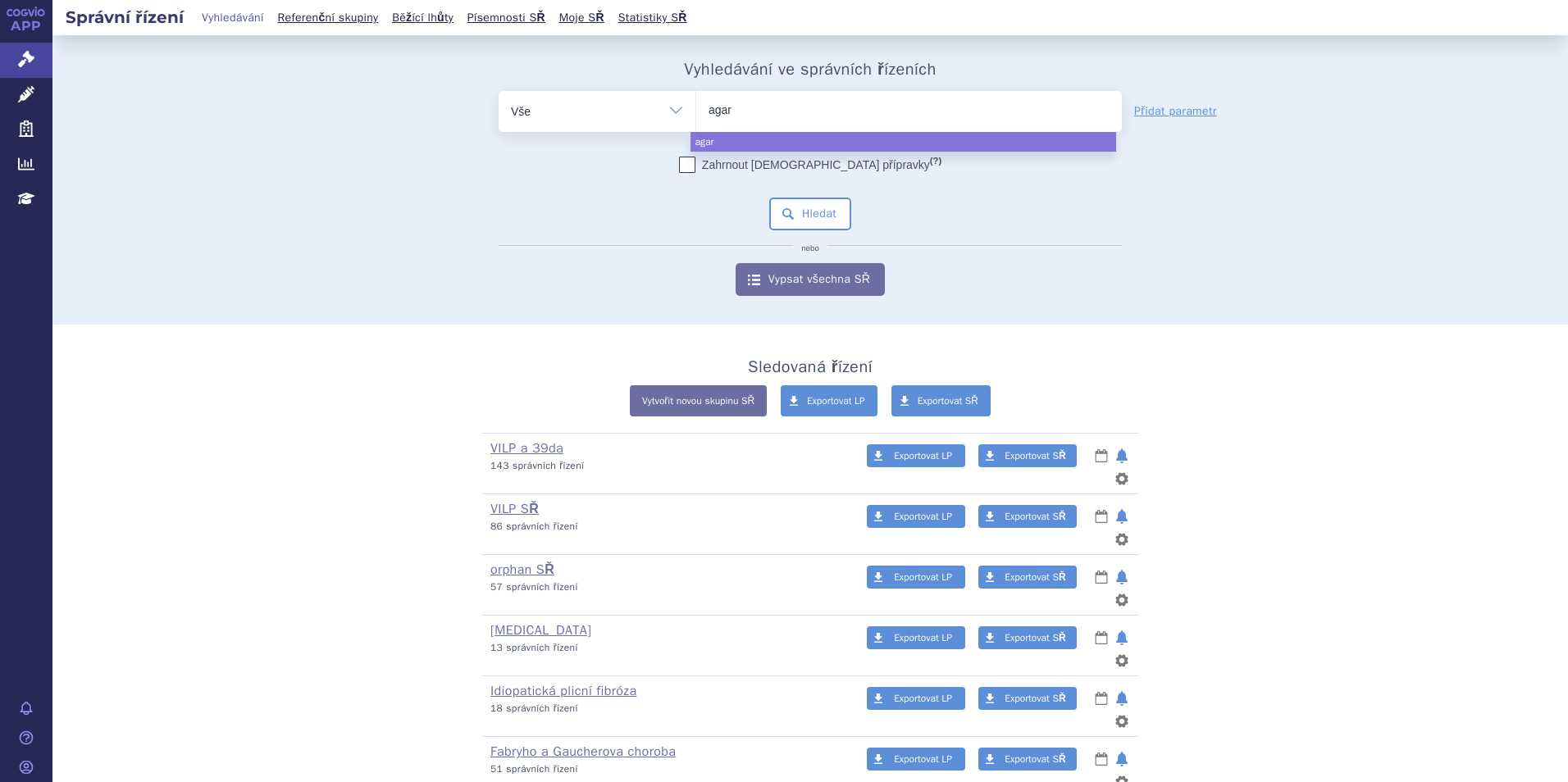 type on "aga" 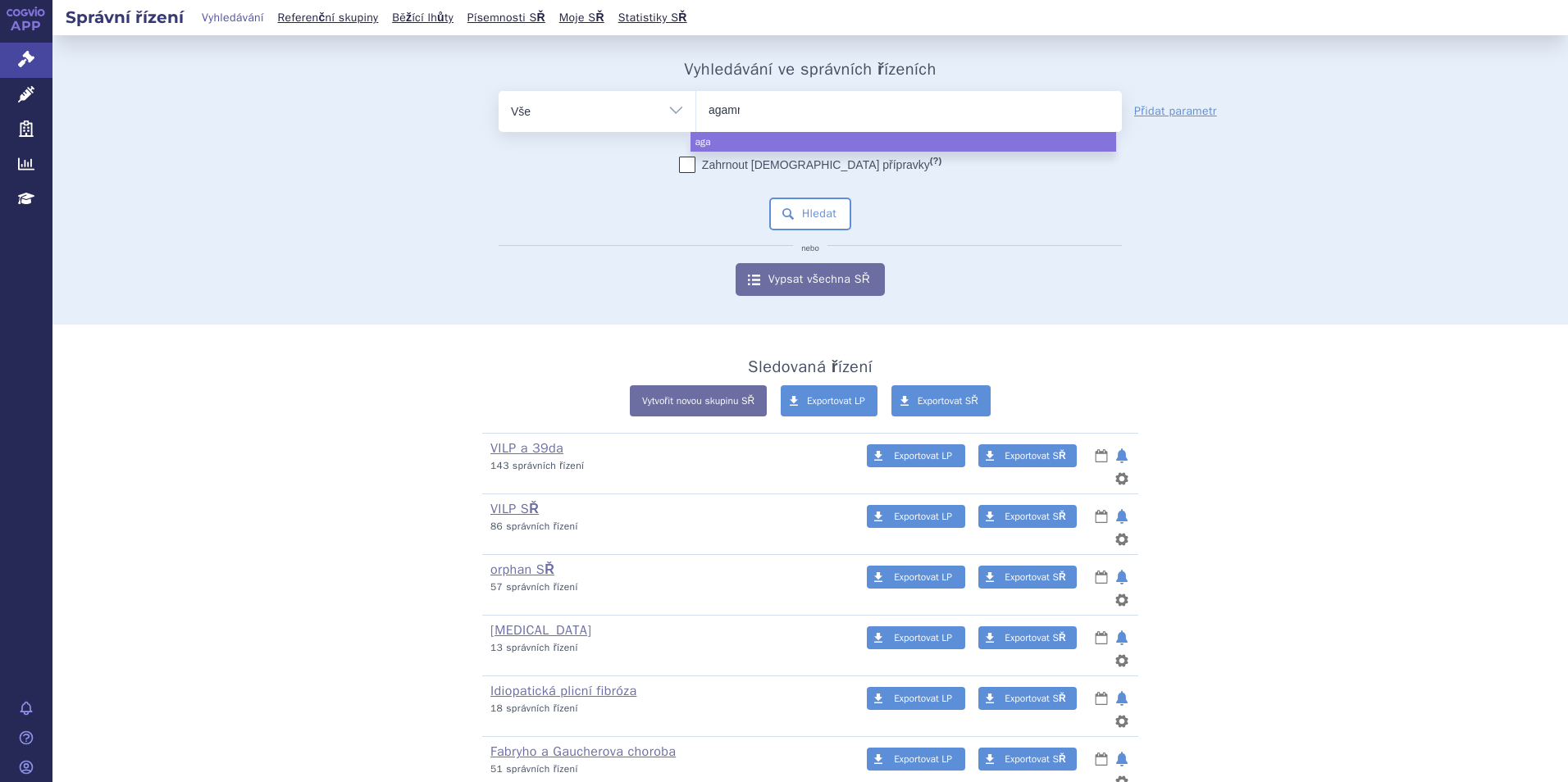 type on "agamre" 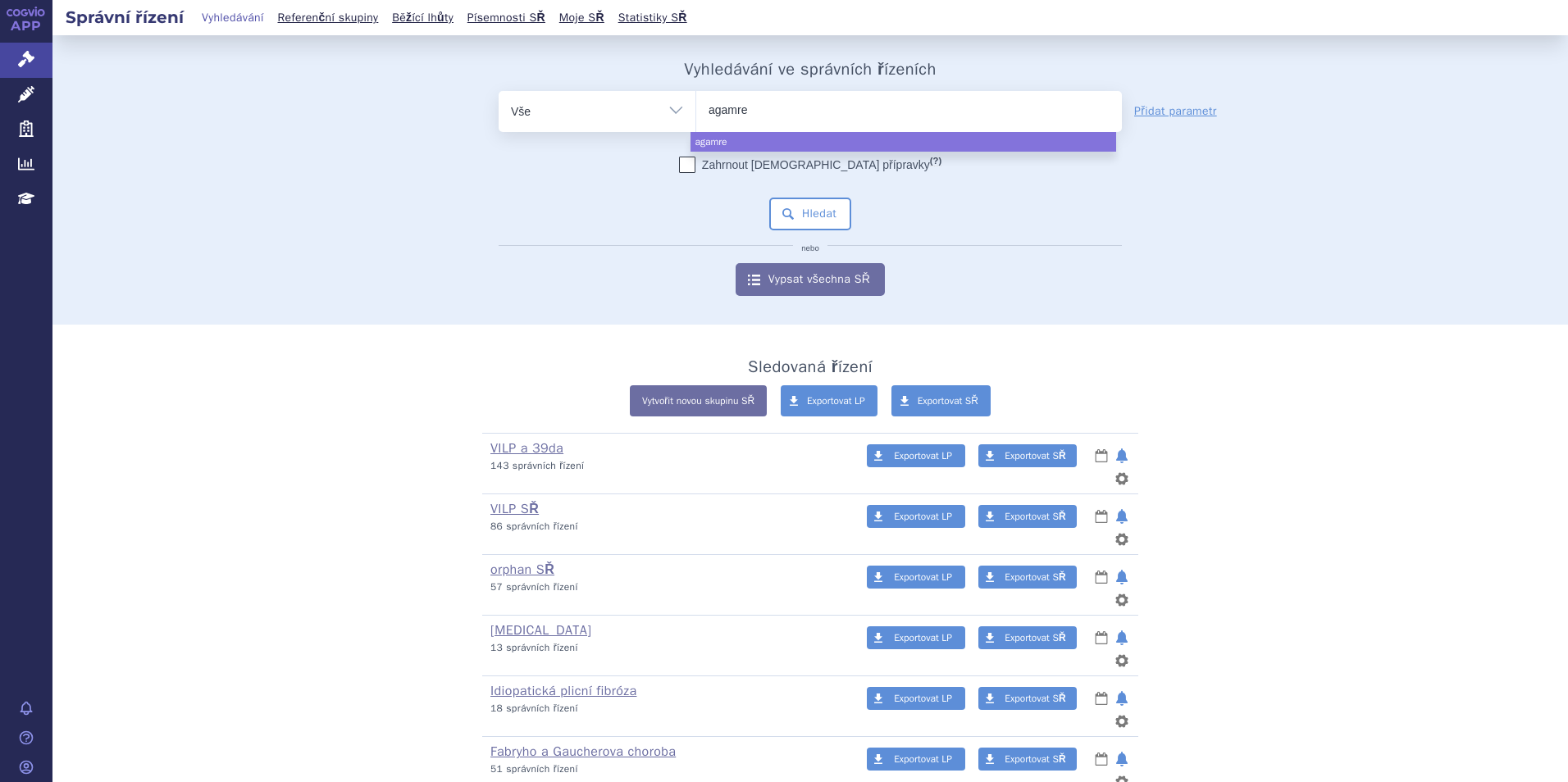 type on "agamree" 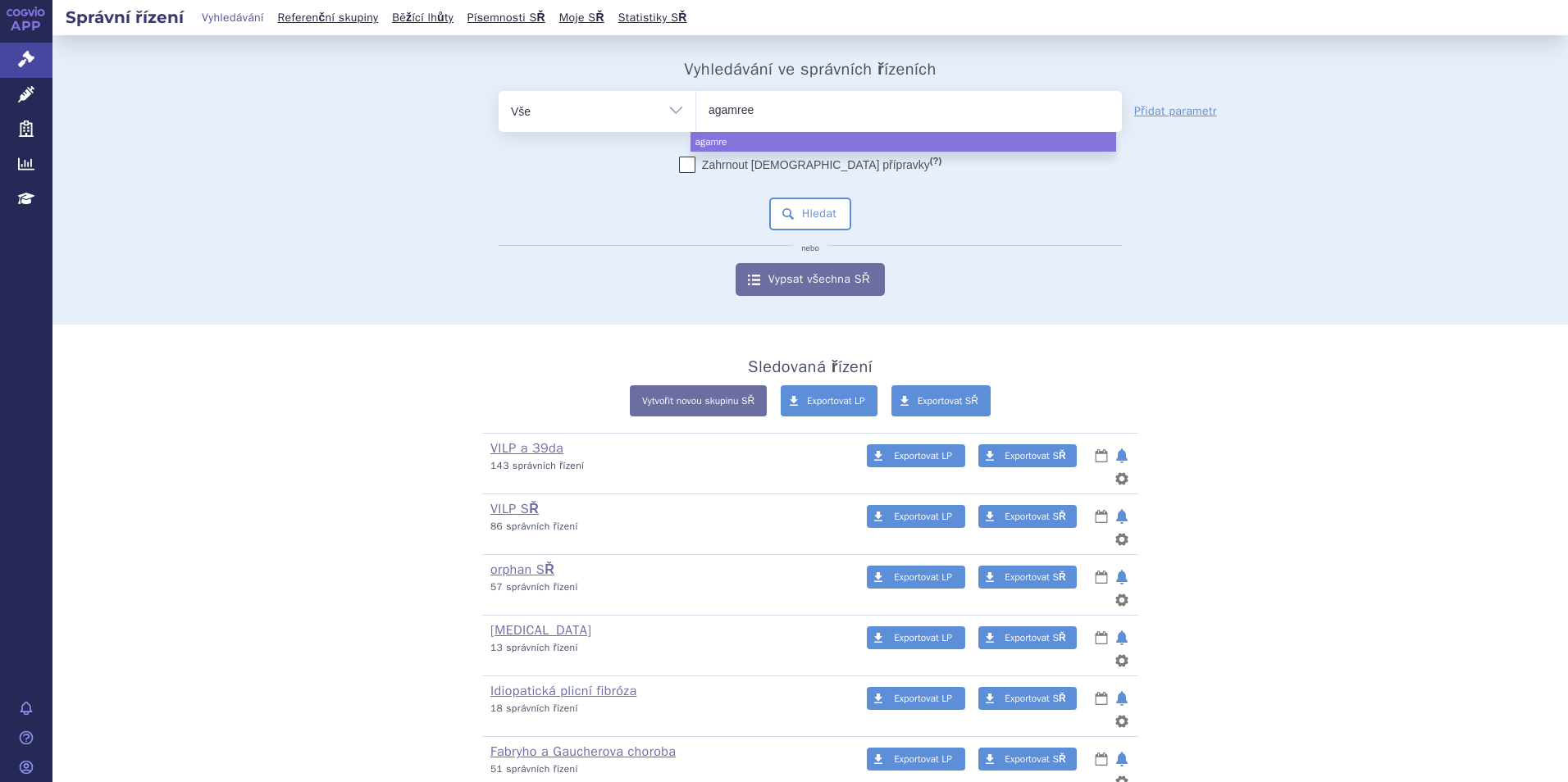 type 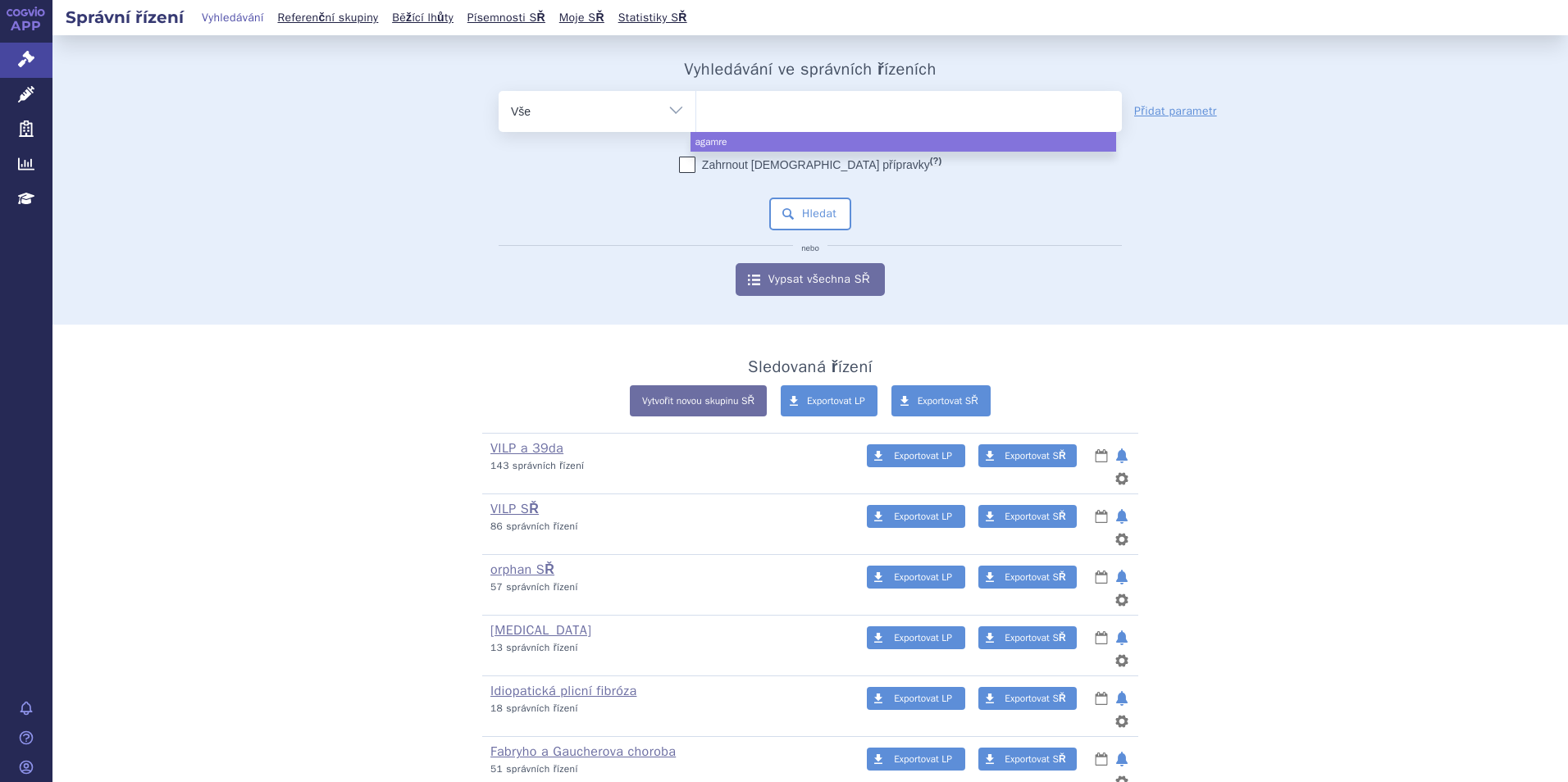 select on "agamree" 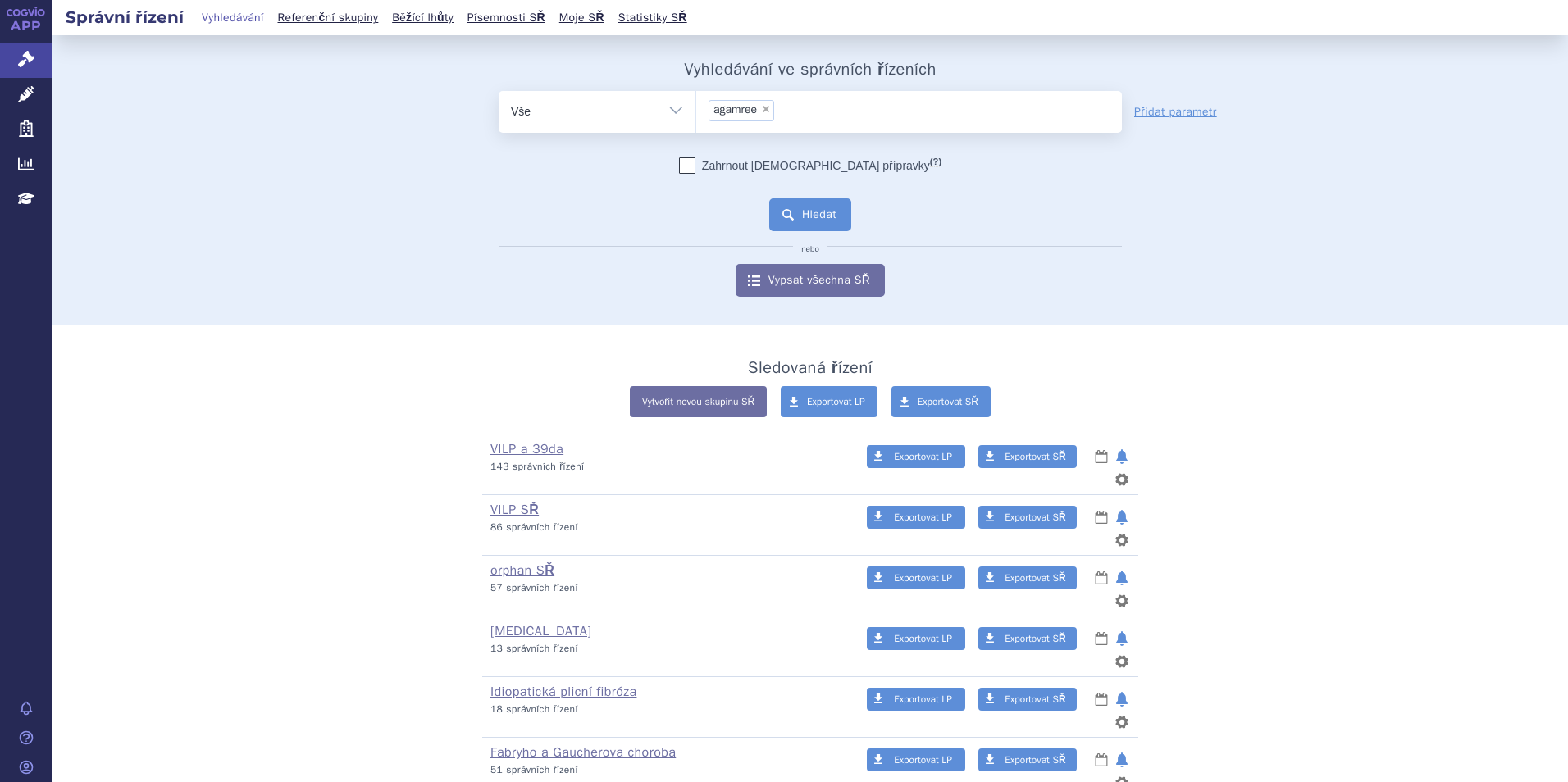 click on "Hledat" at bounding box center (810, 215) 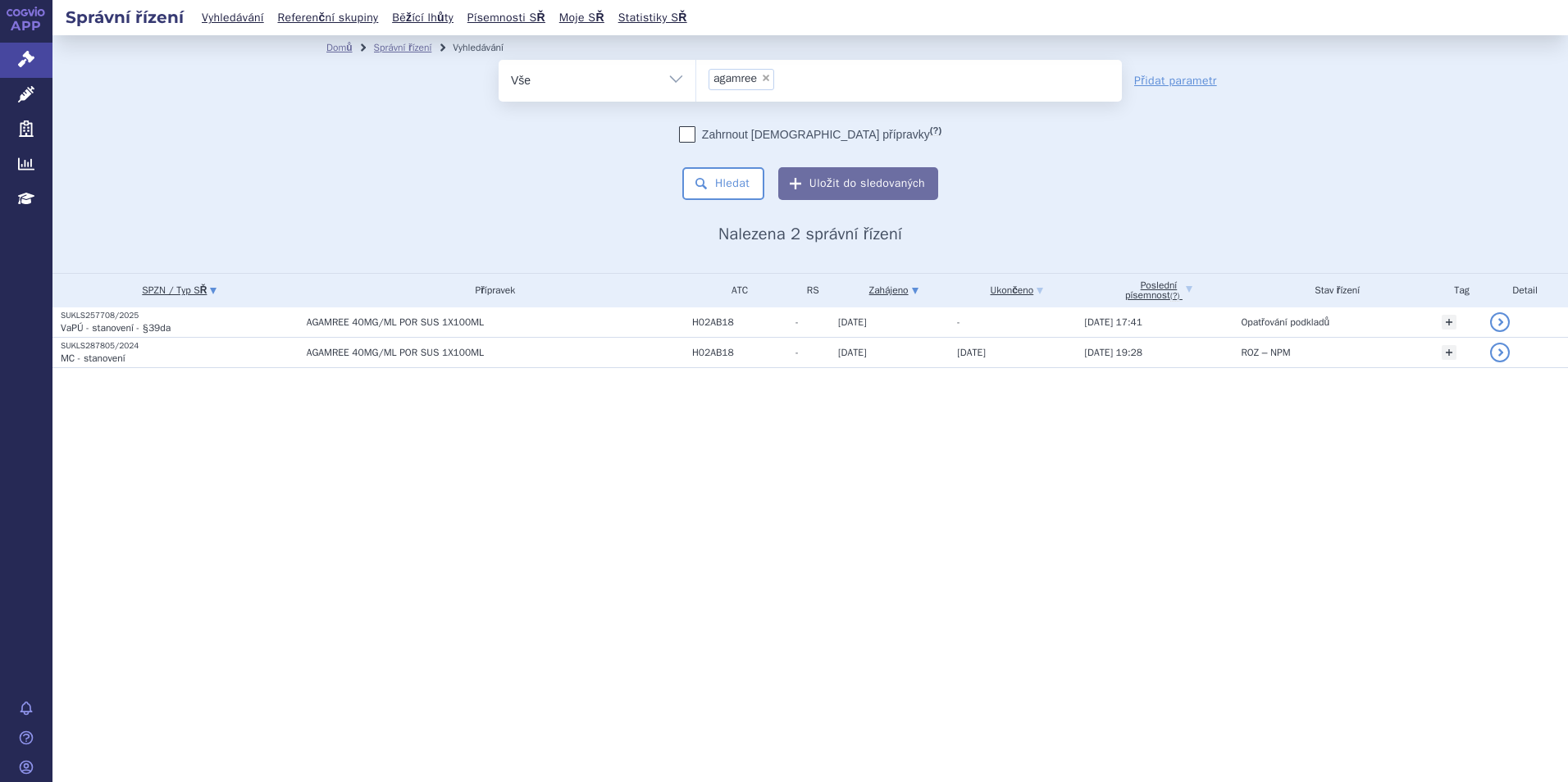 scroll, scrollTop: 0, scrollLeft: 0, axis: both 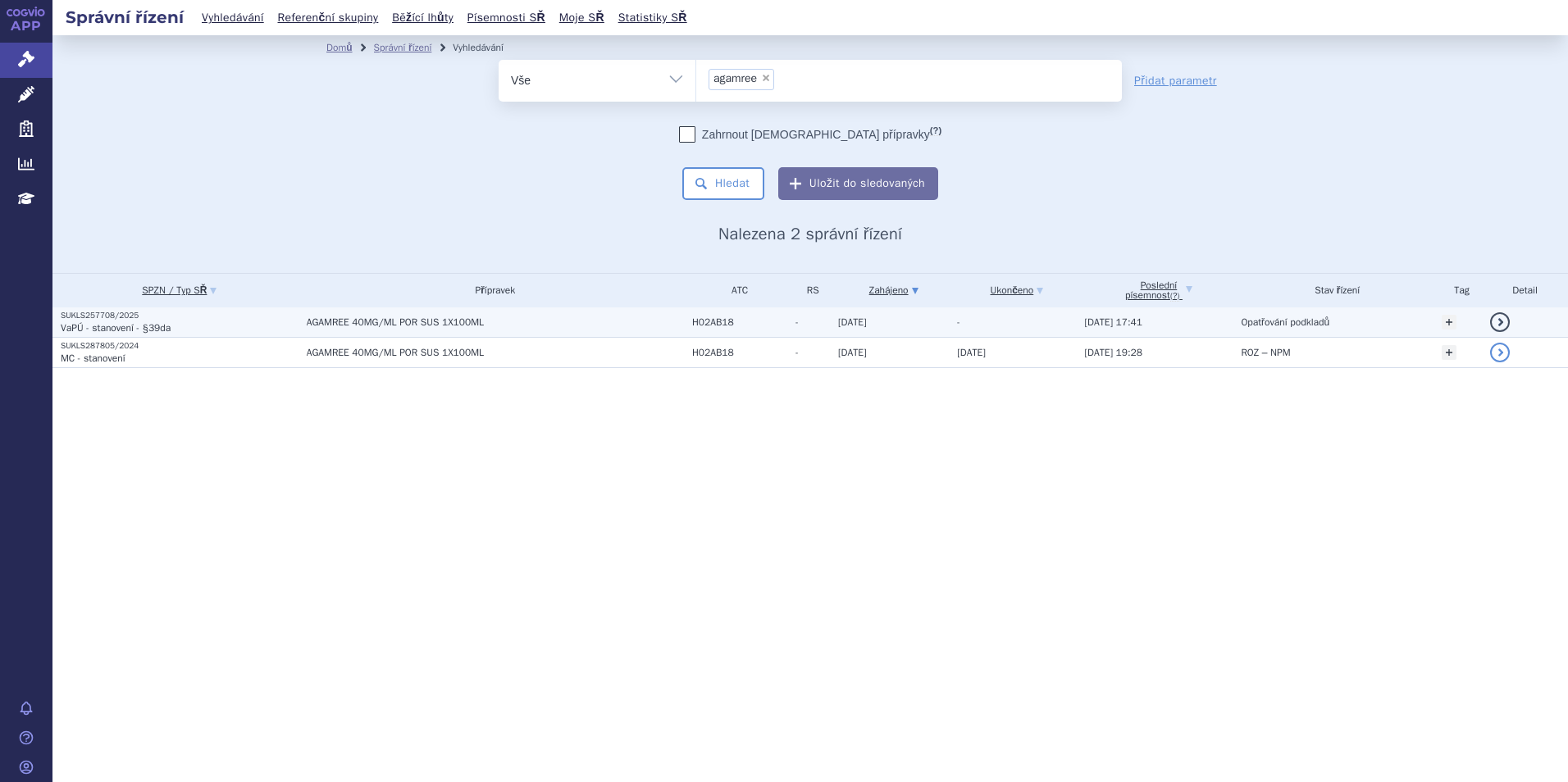 click on "VaPÚ - stanovení - §39da" at bounding box center (180, 328) 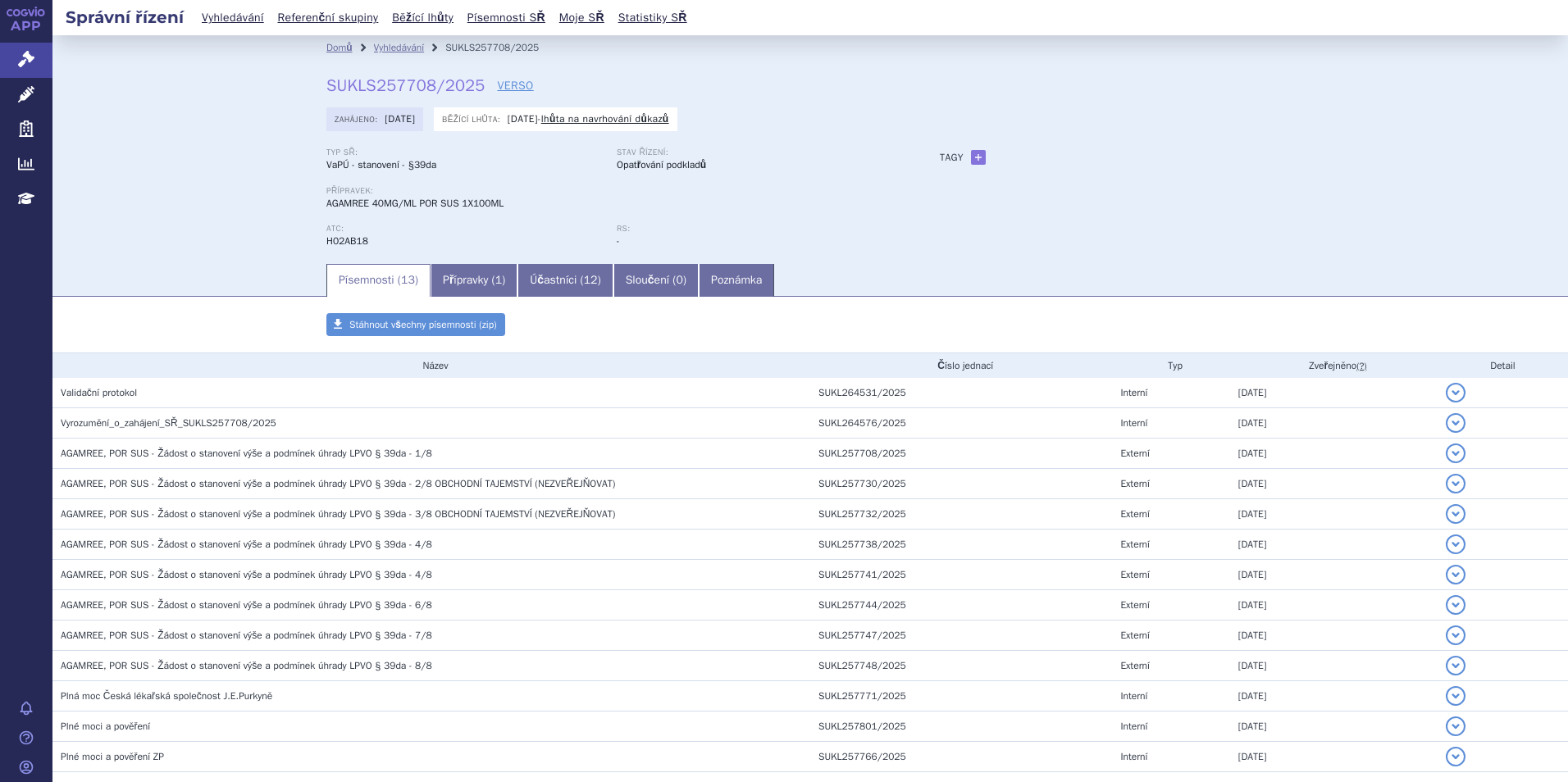 scroll, scrollTop: 0, scrollLeft: 0, axis: both 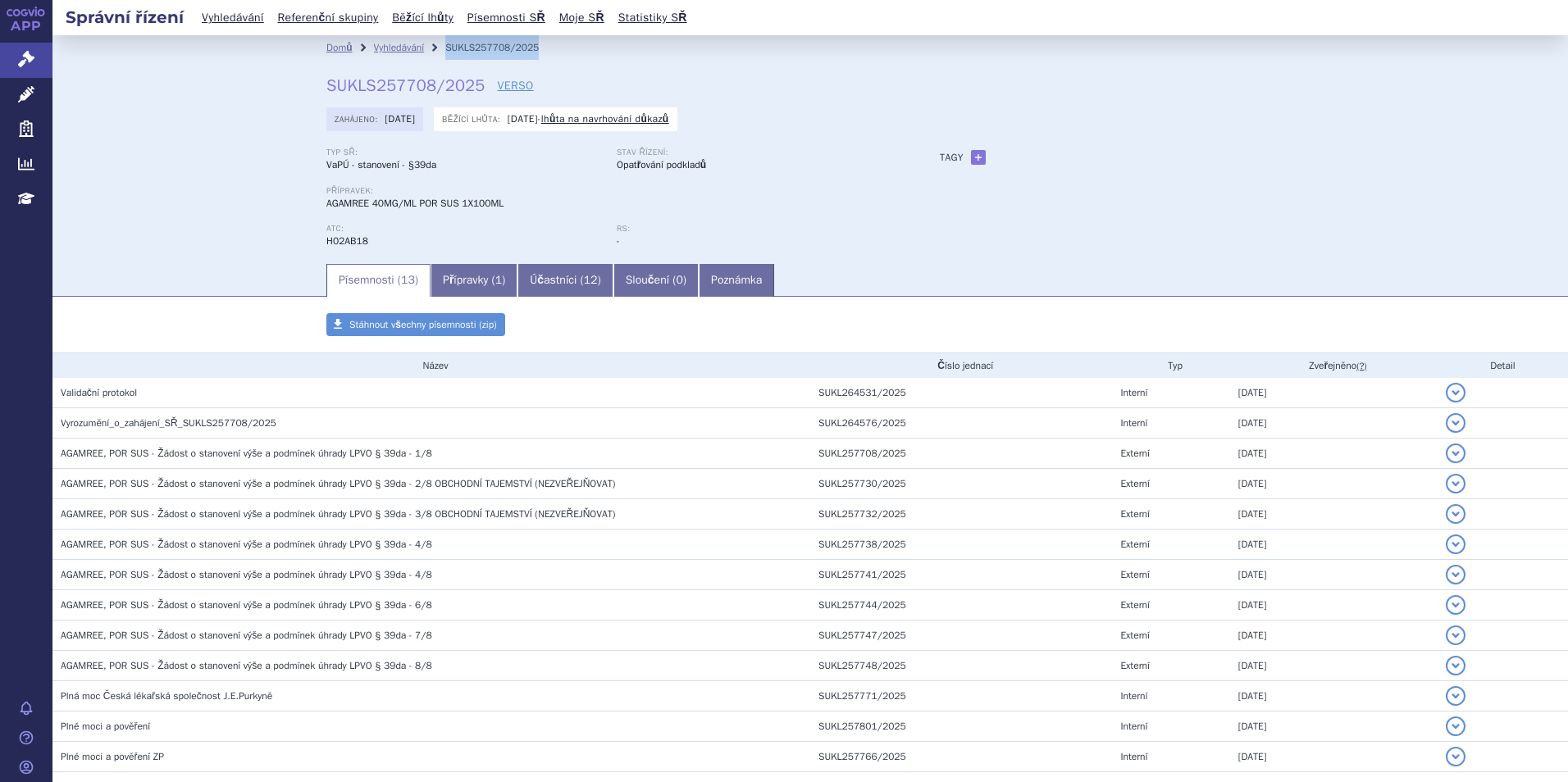 drag, startPoint x: 530, startPoint y: 51, endPoint x: 448, endPoint y: 54, distance: 82.05486 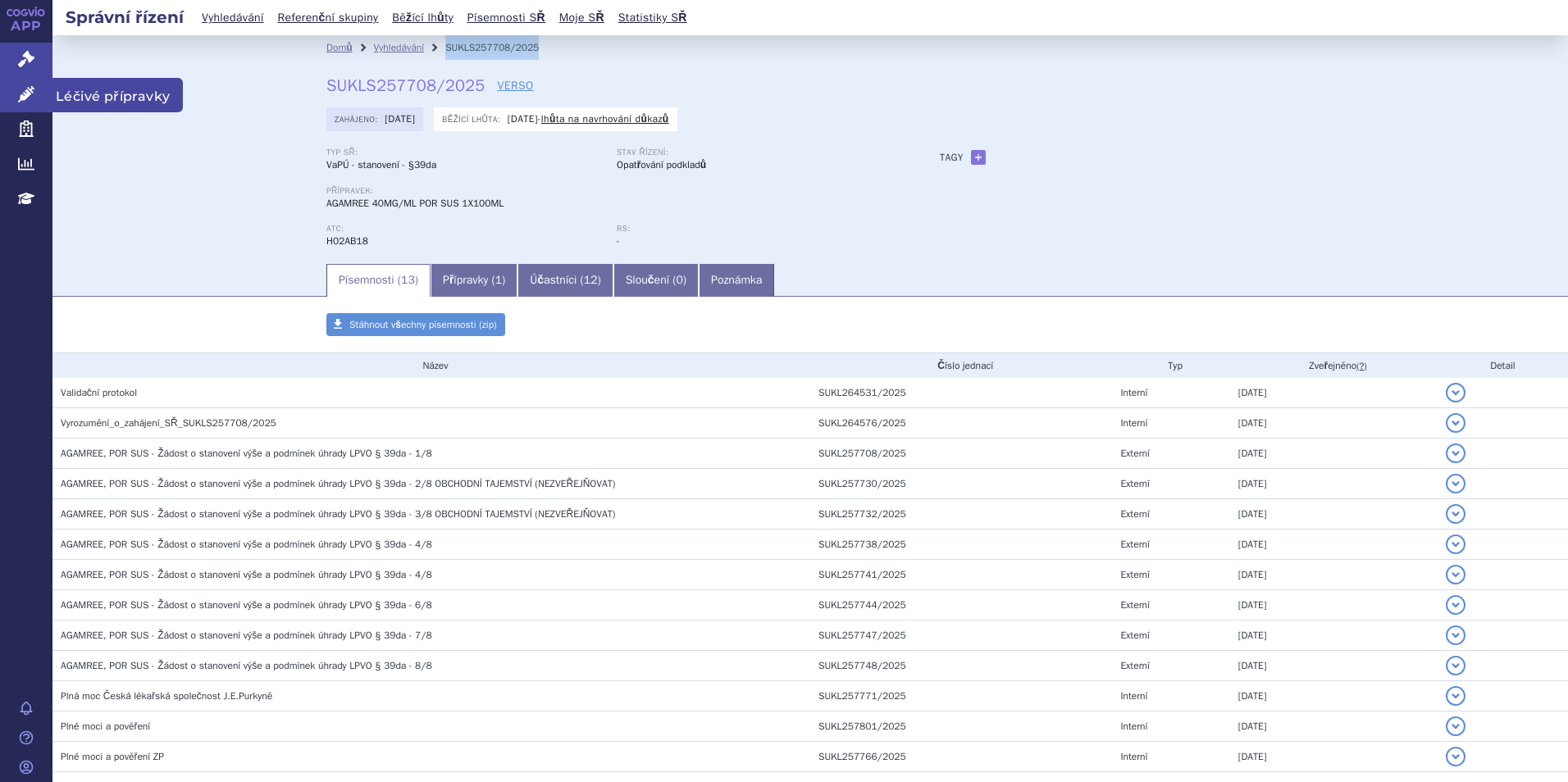 click on "Léčivé přípravky" at bounding box center [26, 95] 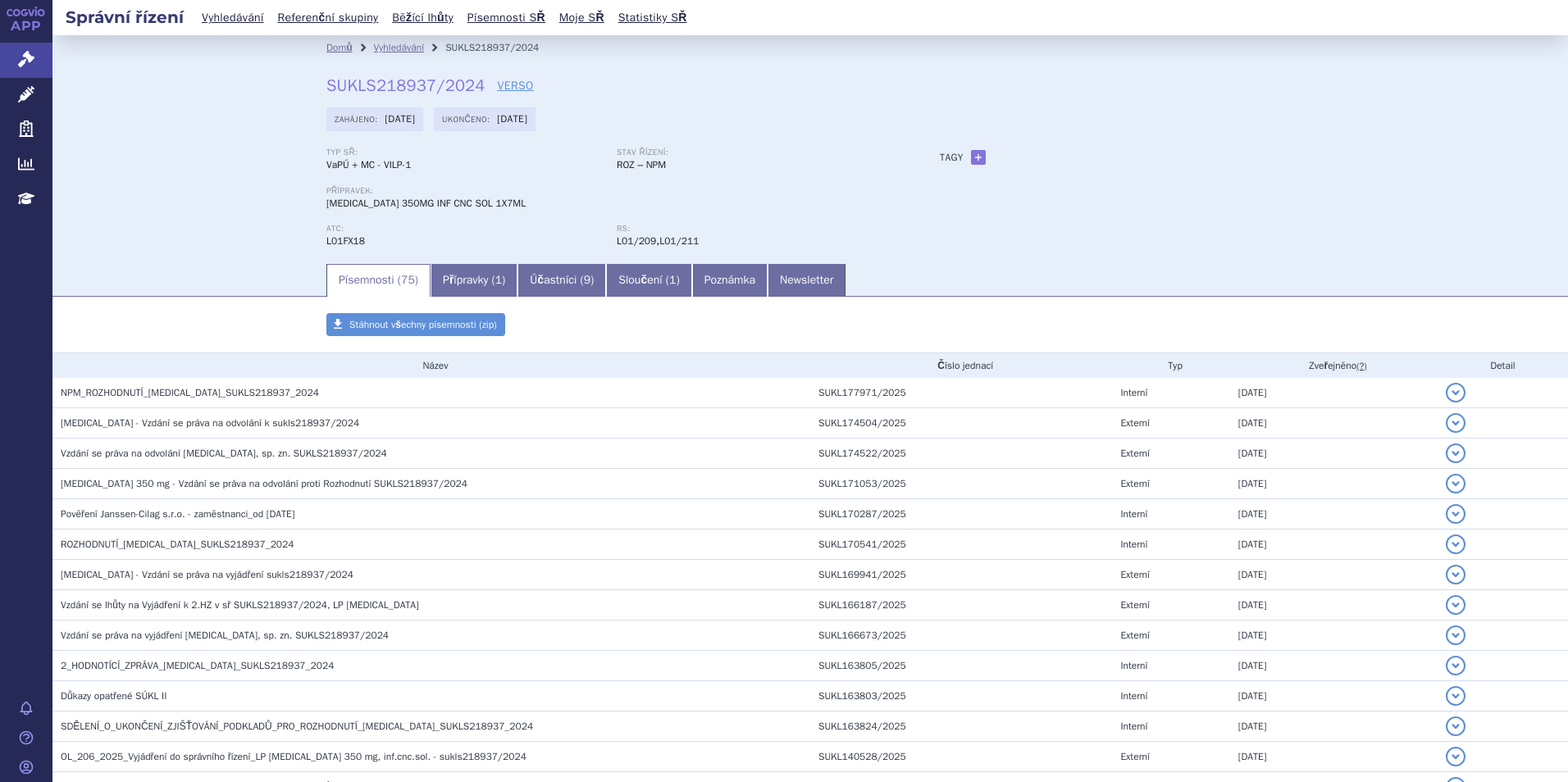 scroll, scrollTop: 0, scrollLeft: 0, axis: both 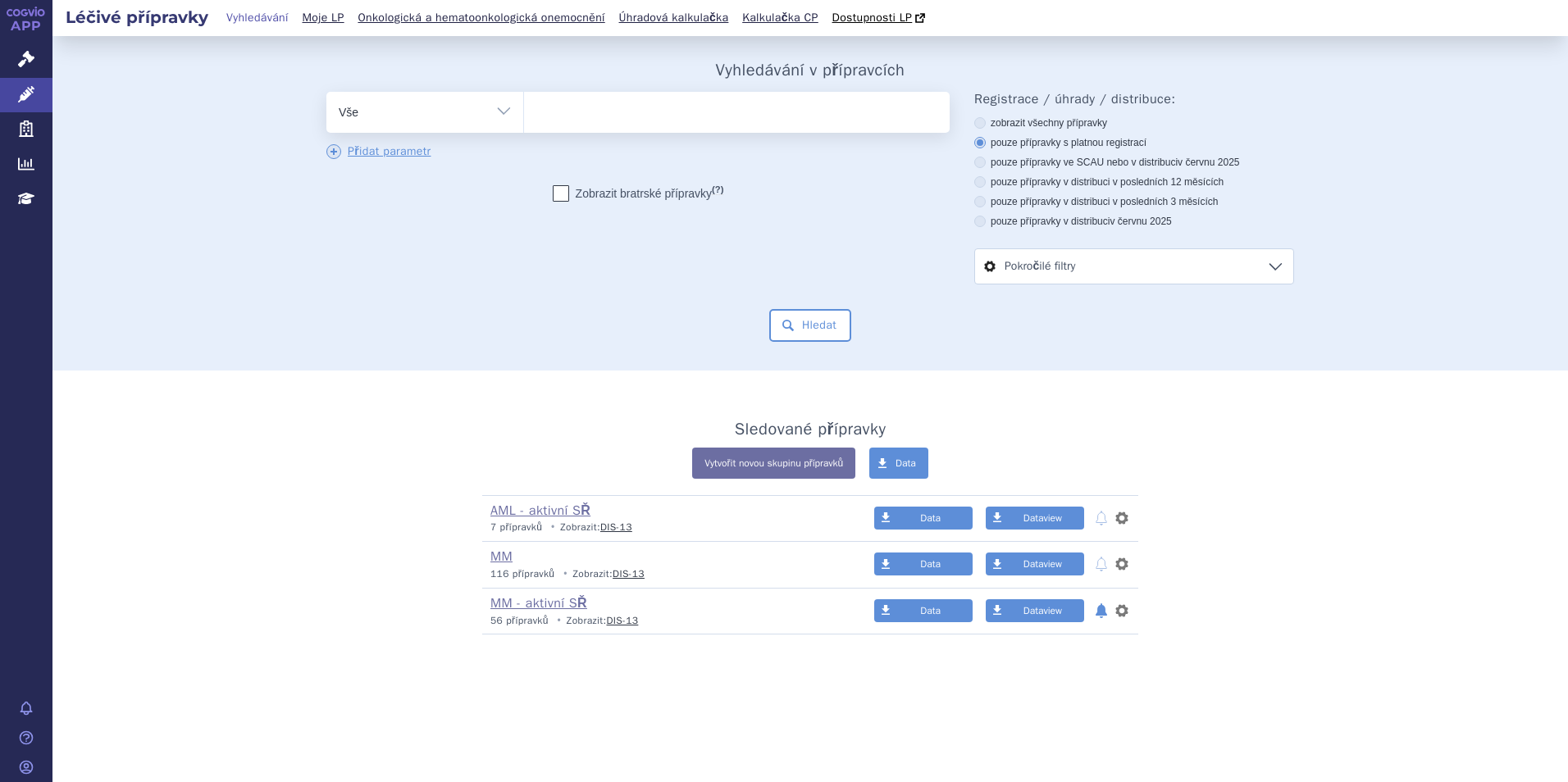 click at bounding box center (736, 109) 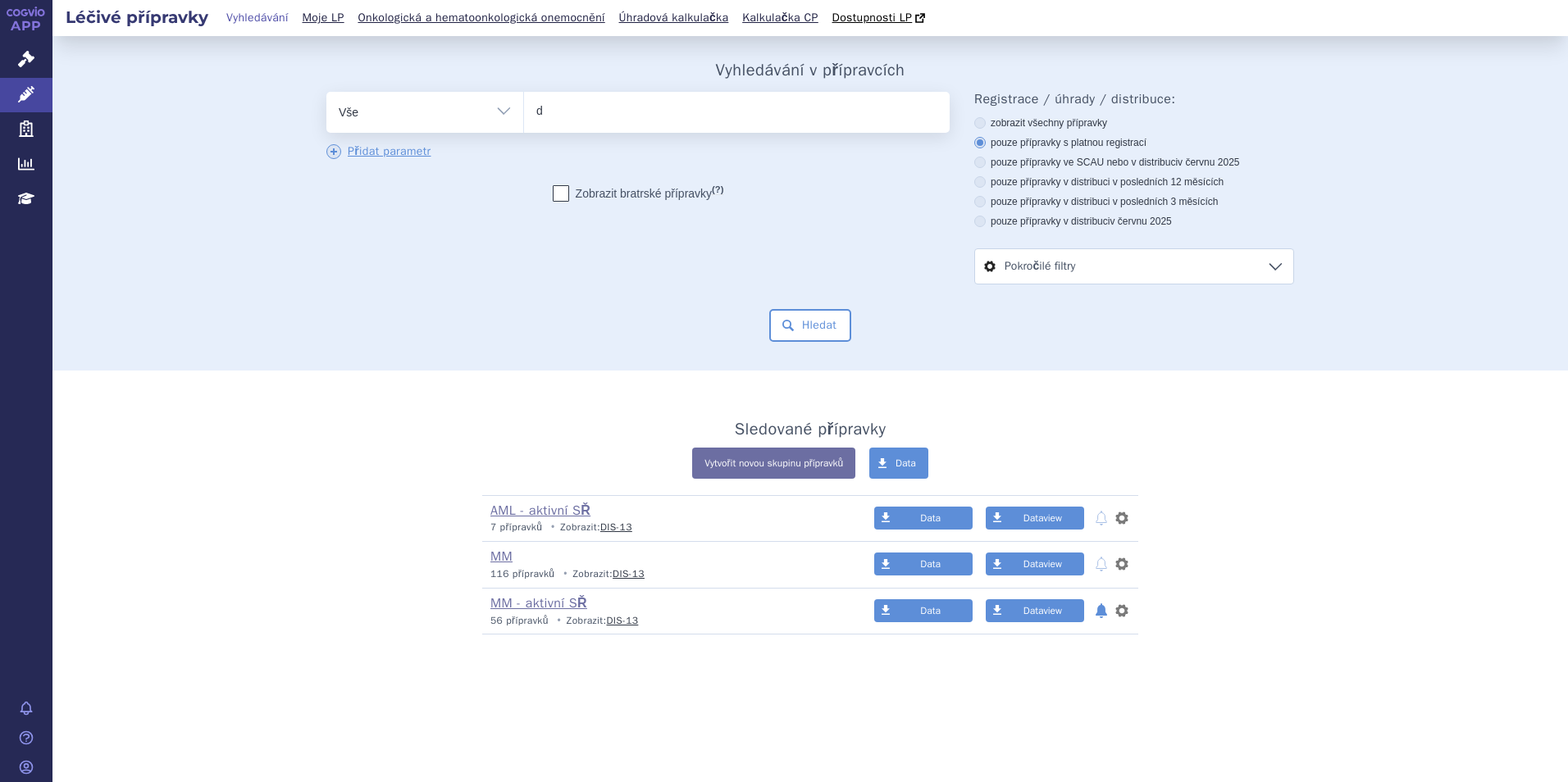 type on "du" 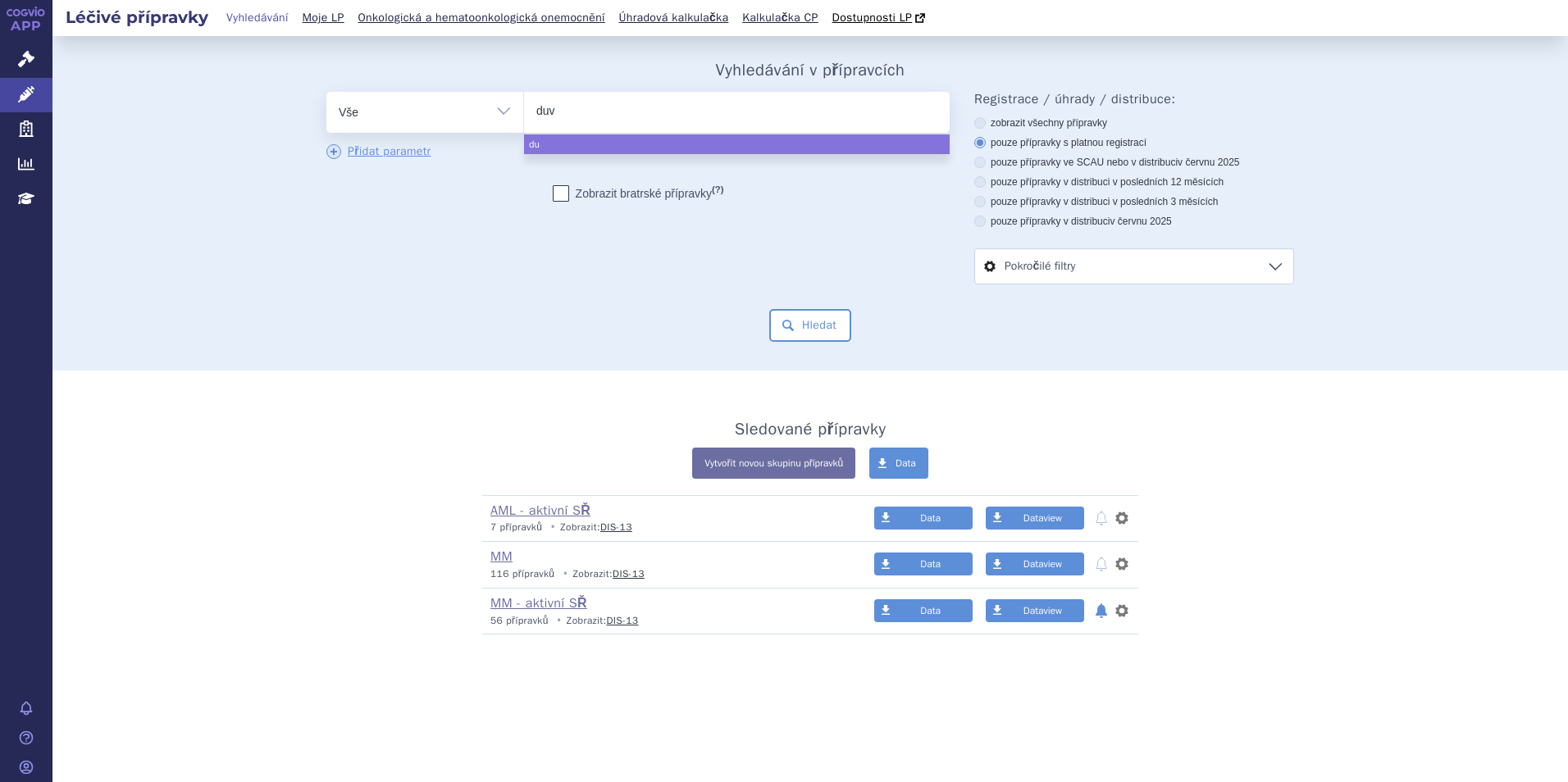 type on "duvy" 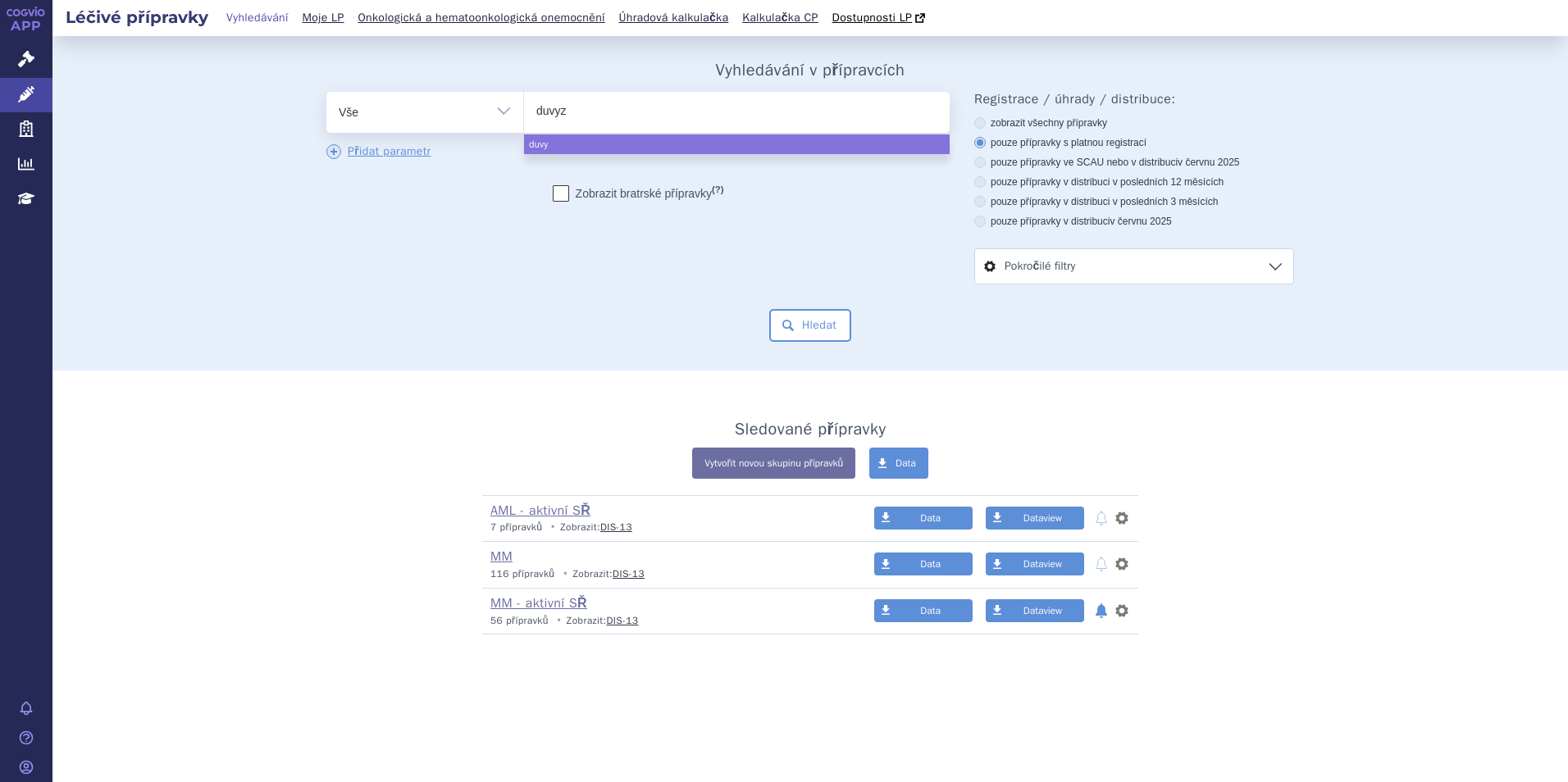 type on "duvyza" 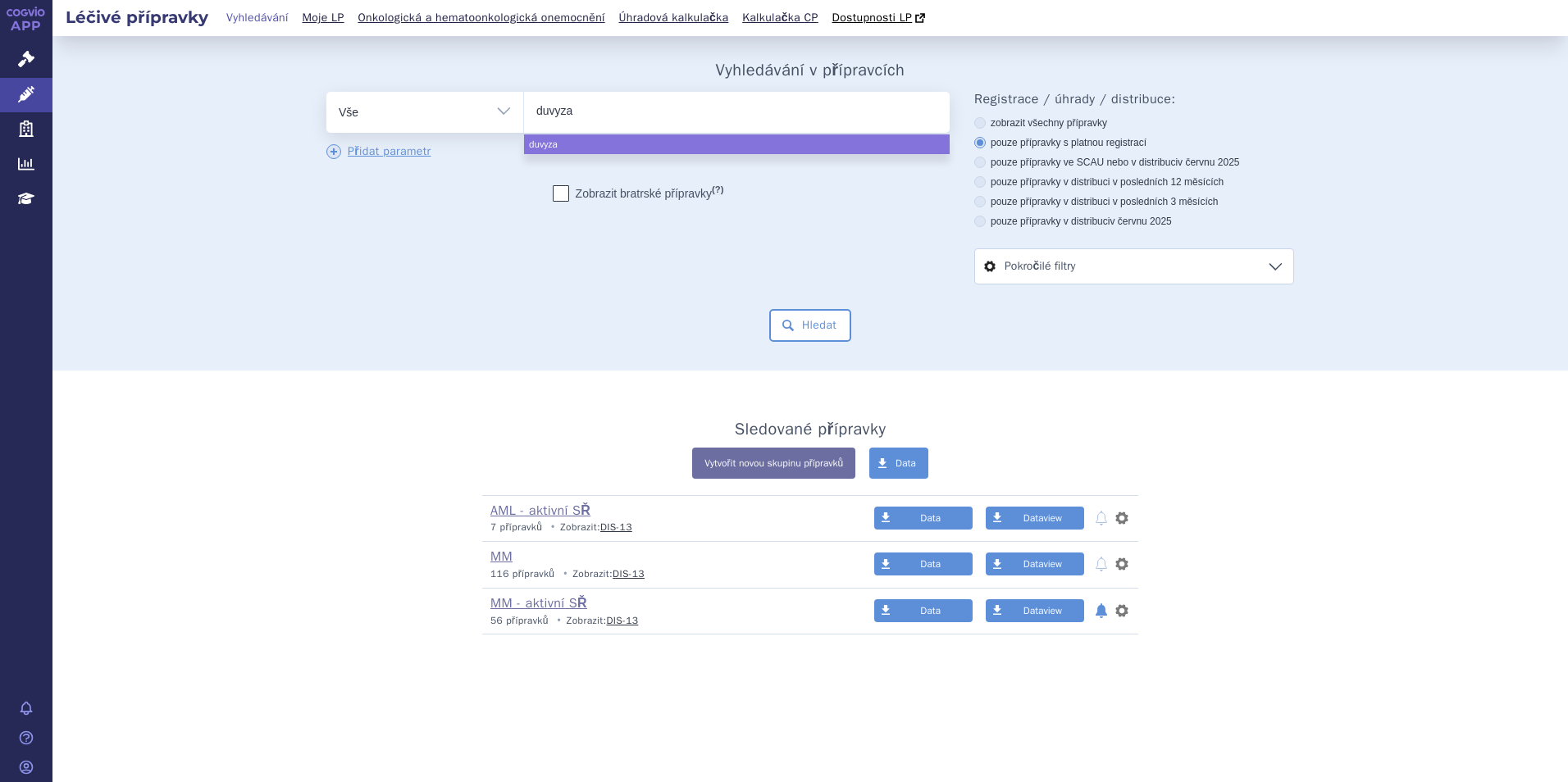 type on "duvyzat" 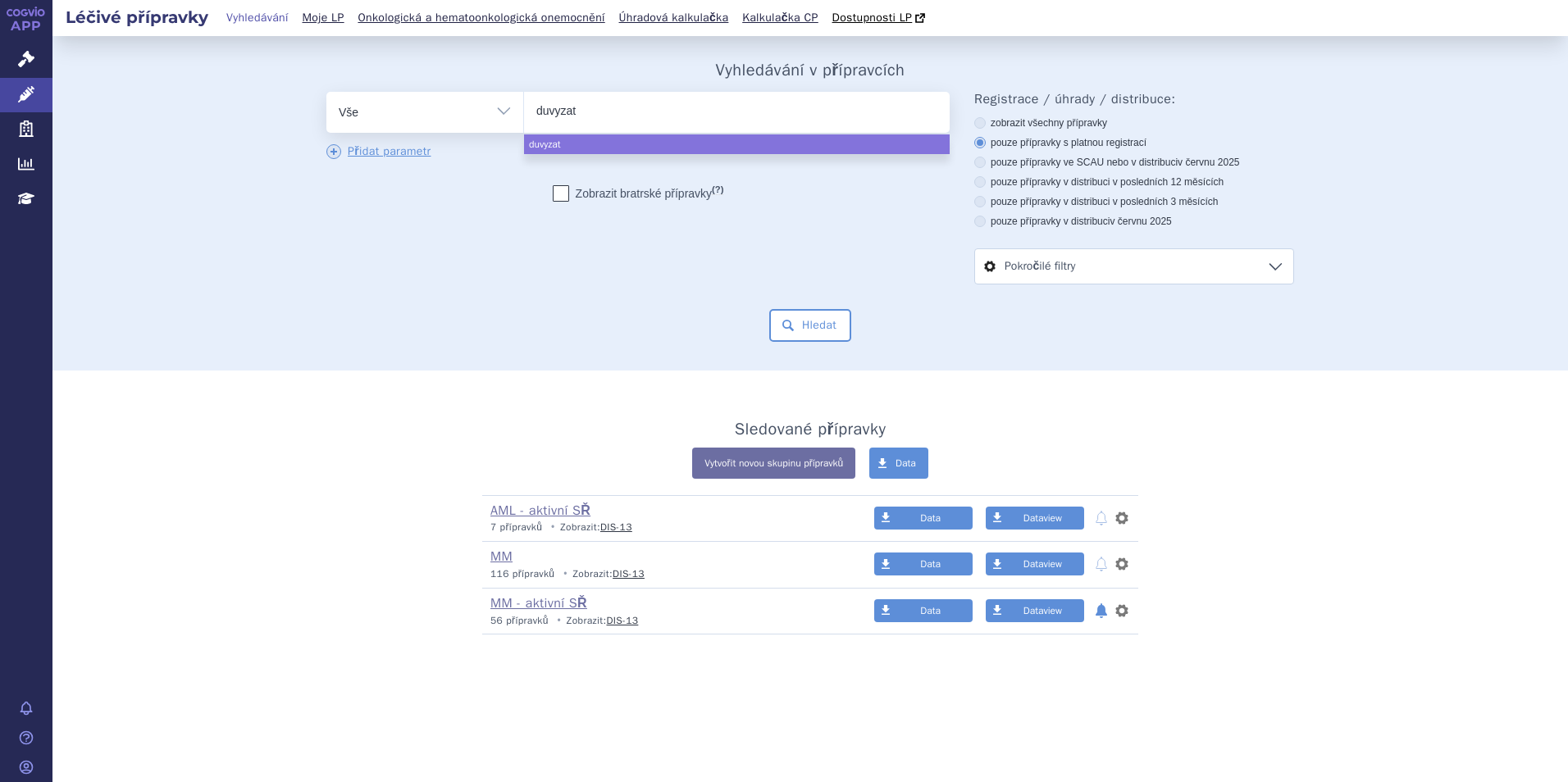 select on "duvyzat" 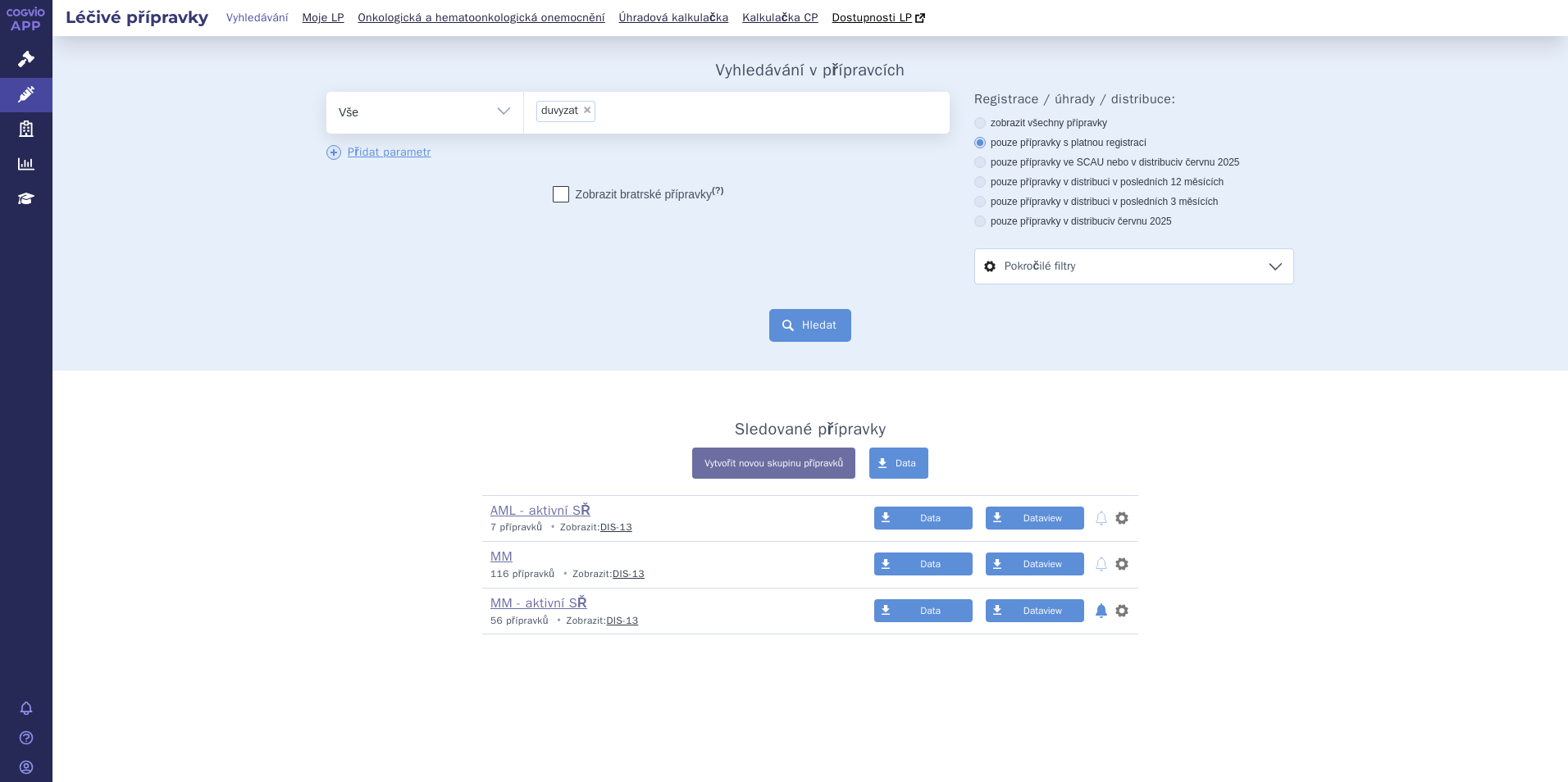 click on "Hledat" at bounding box center [810, 325] 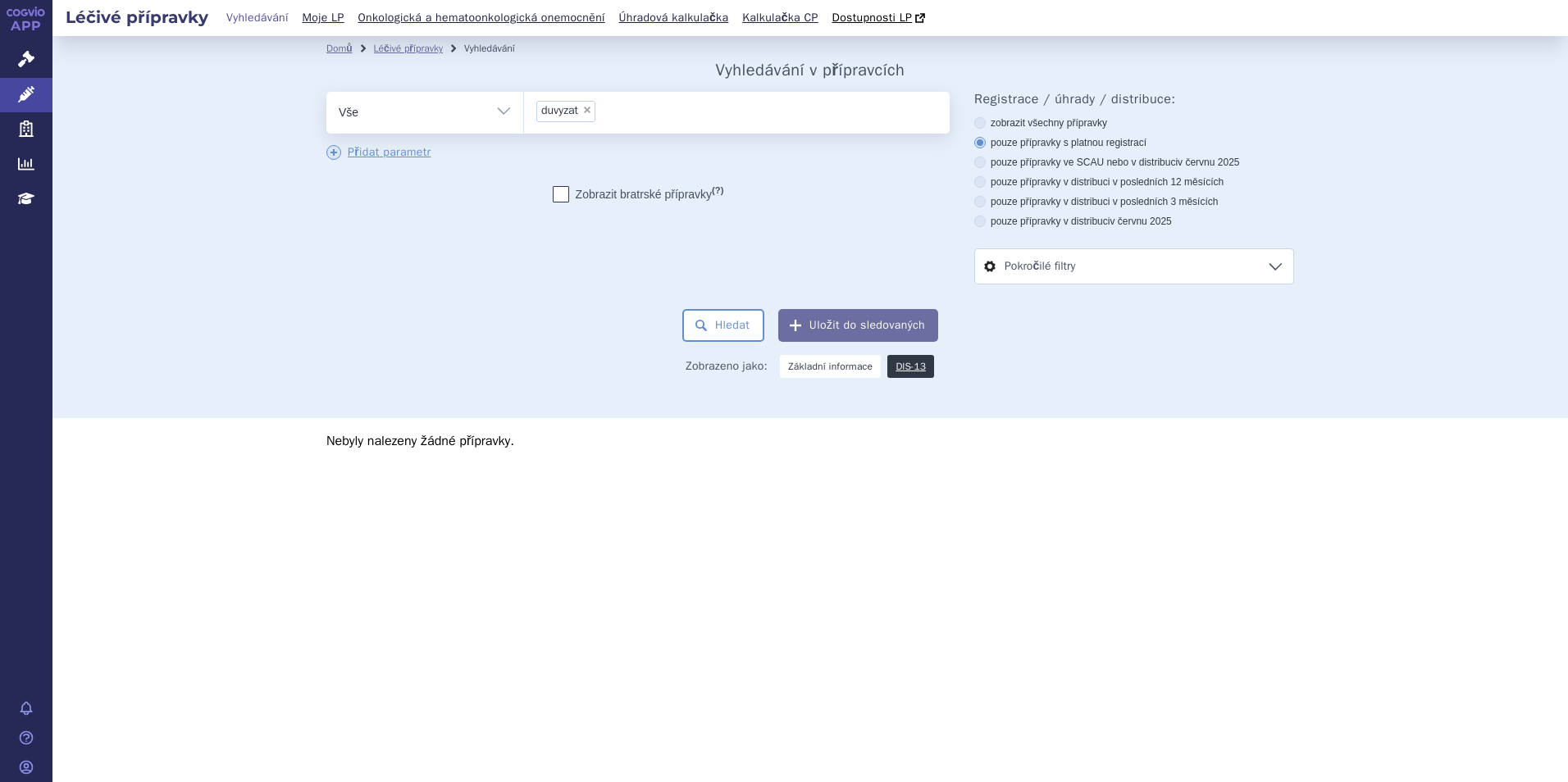 scroll, scrollTop: 0, scrollLeft: 0, axis: both 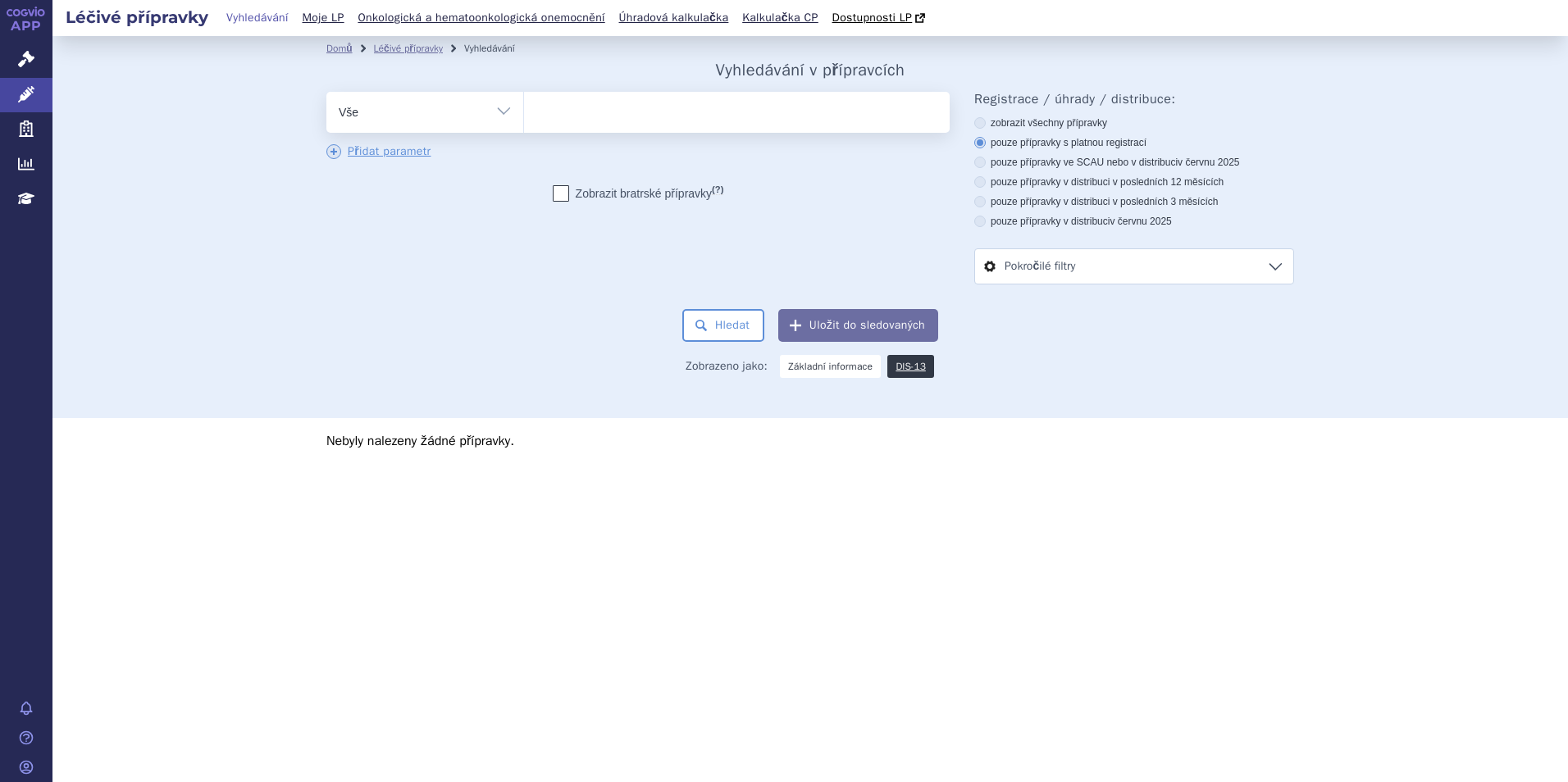 click at bounding box center (736, 109) 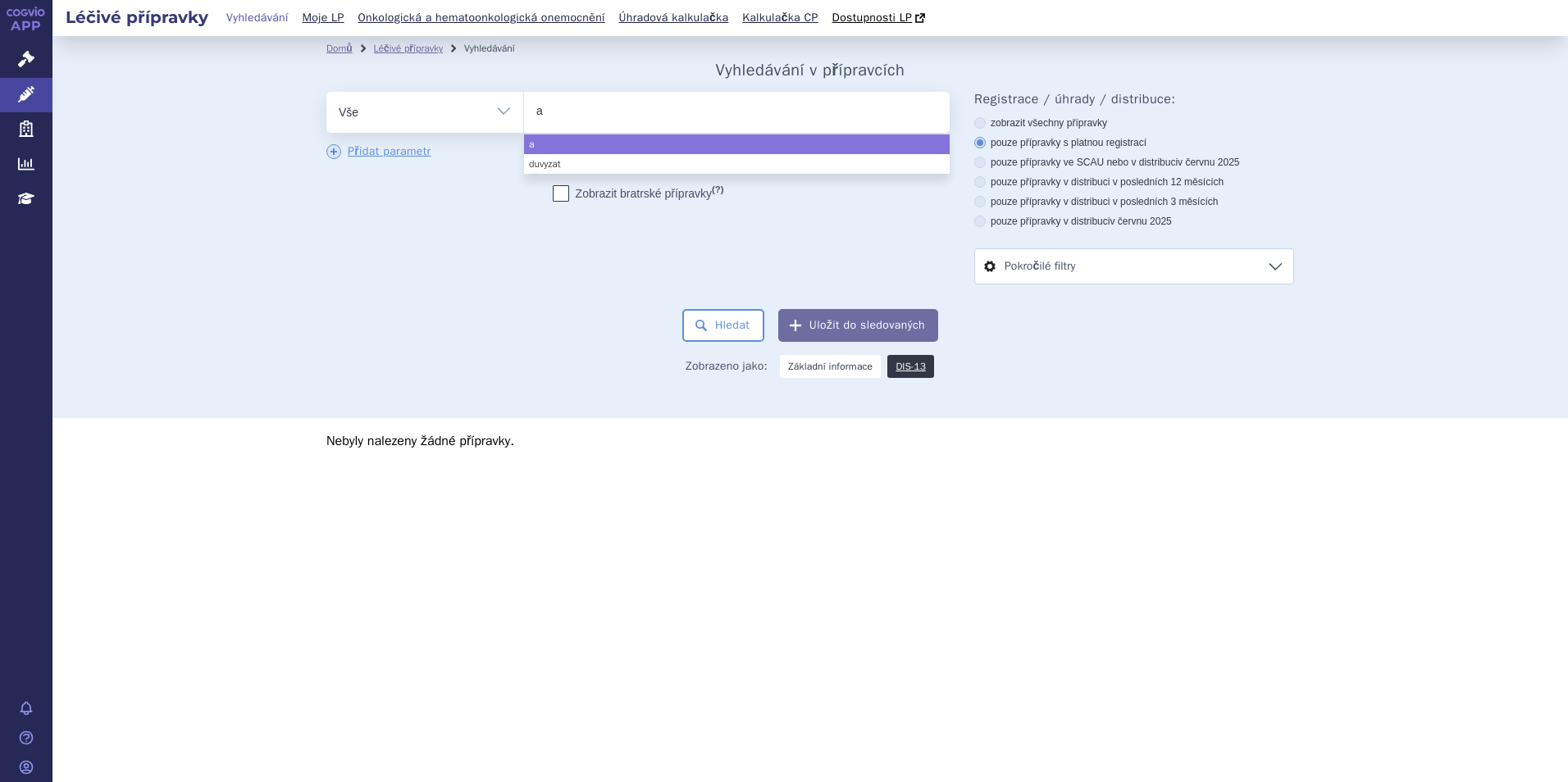 type on "ag" 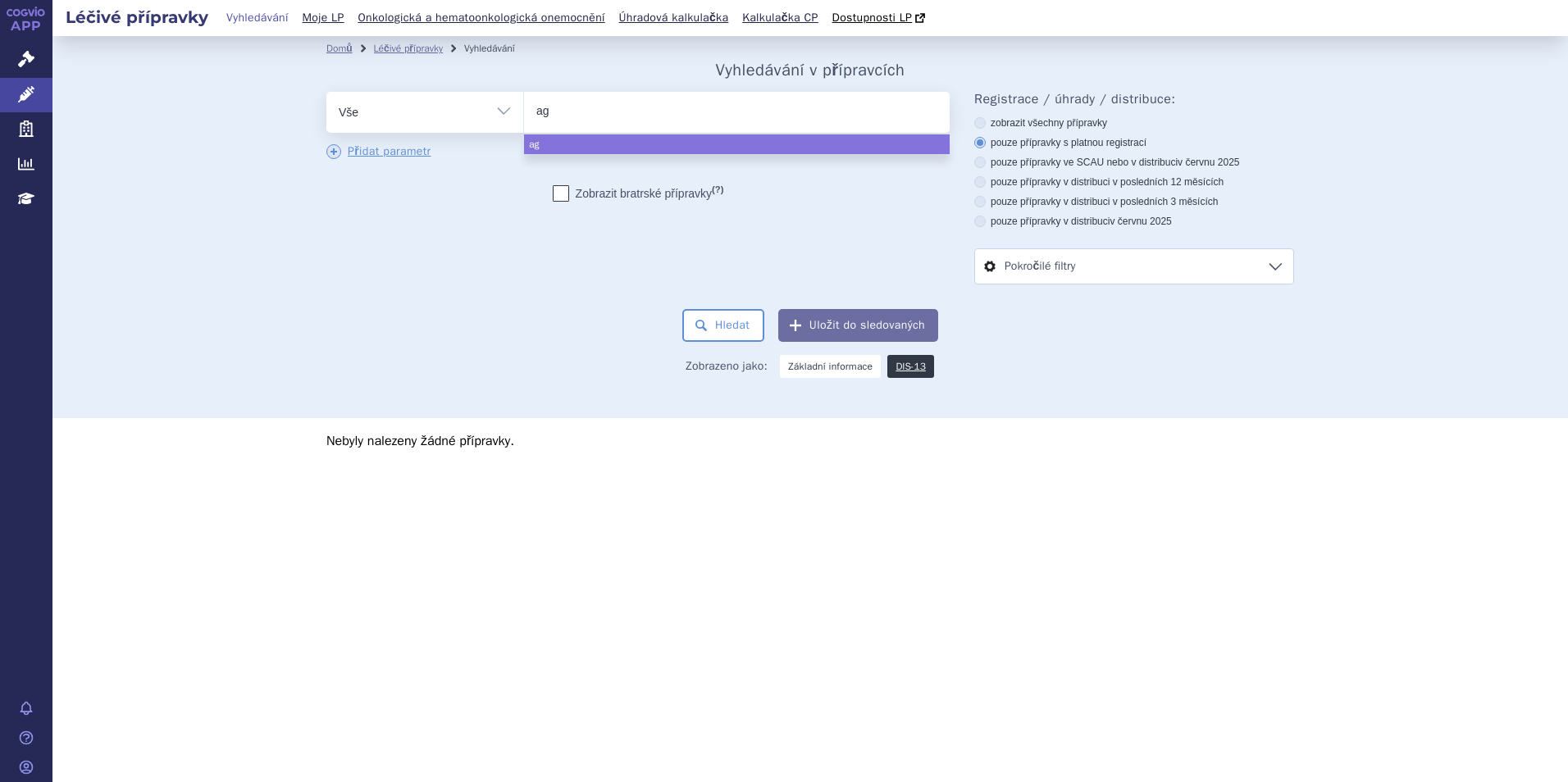 type on "aga" 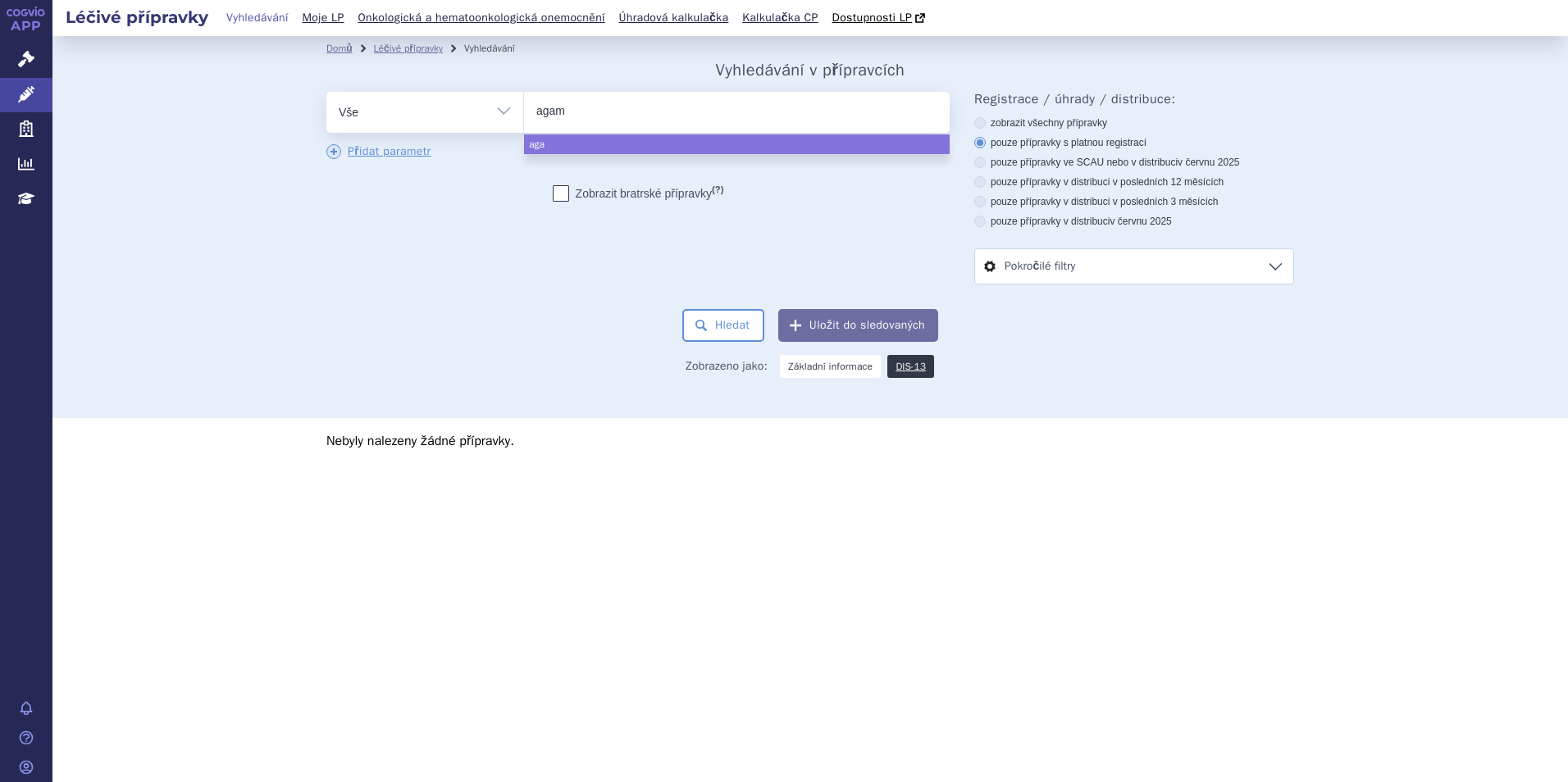 type on "agamr" 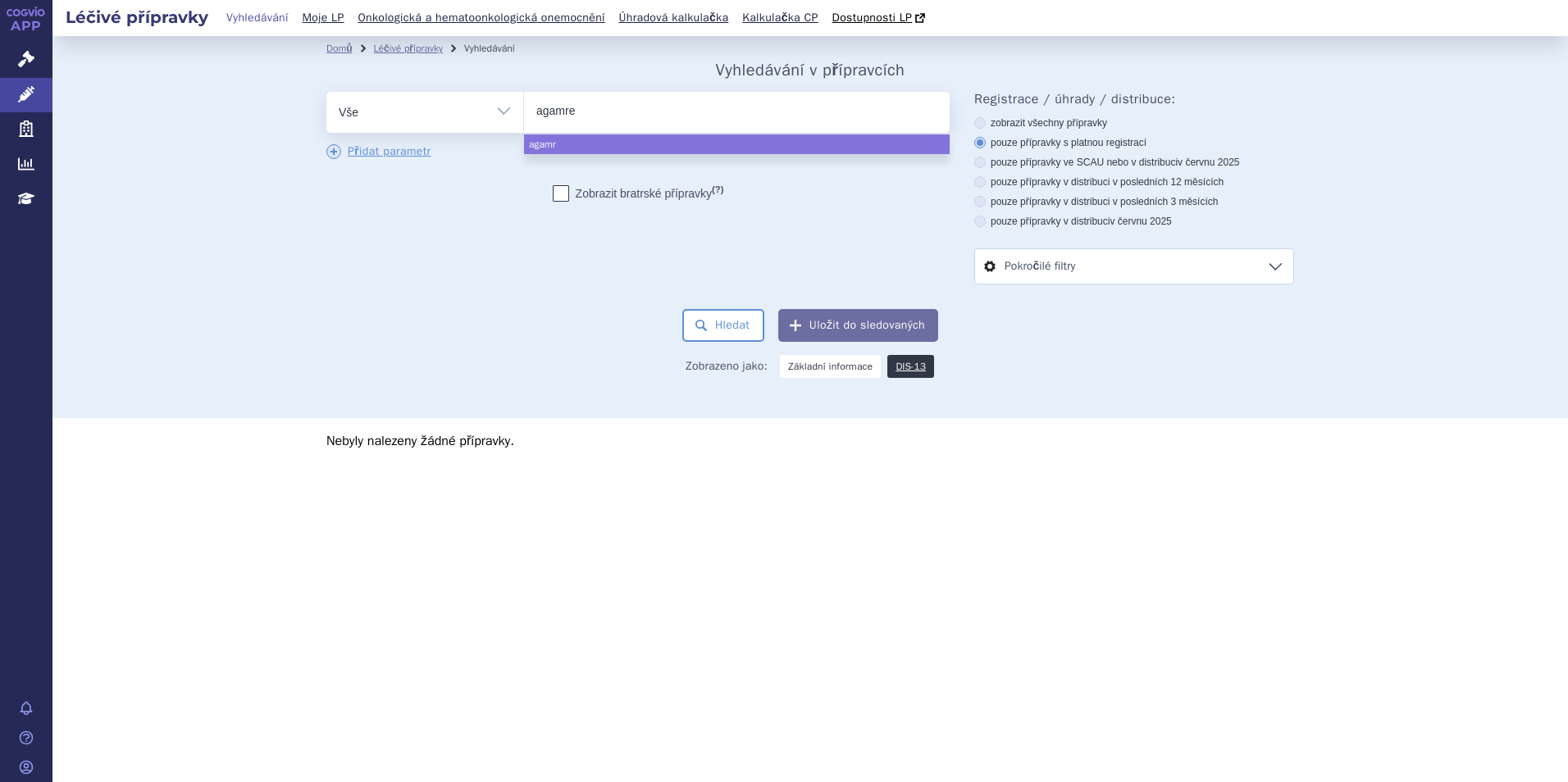 type on "agamree" 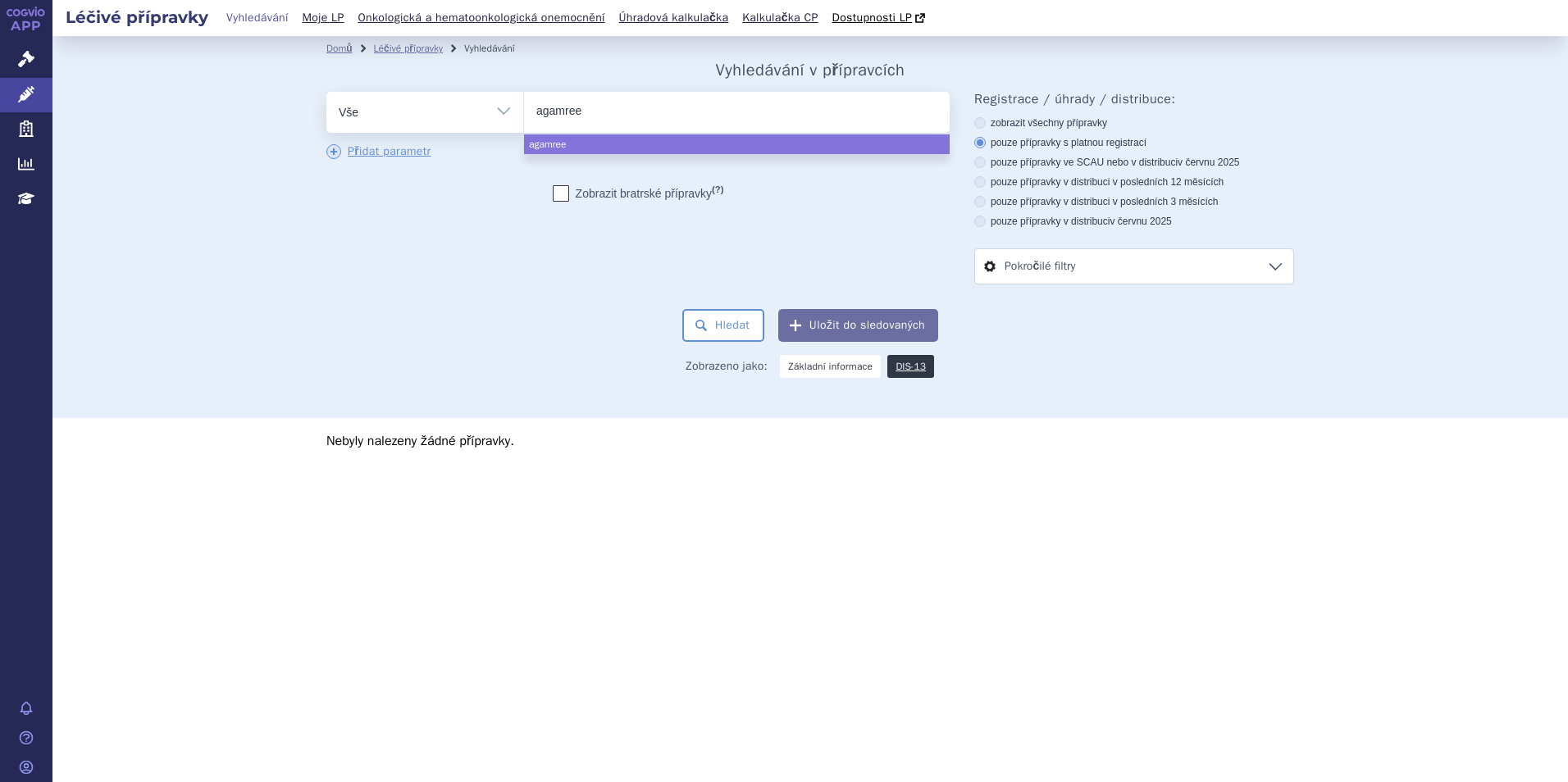 select on "agamree" 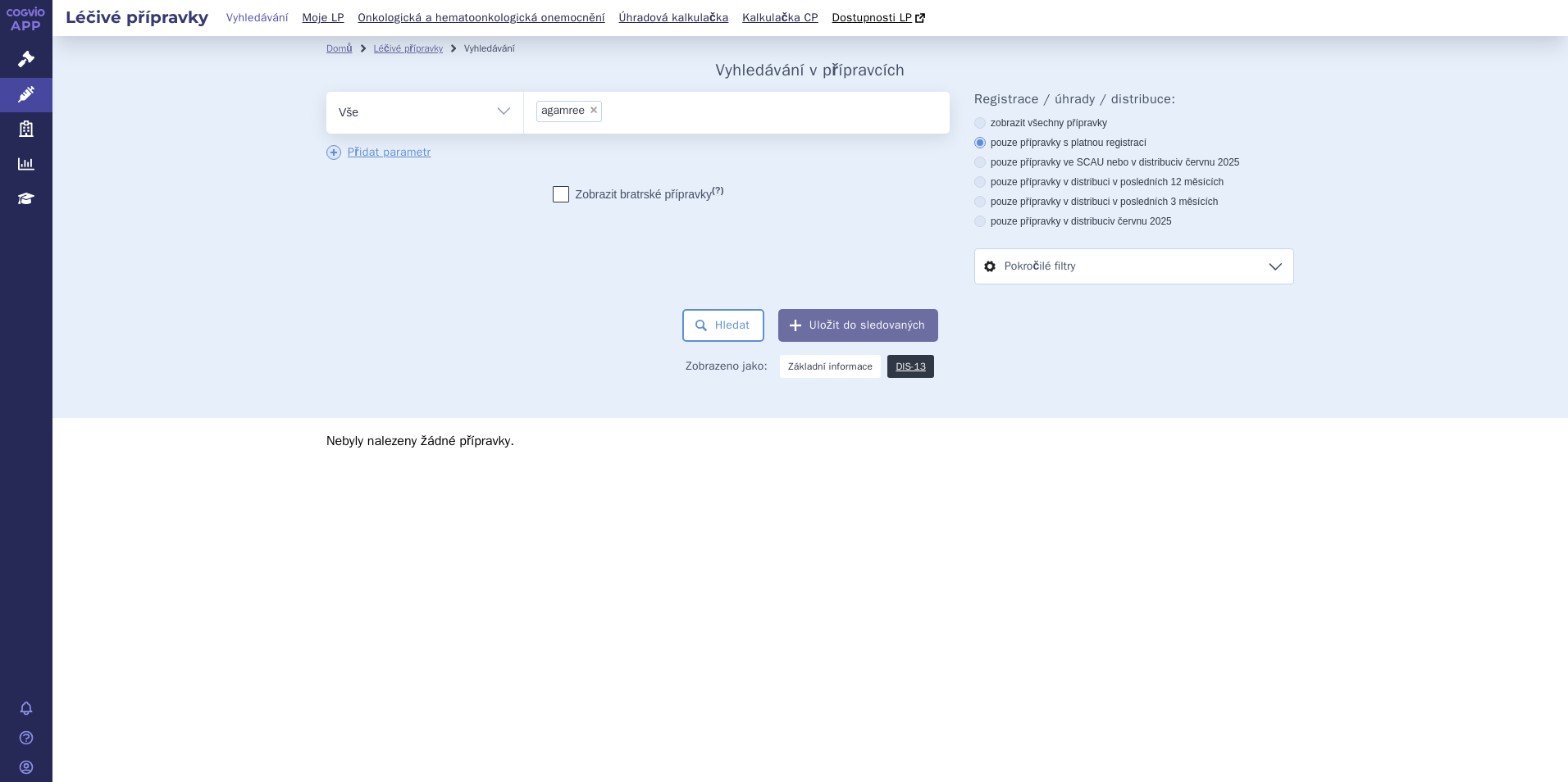 click on "odstranit
Vše
Přípravek/SUKL kód
MAH
VPOIS
ATC/Aktivní látka
duvyzat" at bounding box center (810, 216) 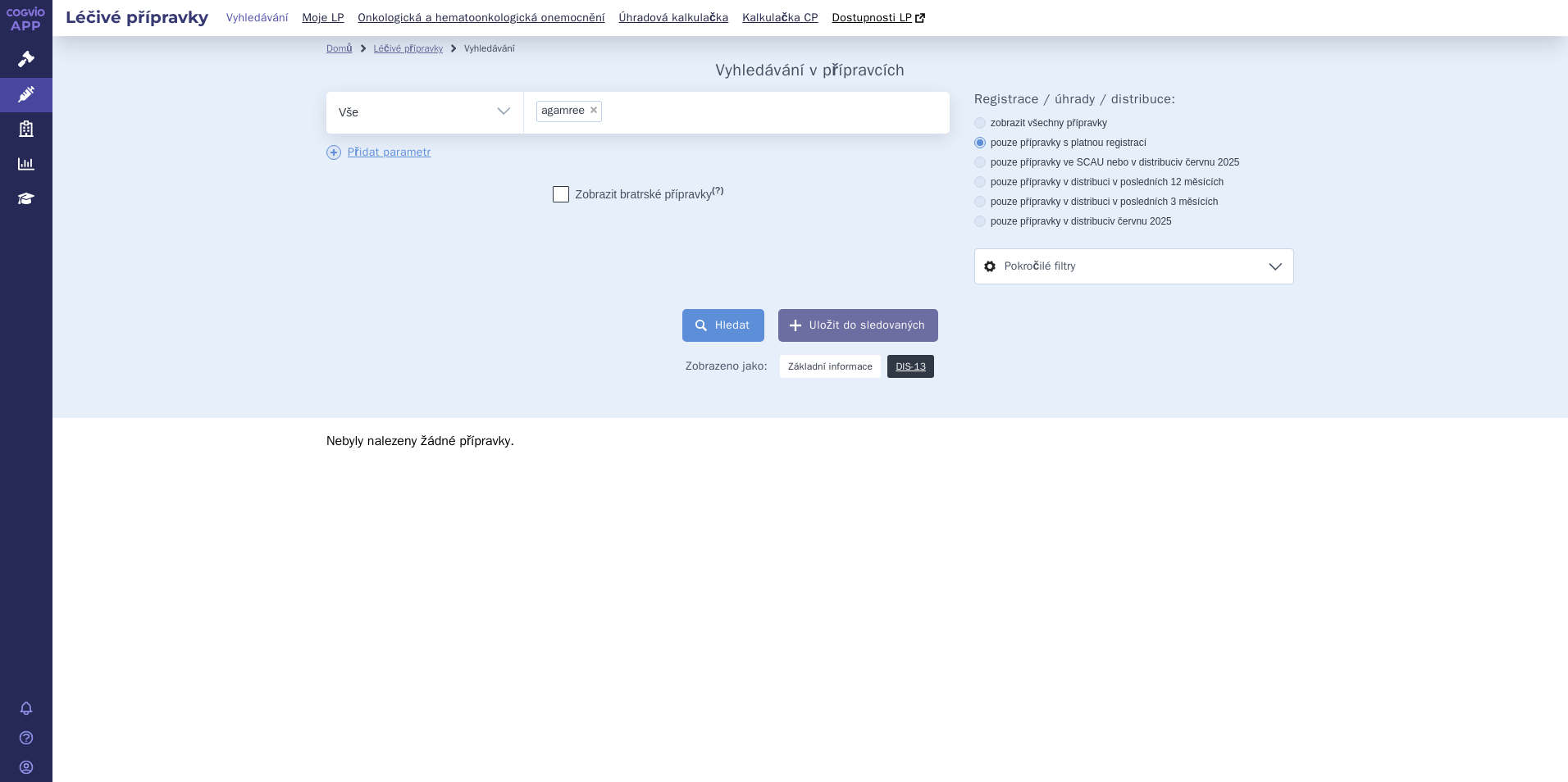 click on "Hledat" at bounding box center (723, 325) 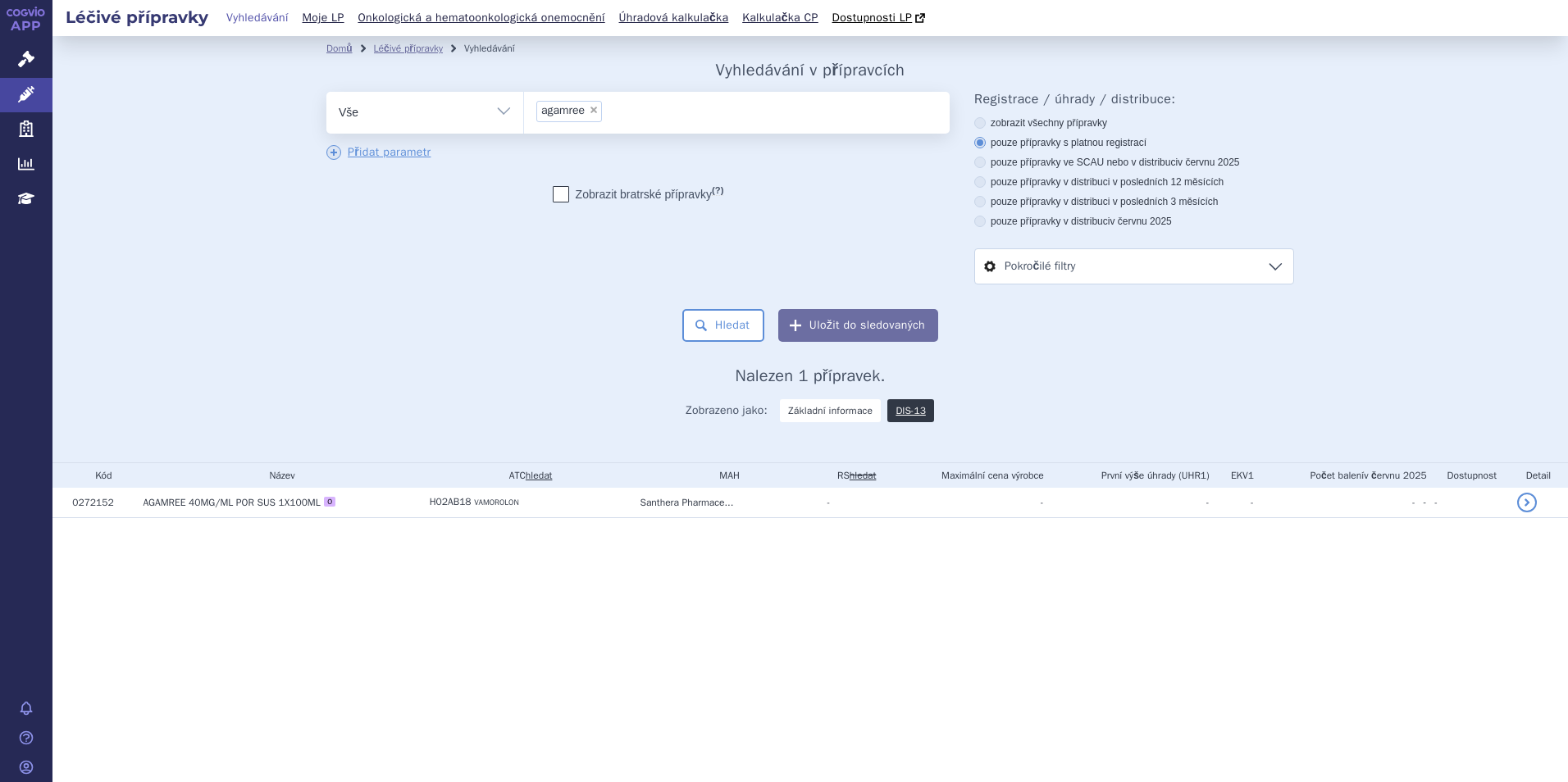 scroll, scrollTop: 0, scrollLeft: 0, axis: both 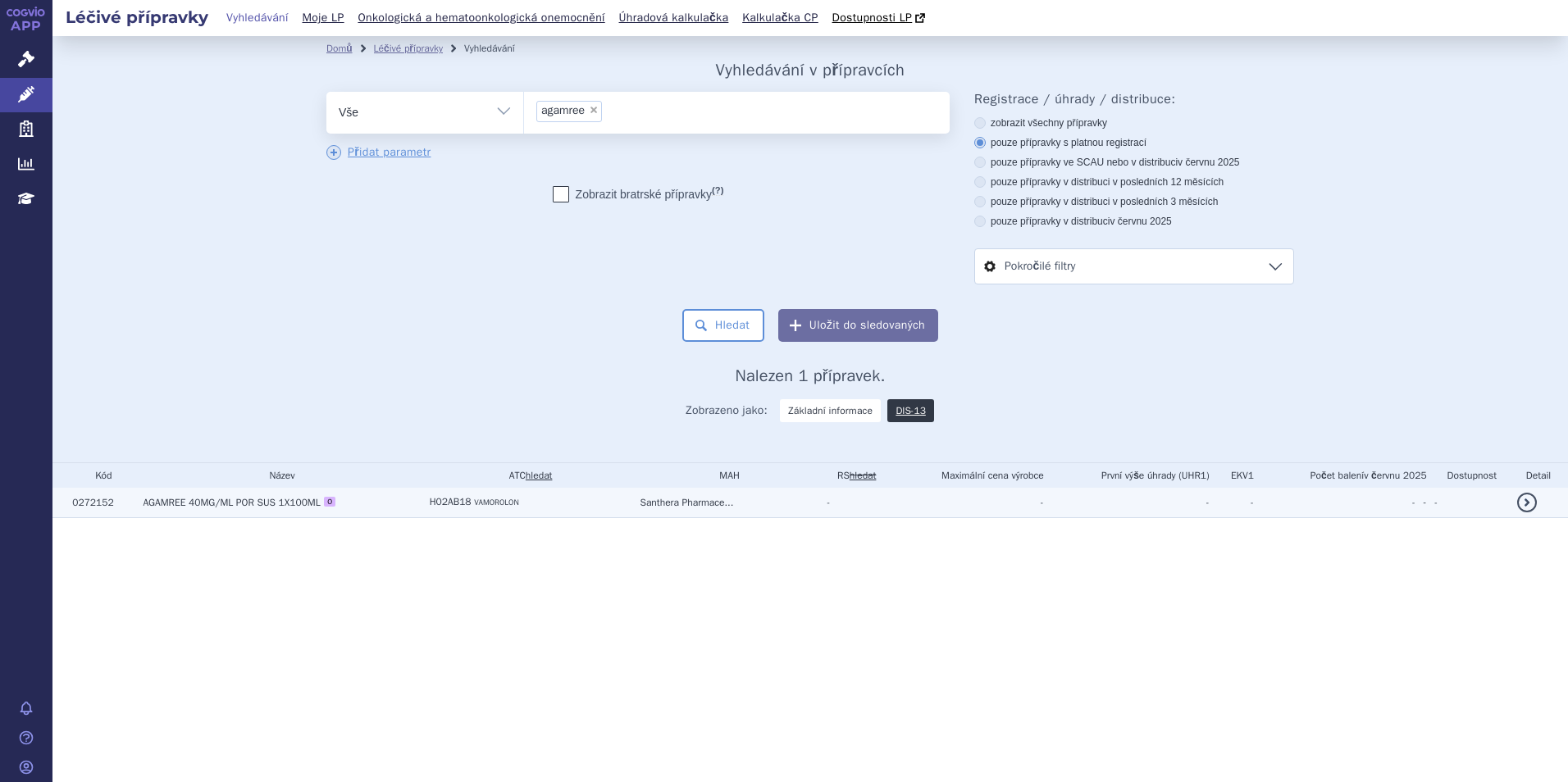 click on "AGAMREE
40MG/ML POR SUS 1X100ML
O" at bounding box center [277, 502] 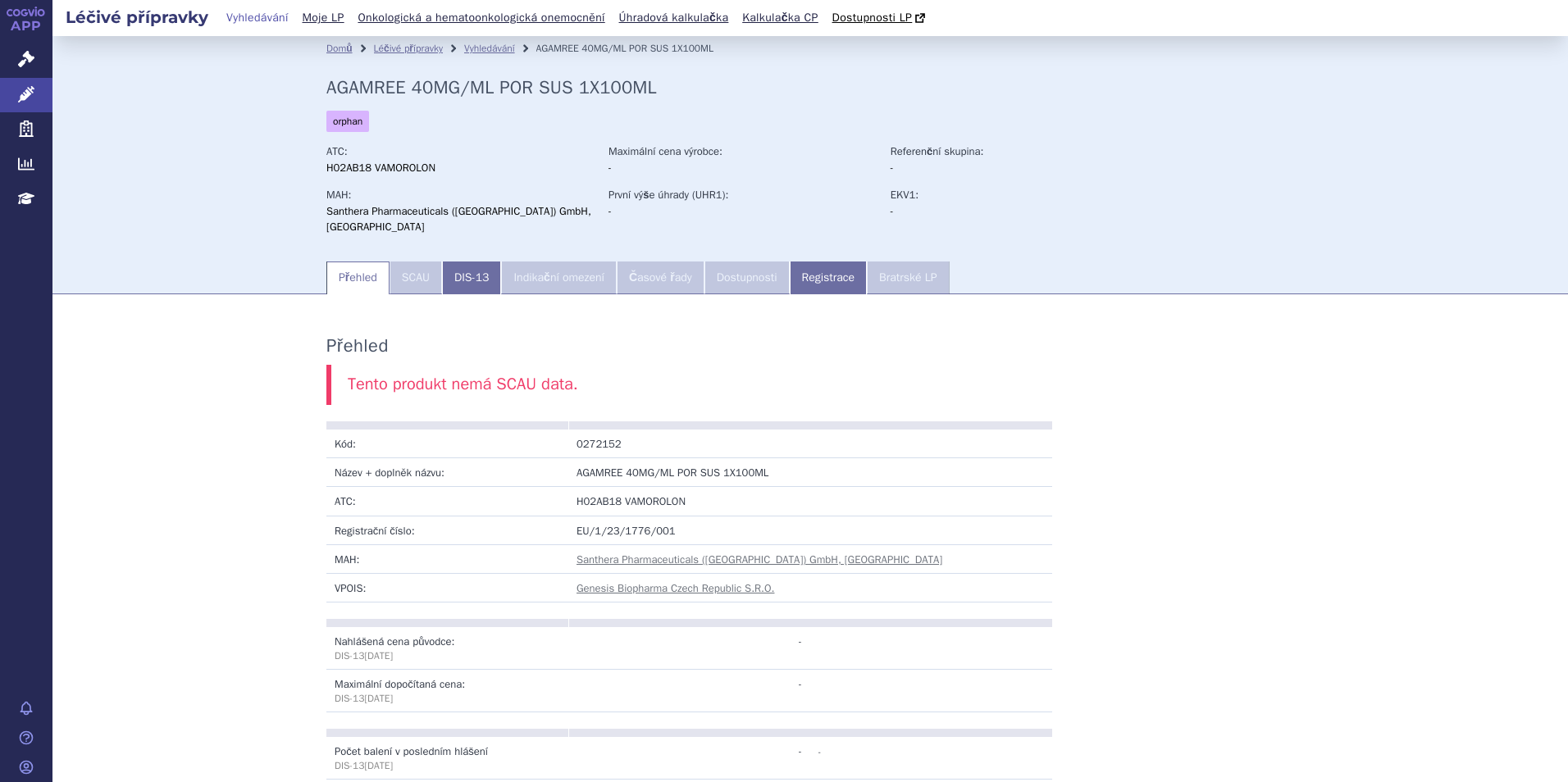 scroll, scrollTop: 0, scrollLeft: 0, axis: both 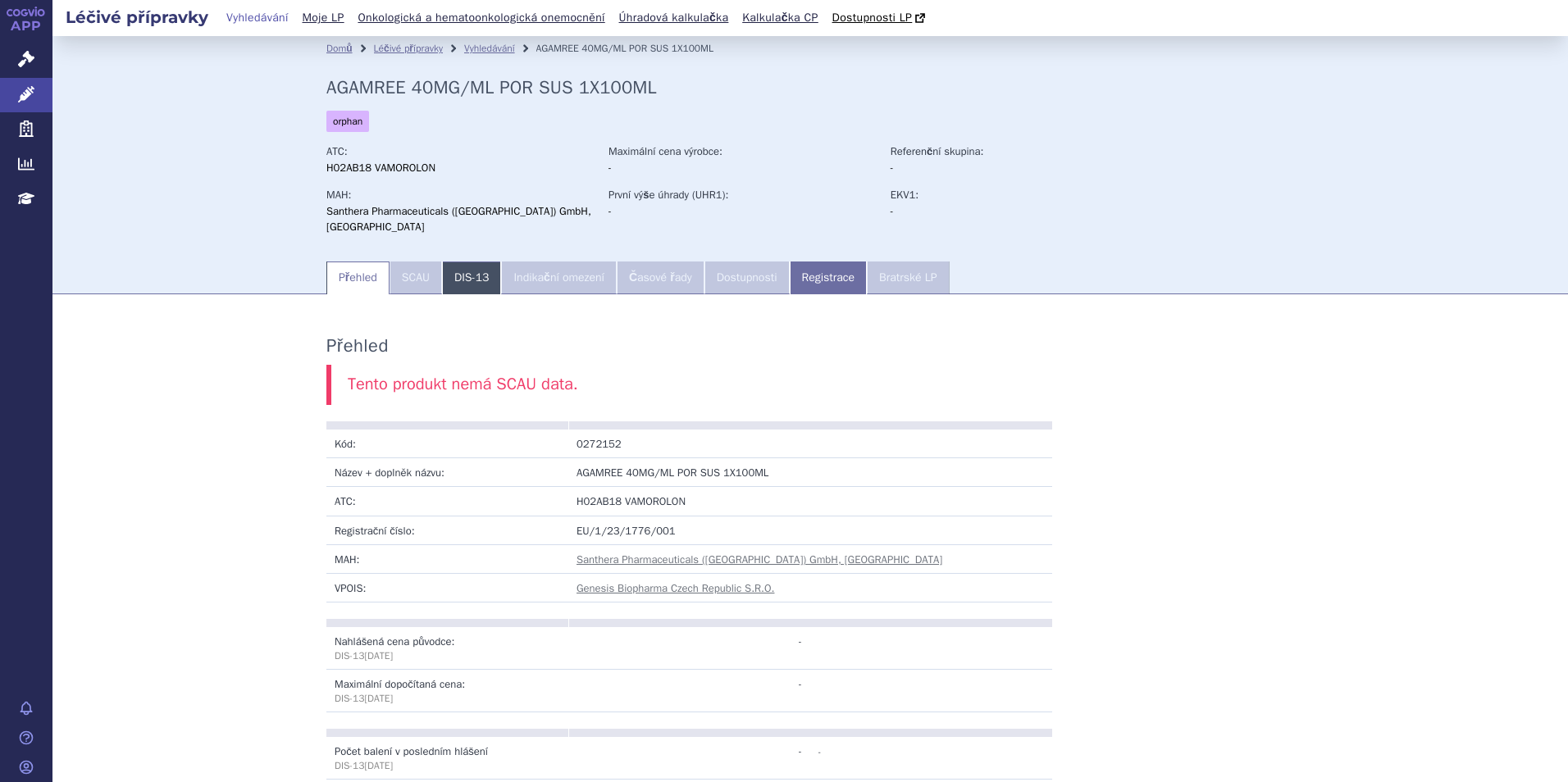 click on "DIS-13" at bounding box center [472, 278] 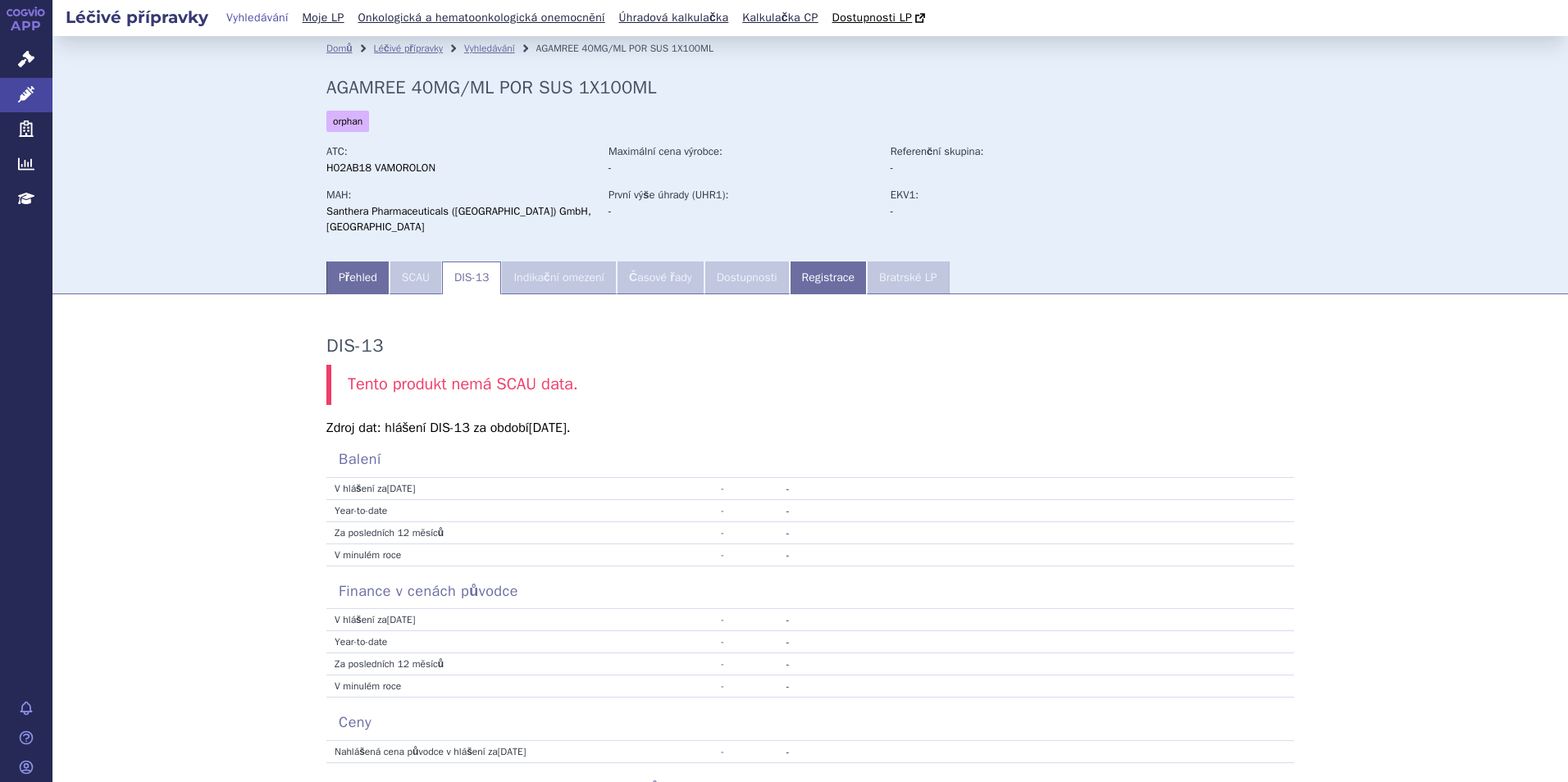 click on "SCAU" at bounding box center (416, 278) 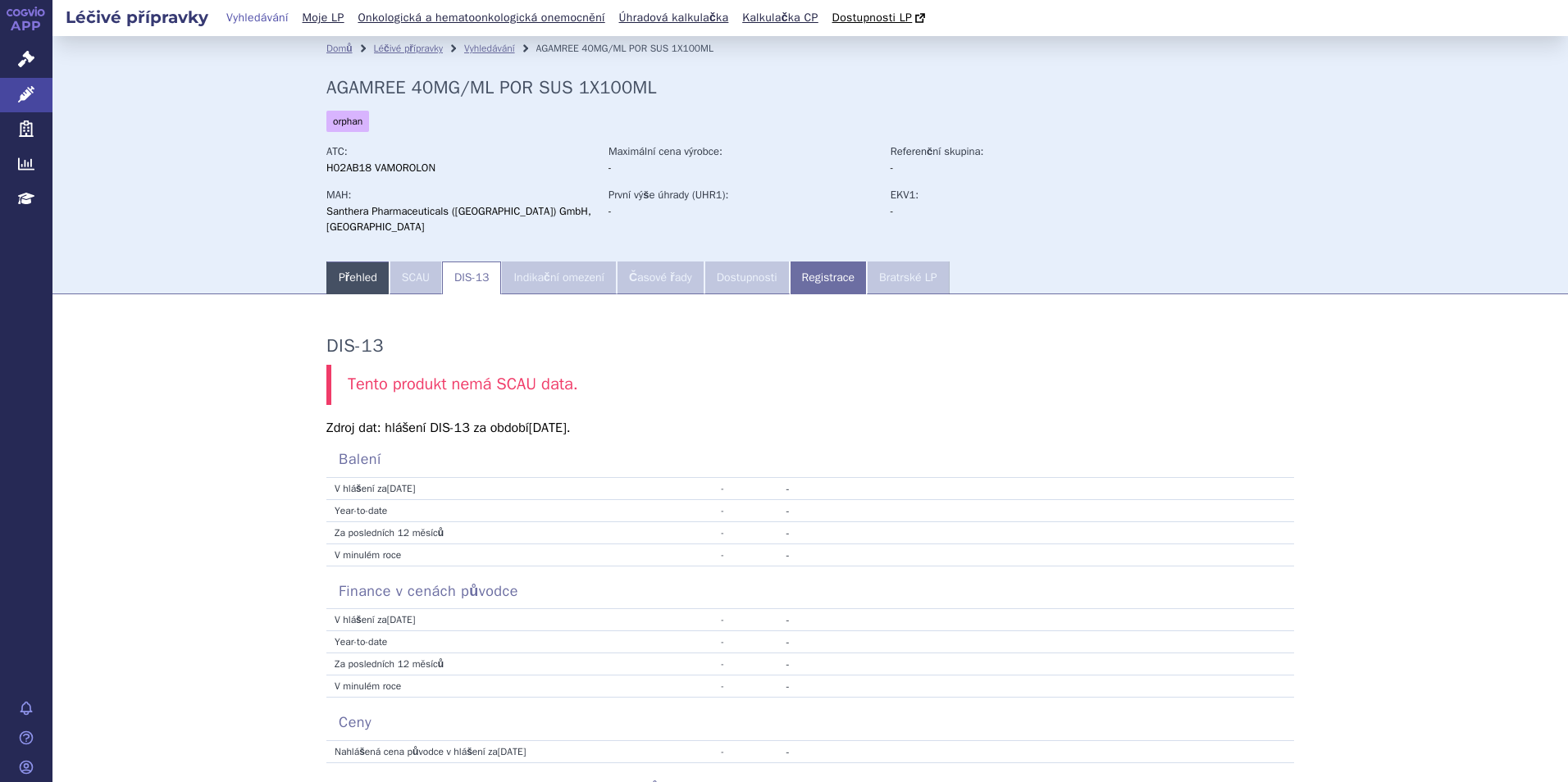 click on "Přehled" at bounding box center [358, 278] 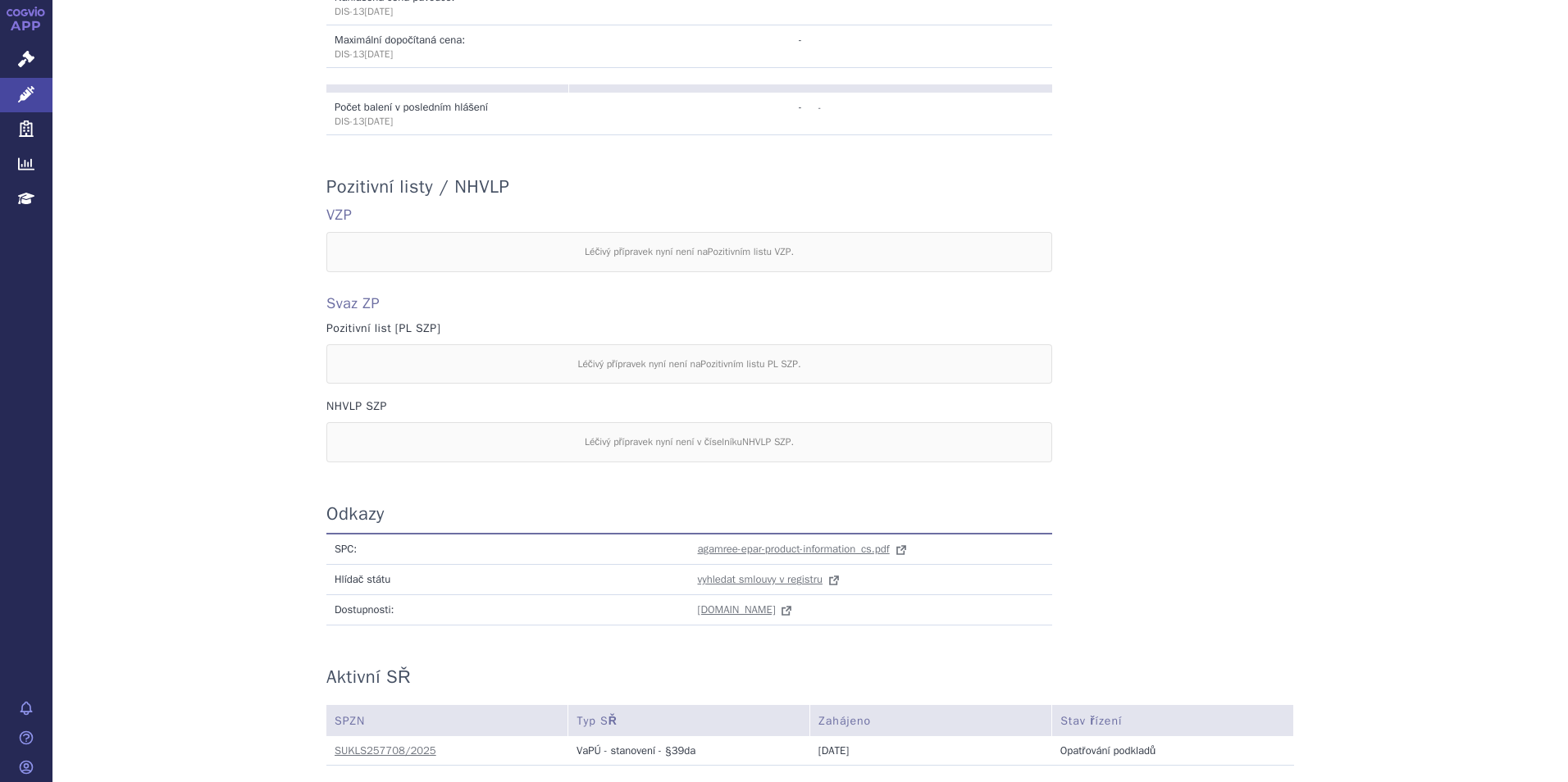 scroll, scrollTop: 656, scrollLeft: 0, axis: vertical 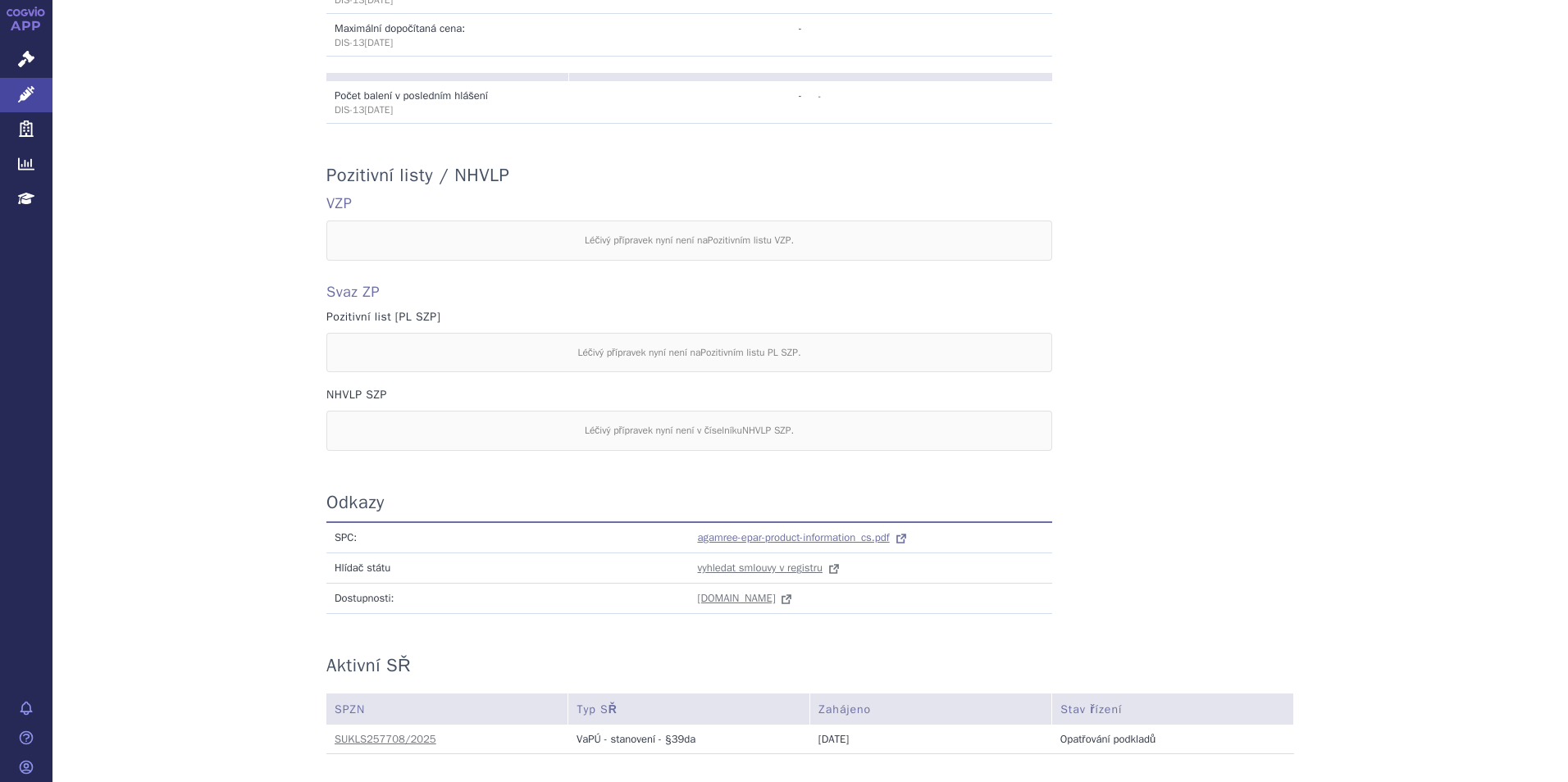 click on "agamree-epar-product-information_cs.pdf" at bounding box center [871, 538] 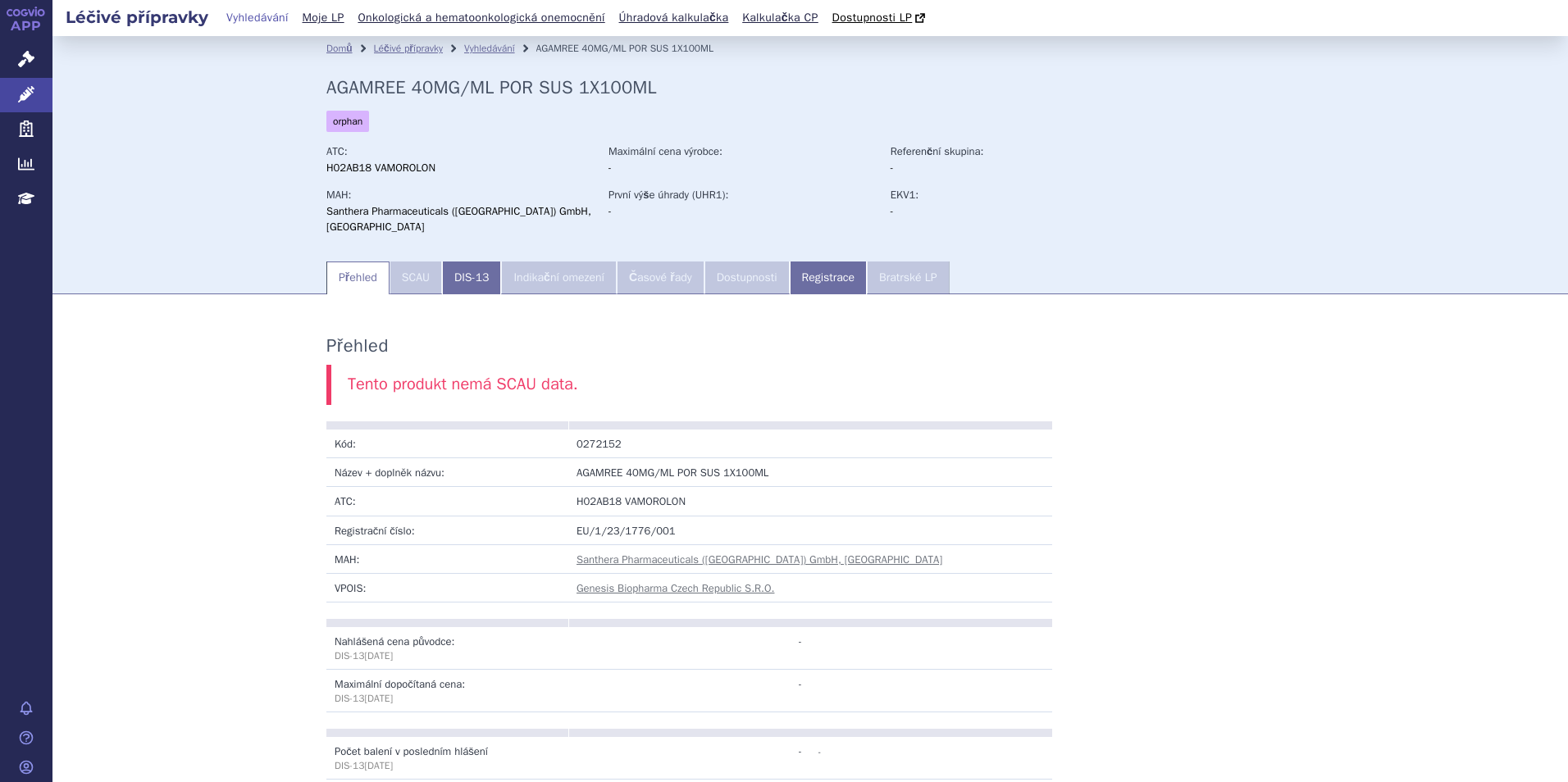 scroll, scrollTop: 0, scrollLeft: 0, axis: both 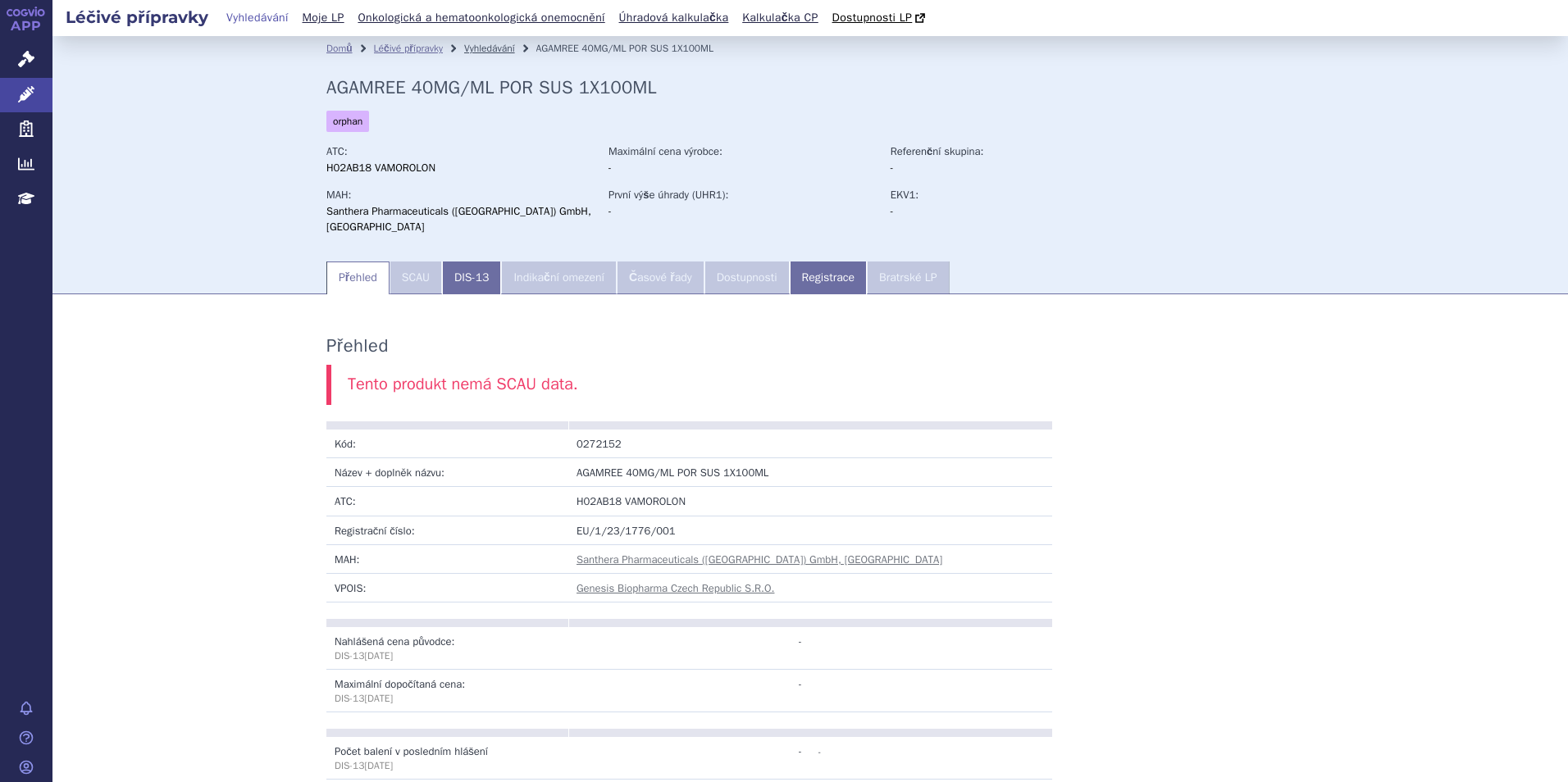 click on "Vyhledávání" at bounding box center [490, 48] 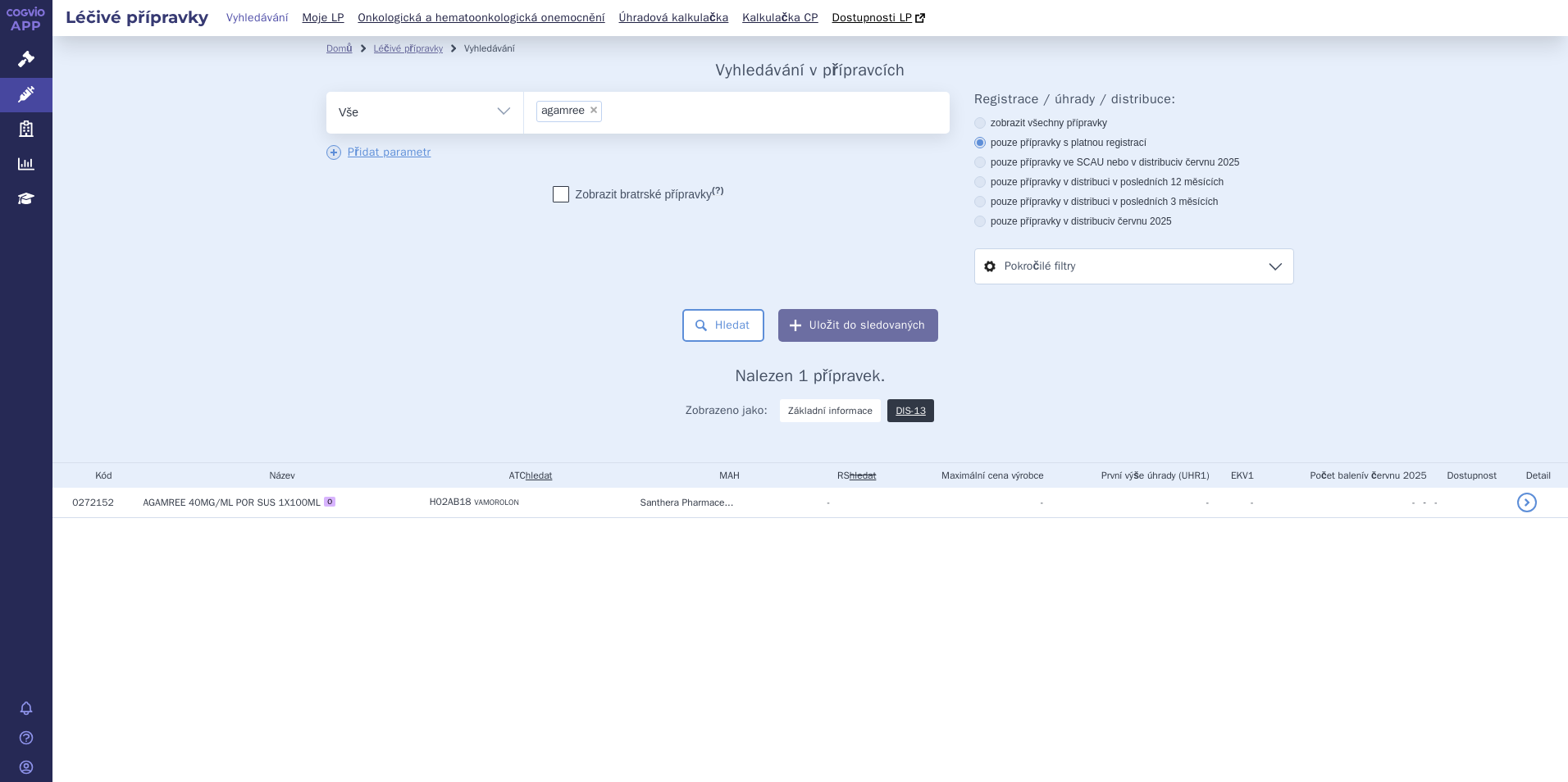 scroll, scrollTop: 0, scrollLeft: 0, axis: both 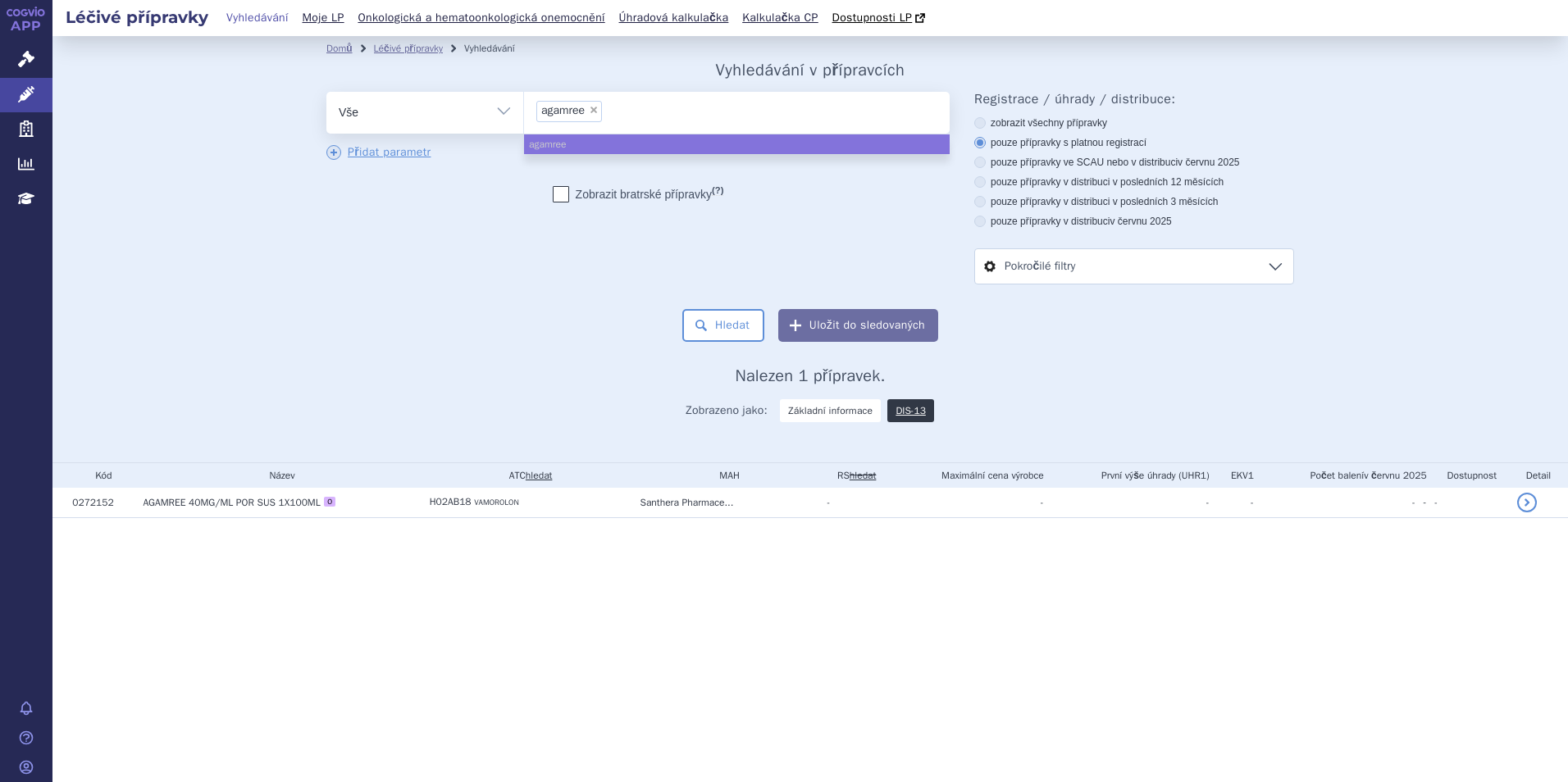 click on "×" at bounding box center [594, 110] 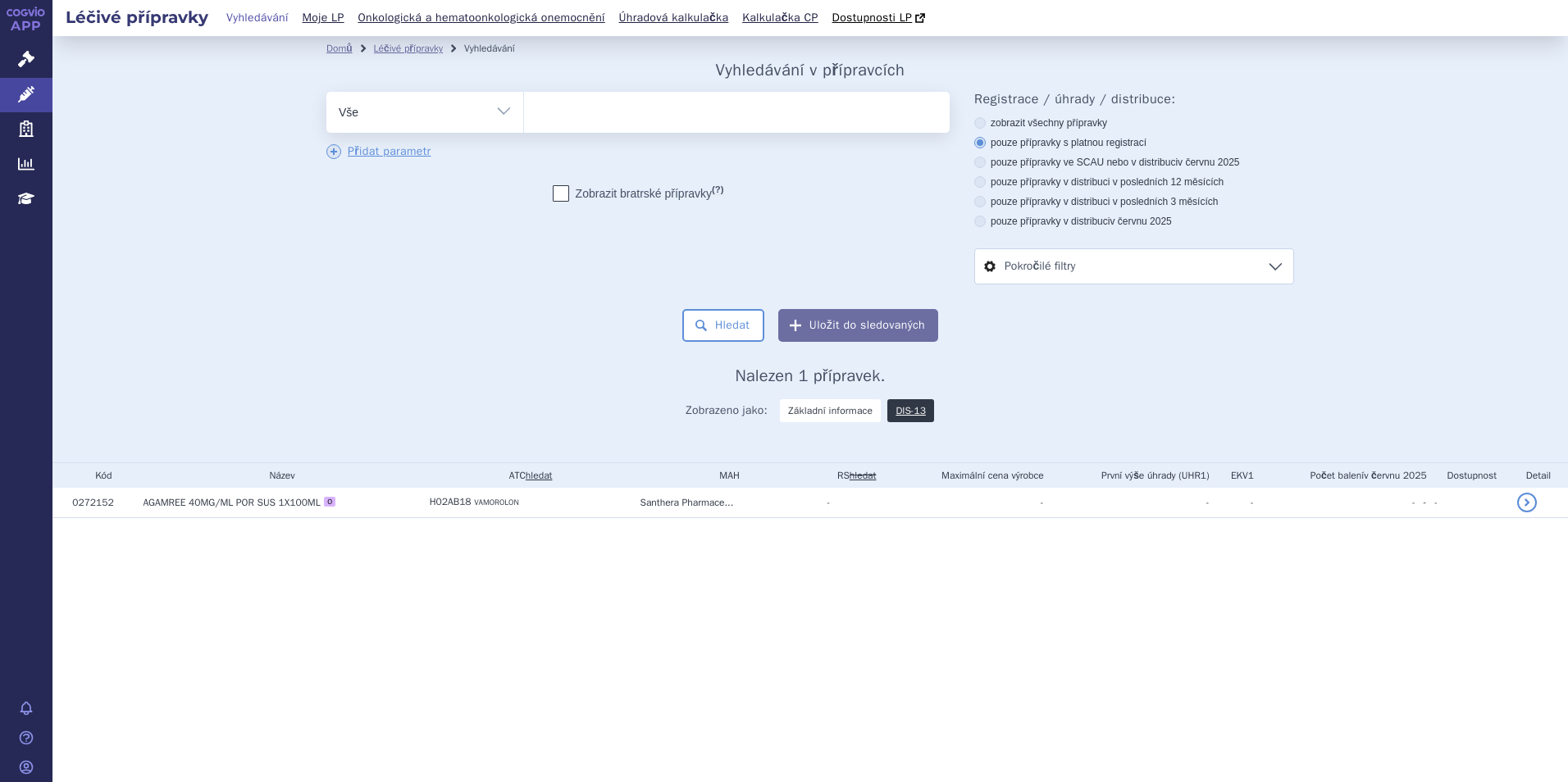 click at bounding box center [736, 109] 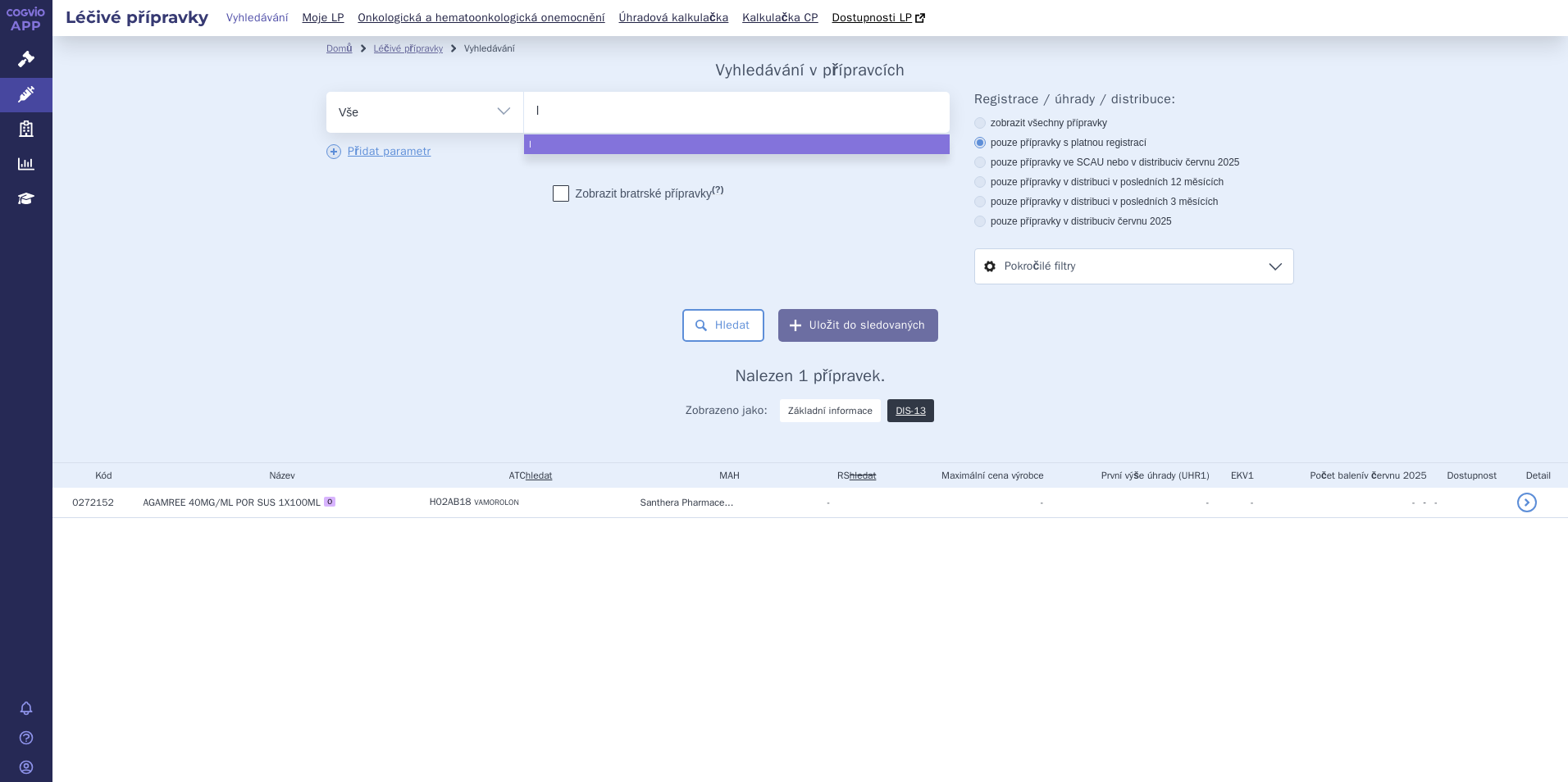 type on "le" 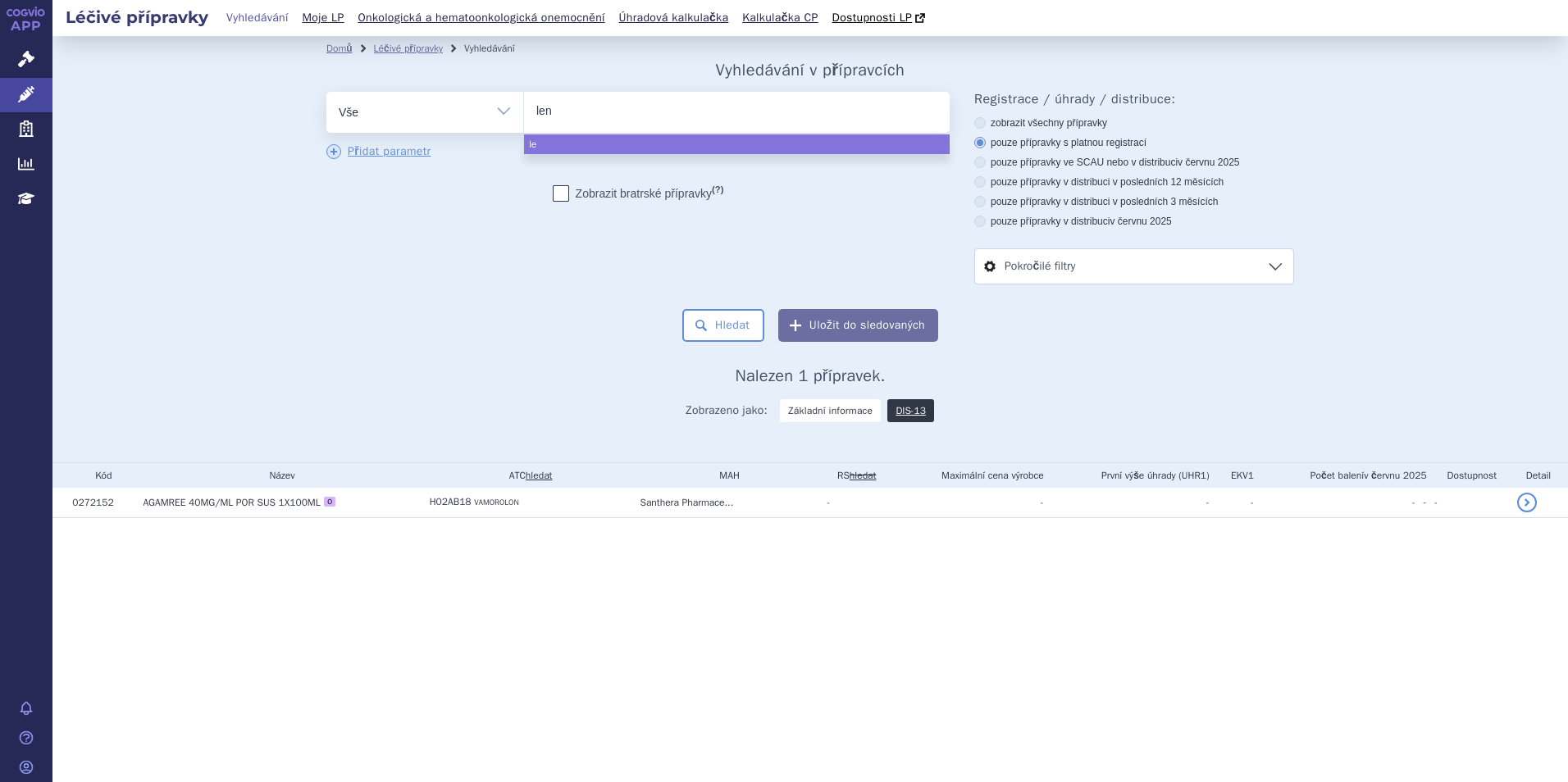 type on "lena" 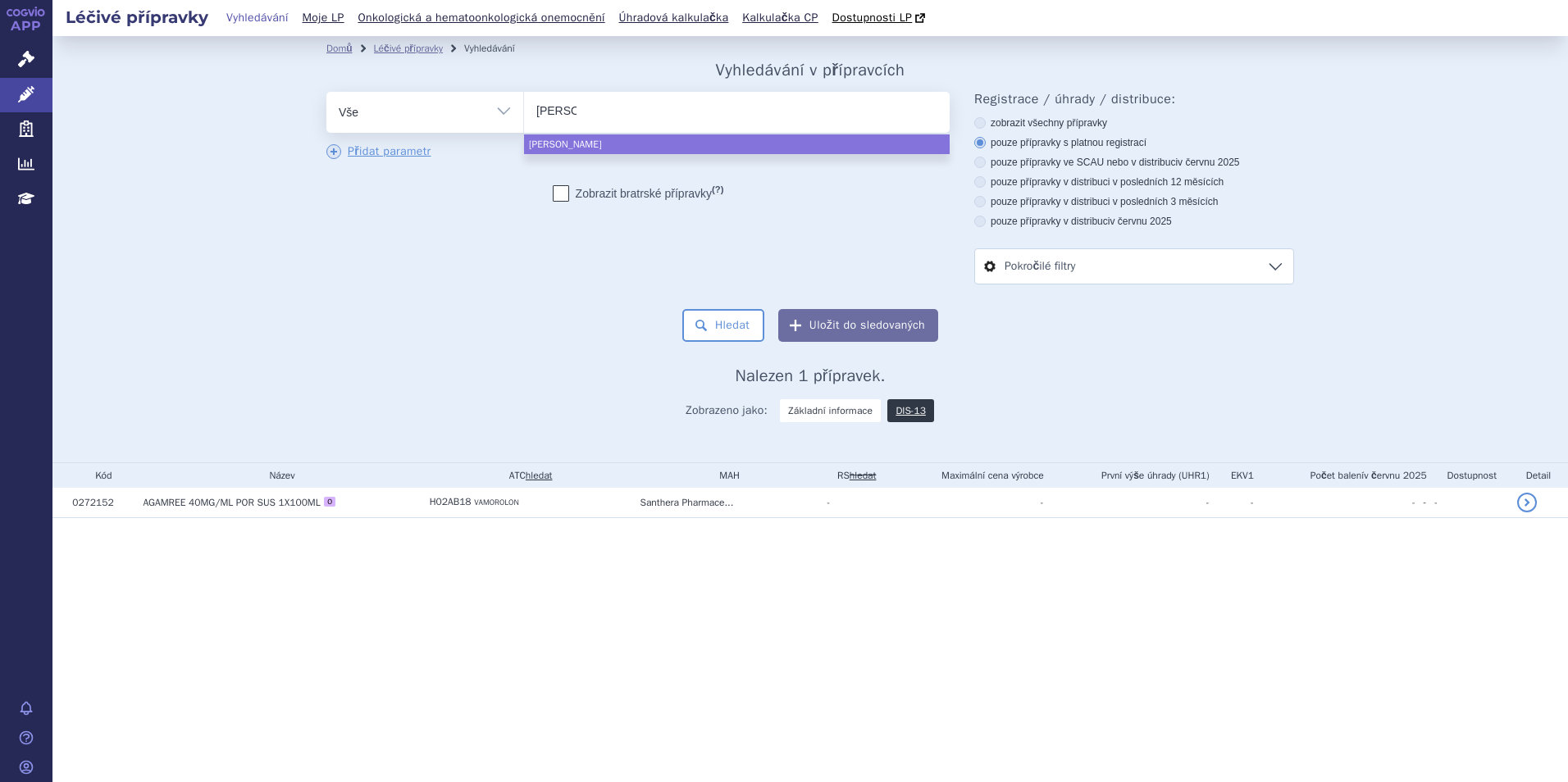 type on "lenal" 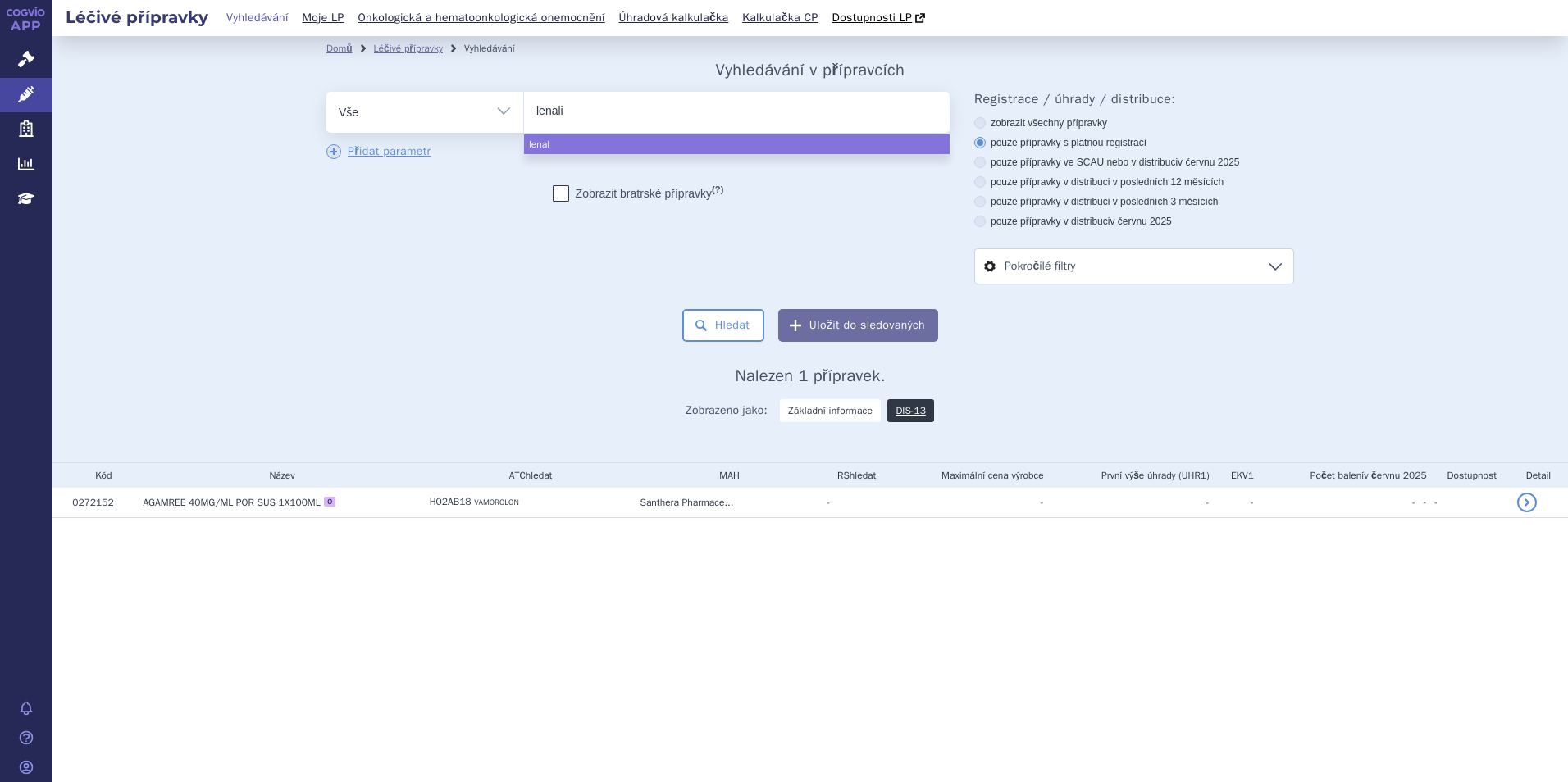 type on "lenalid" 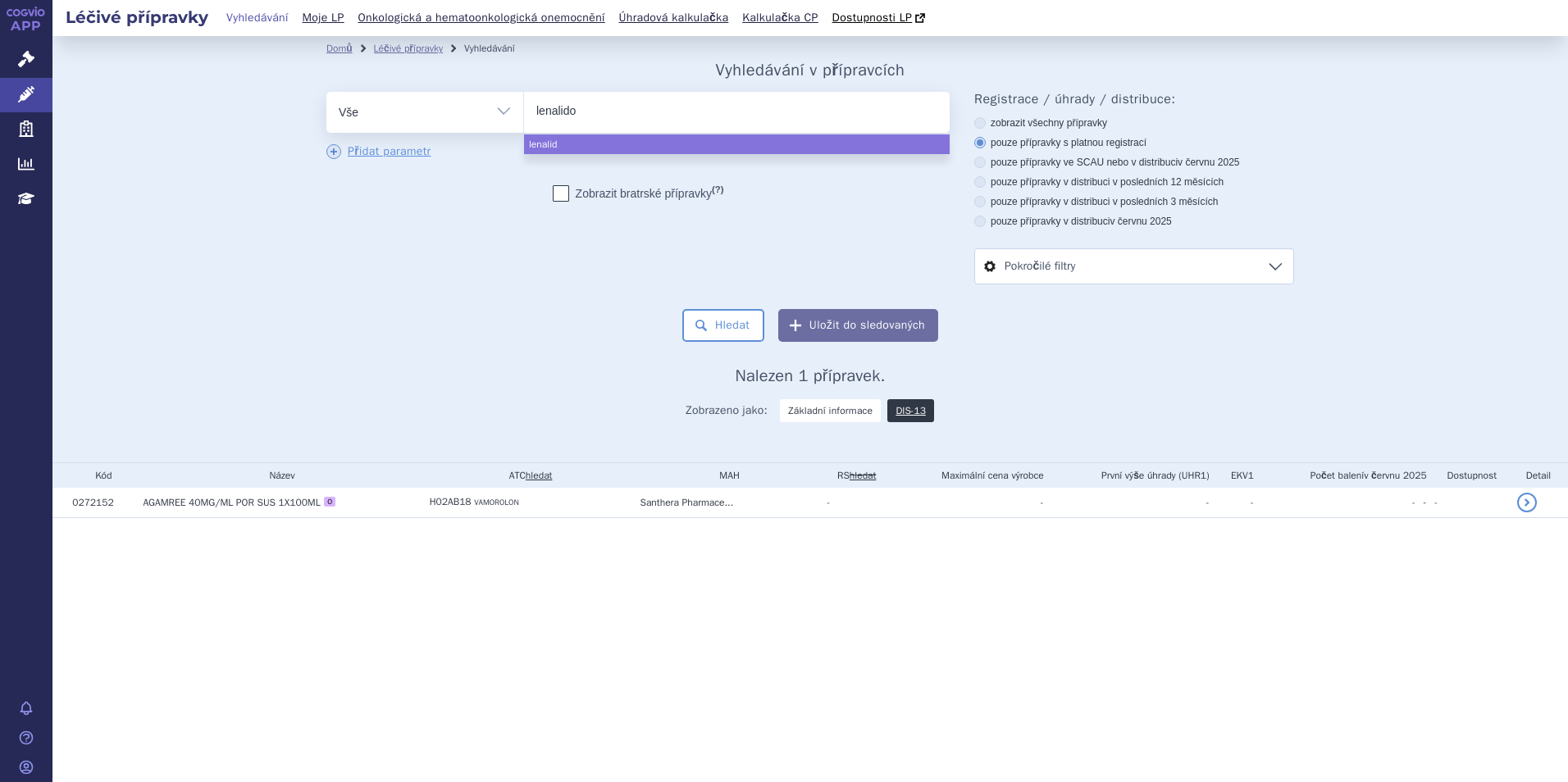 type on "lenalidom" 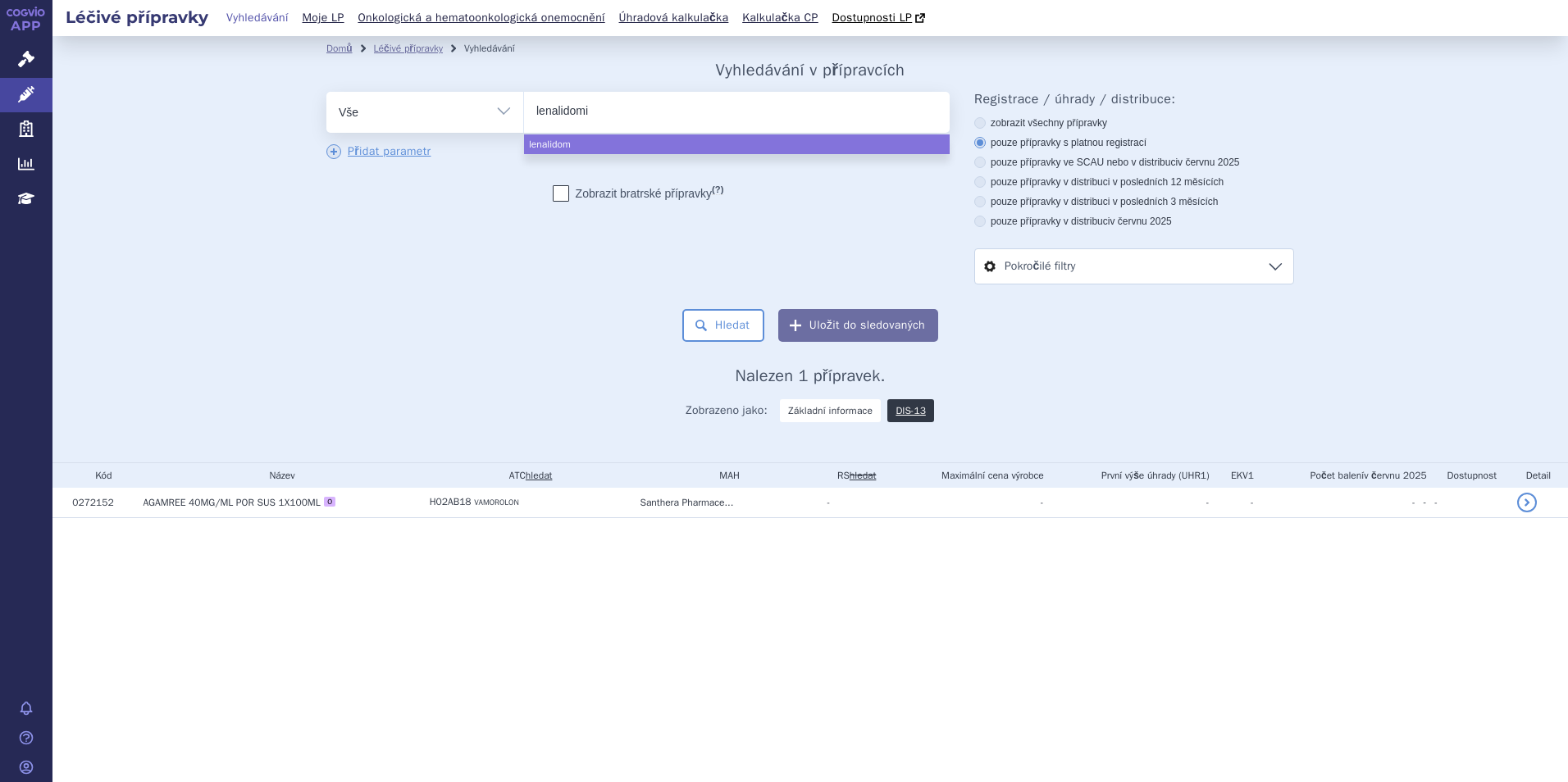 type on "lenalidomid" 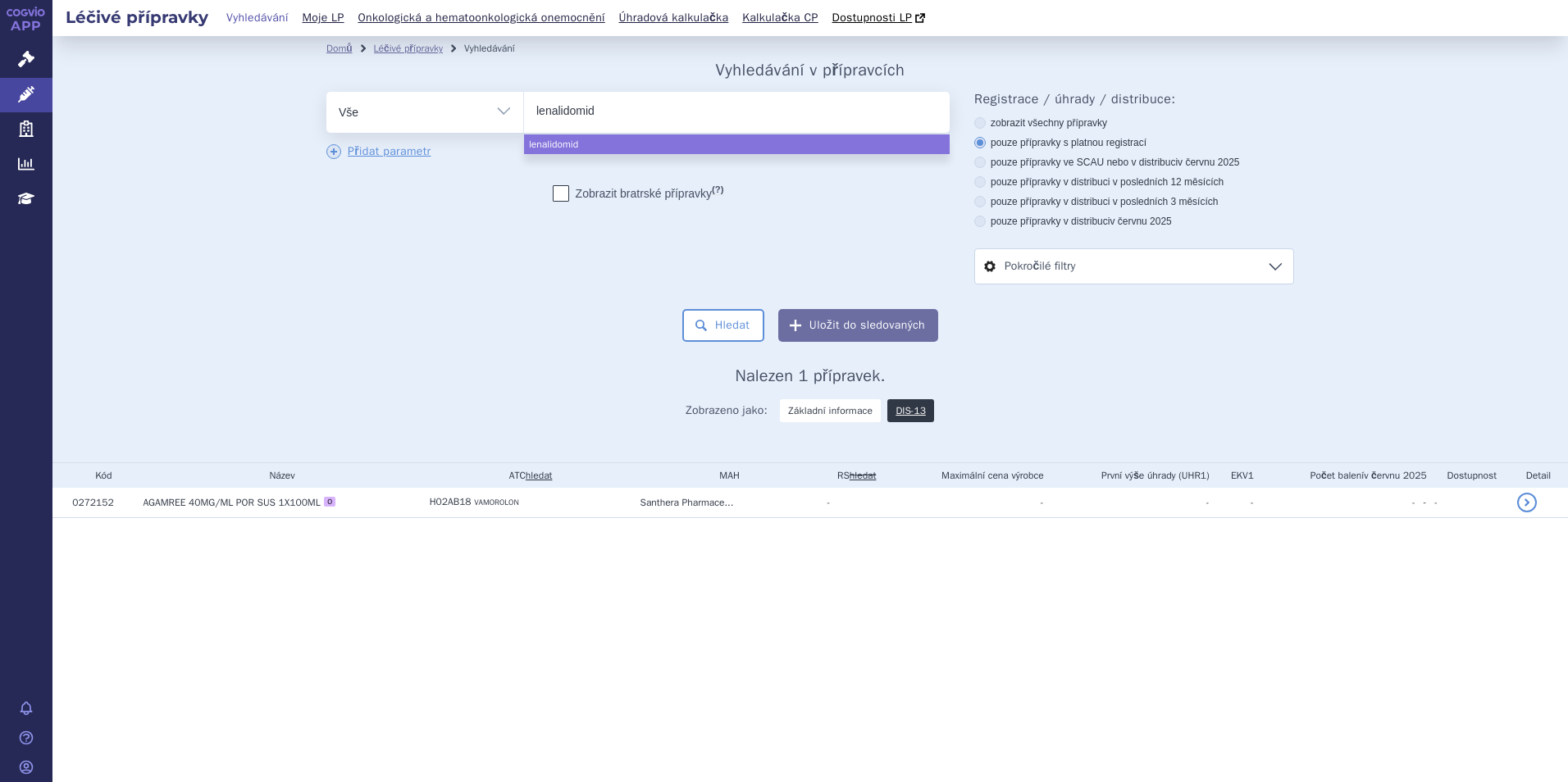select on "lenalidomid" 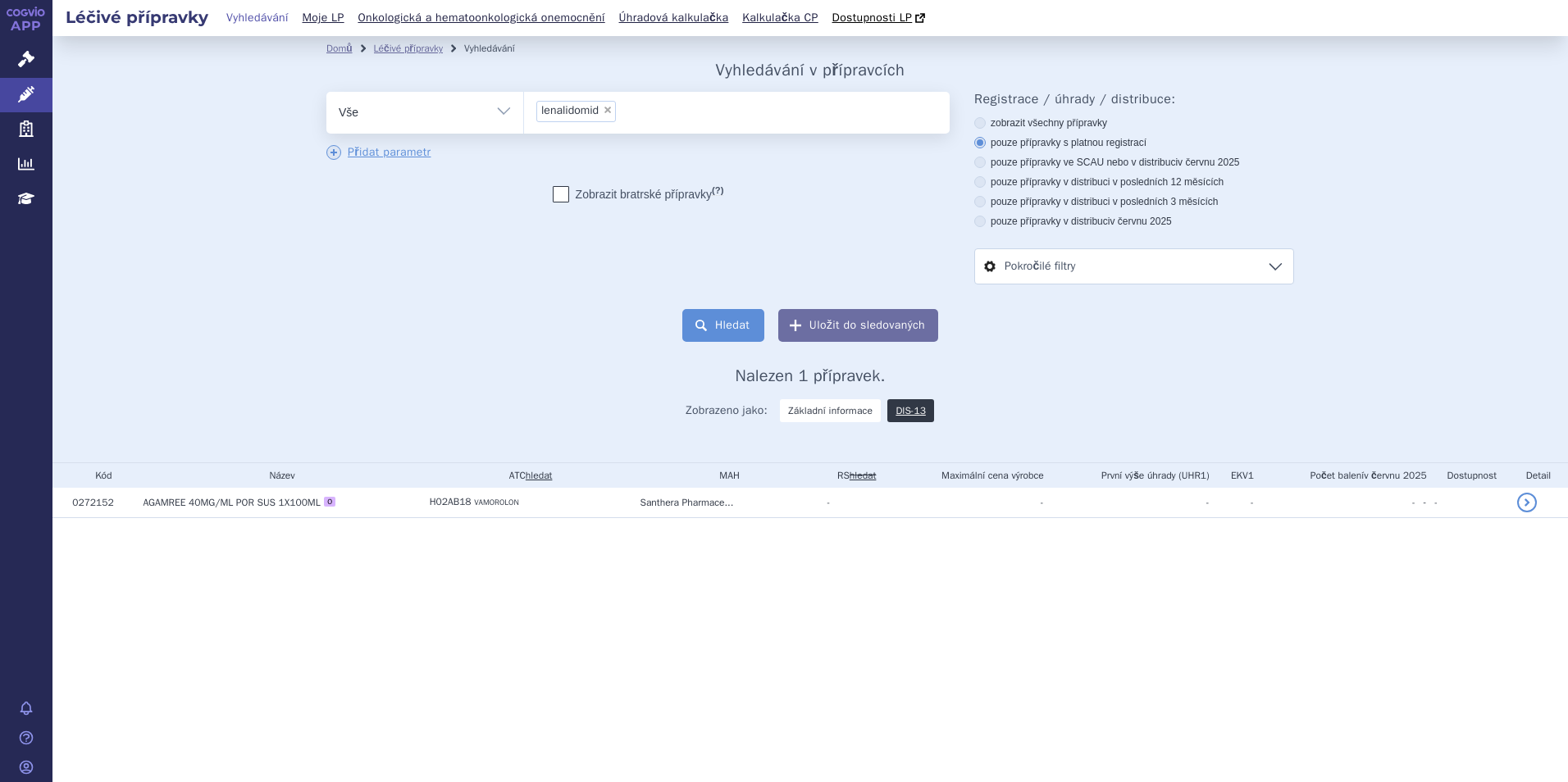 click on "Hledat" at bounding box center [723, 325] 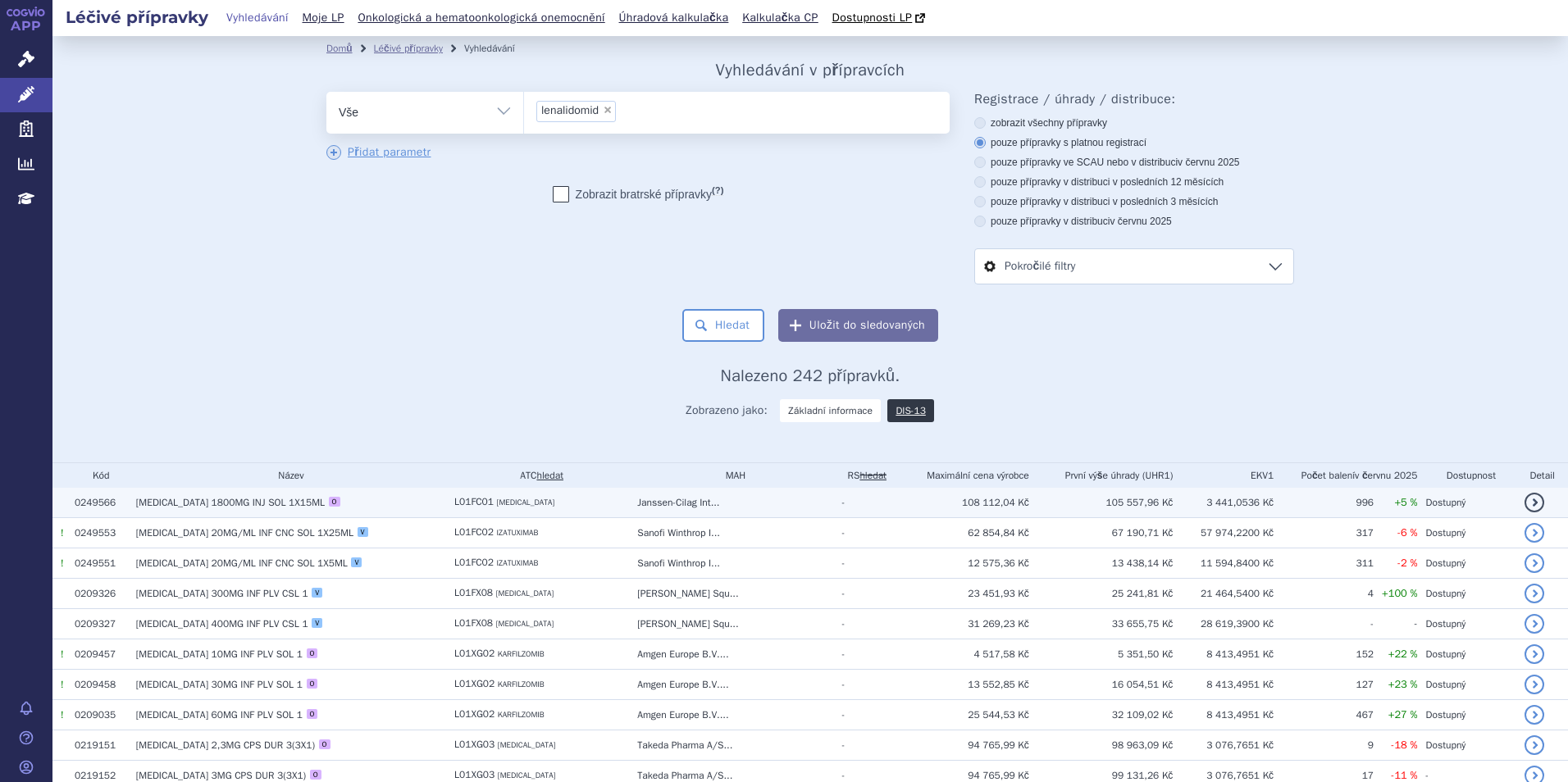 scroll, scrollTop: 0, scrollLeft: 0, axis: both 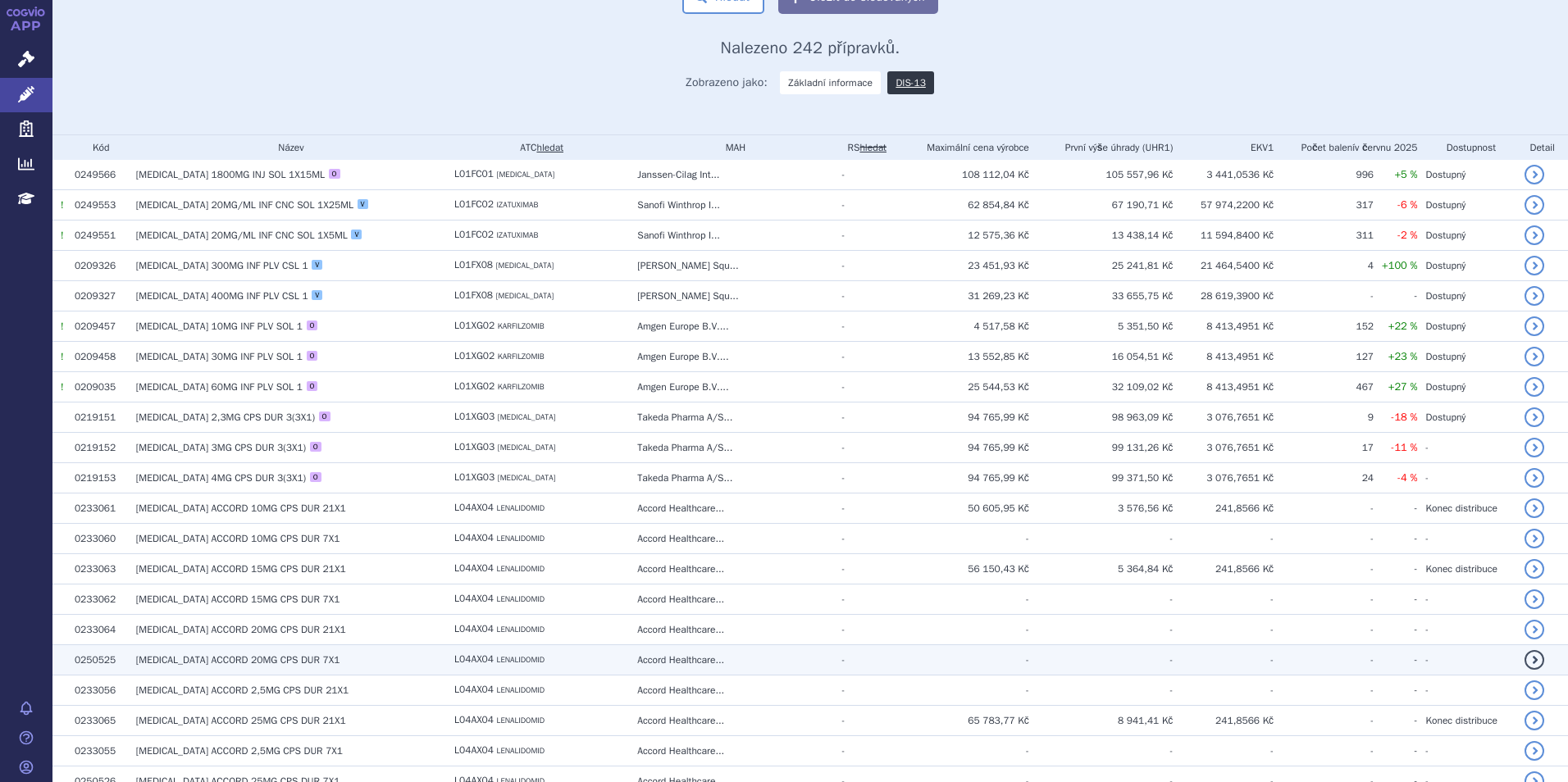 click on "20MG CPS DUR 7X1" at bounding box center (295, 660) 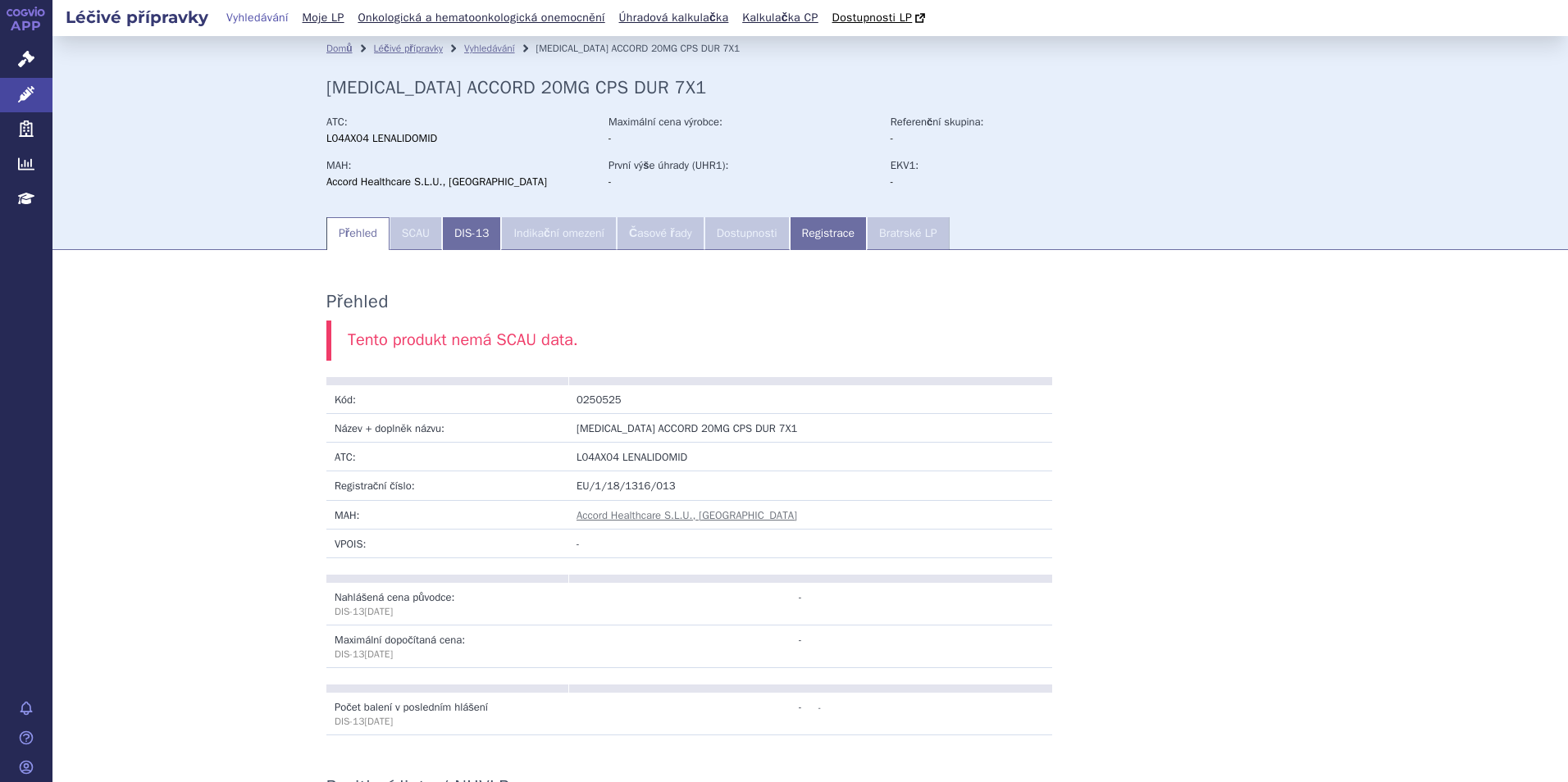 scroll, scrollTop: 0, scrollLeft: 0, axis: both 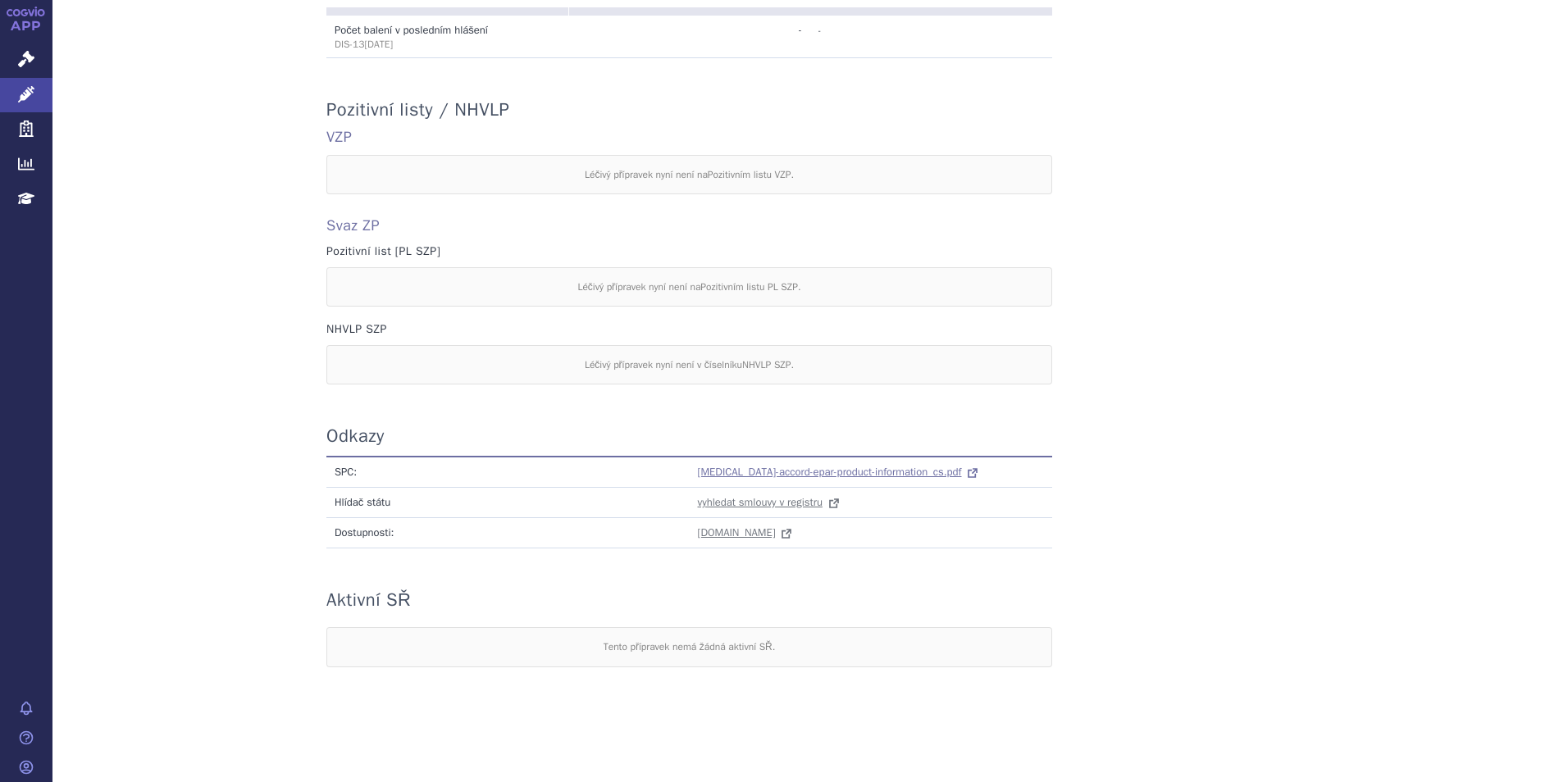 click on "lenalidomide-accord-epar-product-information_cs.pdf" at bounding box center [830, 471] 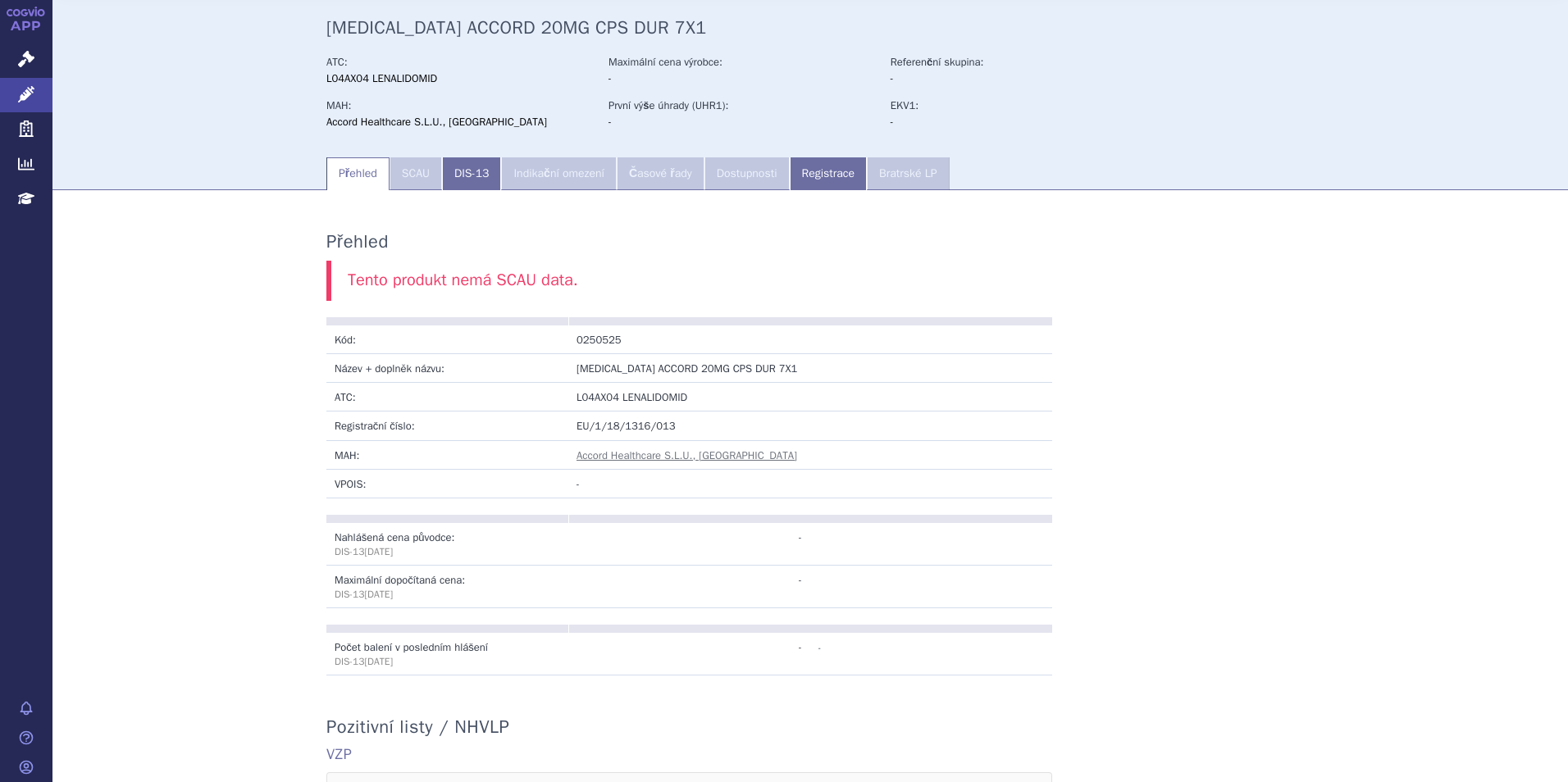 scroll, scrollTop: 24, scrollLeft: 0, axis: vertical 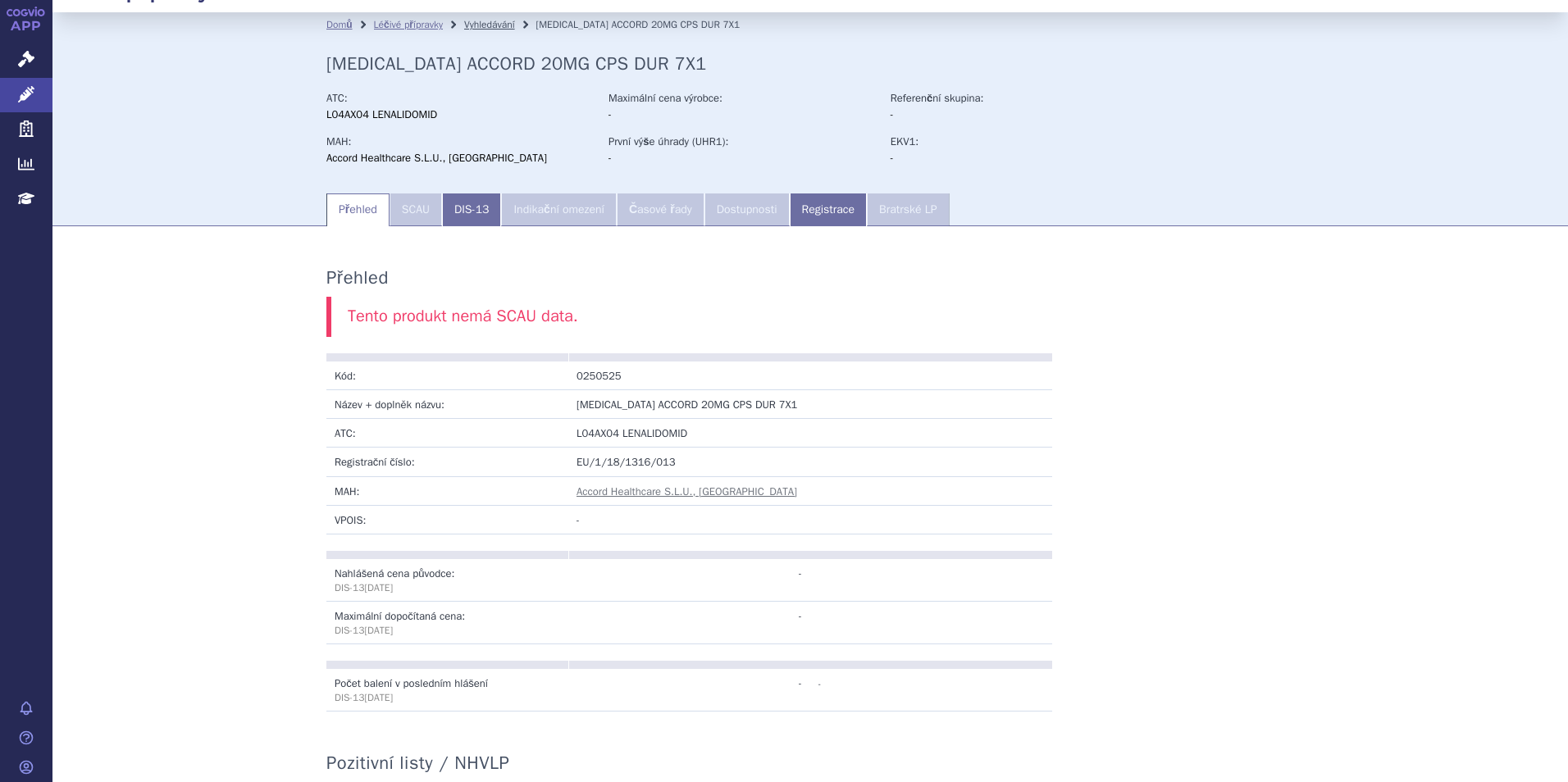 click on "Vyhledávání" at bounding box center [490, 25] 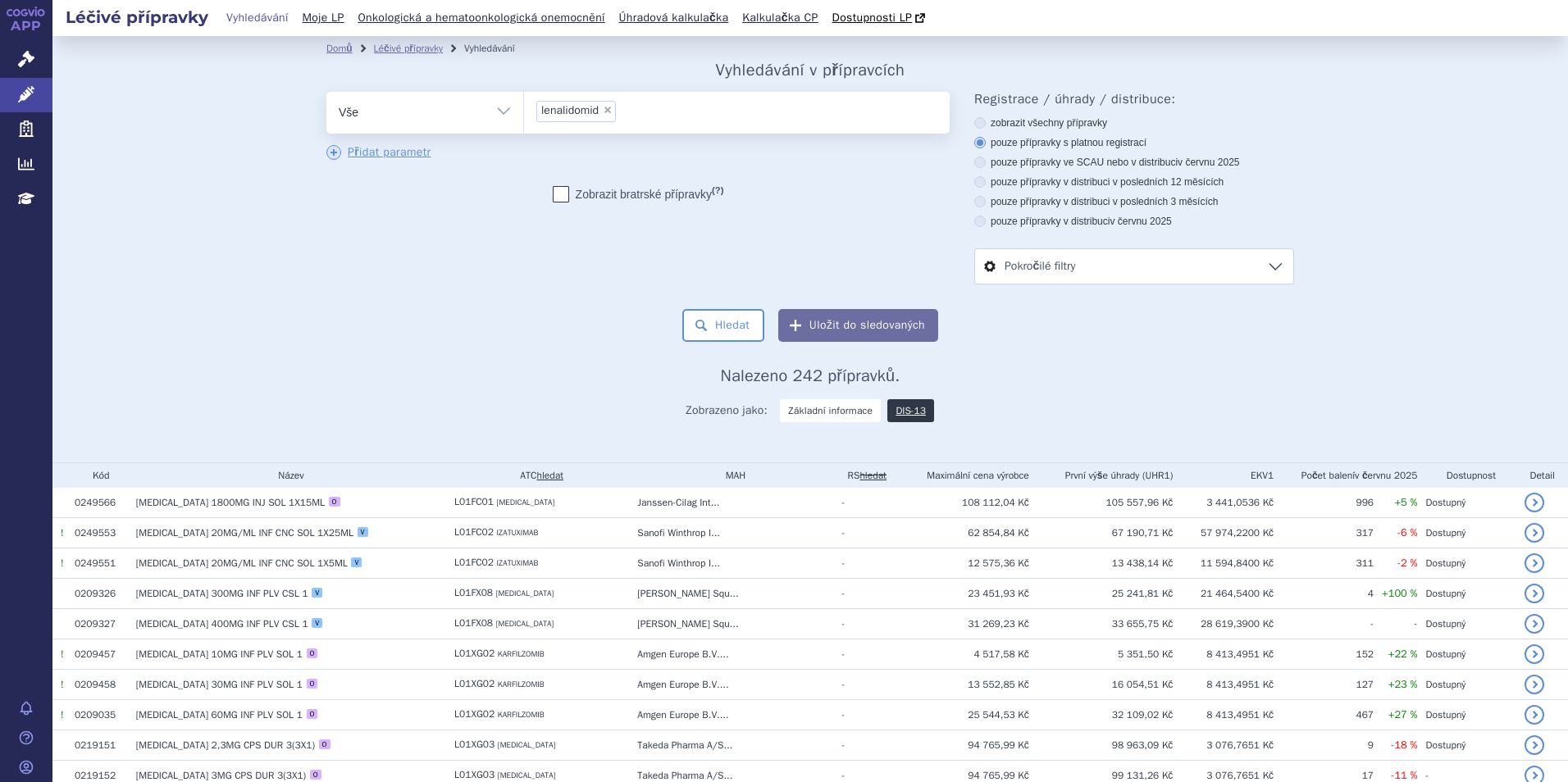 scroll, scrollTop: 0, scrollLeft: 0, axis: both 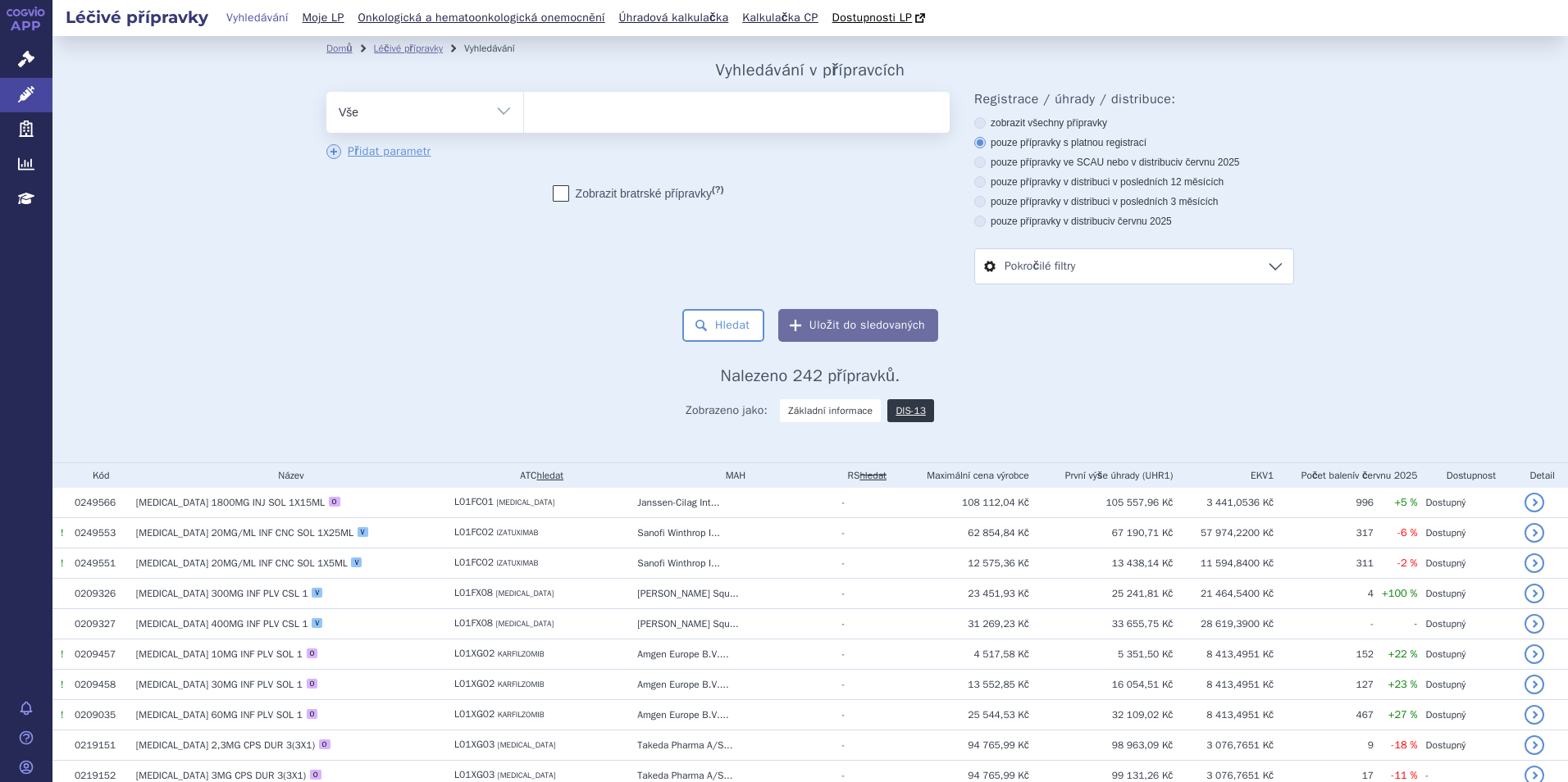 drag, startPoint x: 604, startPoint y: 114, endPoint x: 623, endPoint y: 114, distance: 19 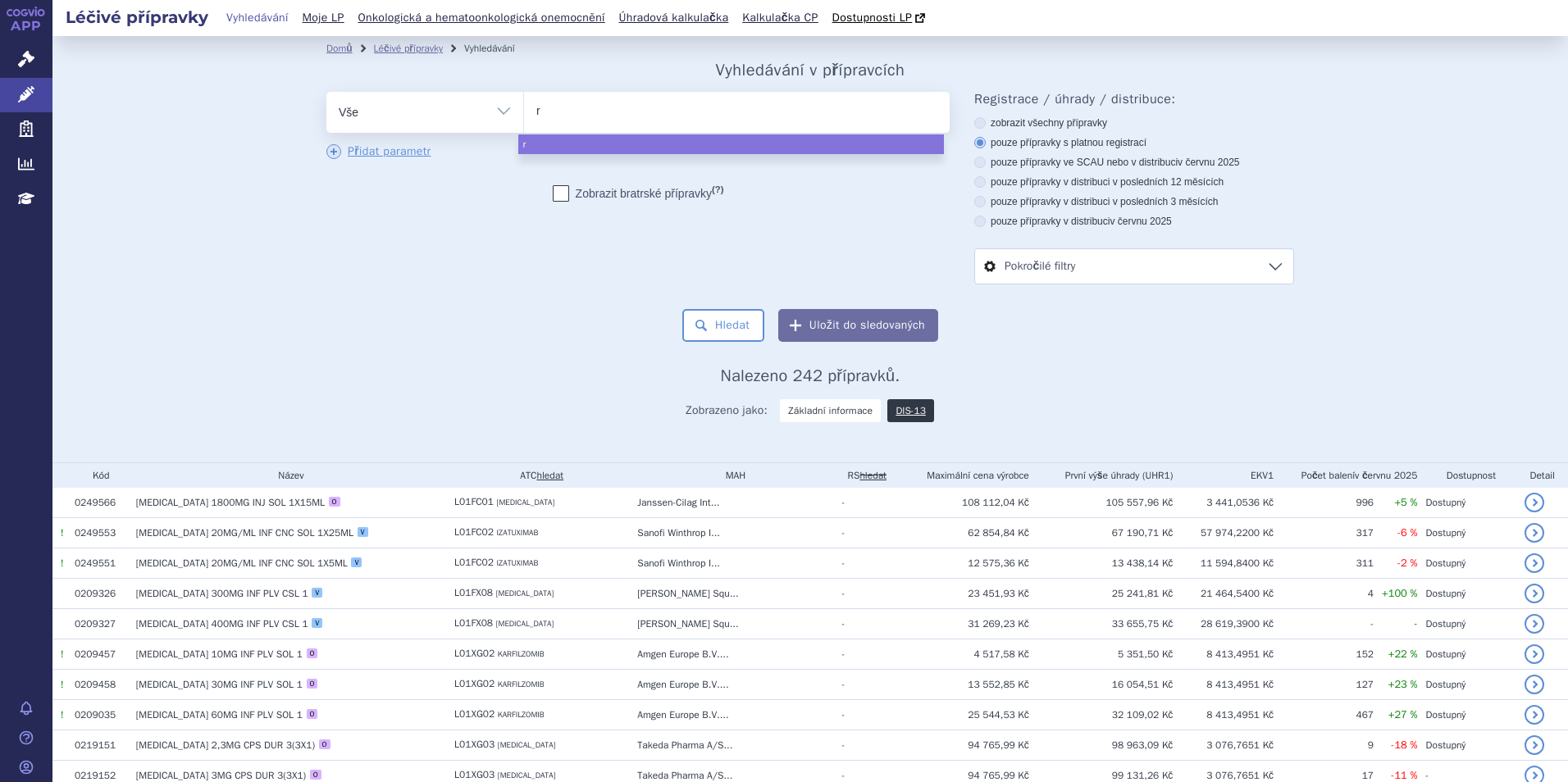 type on "re" 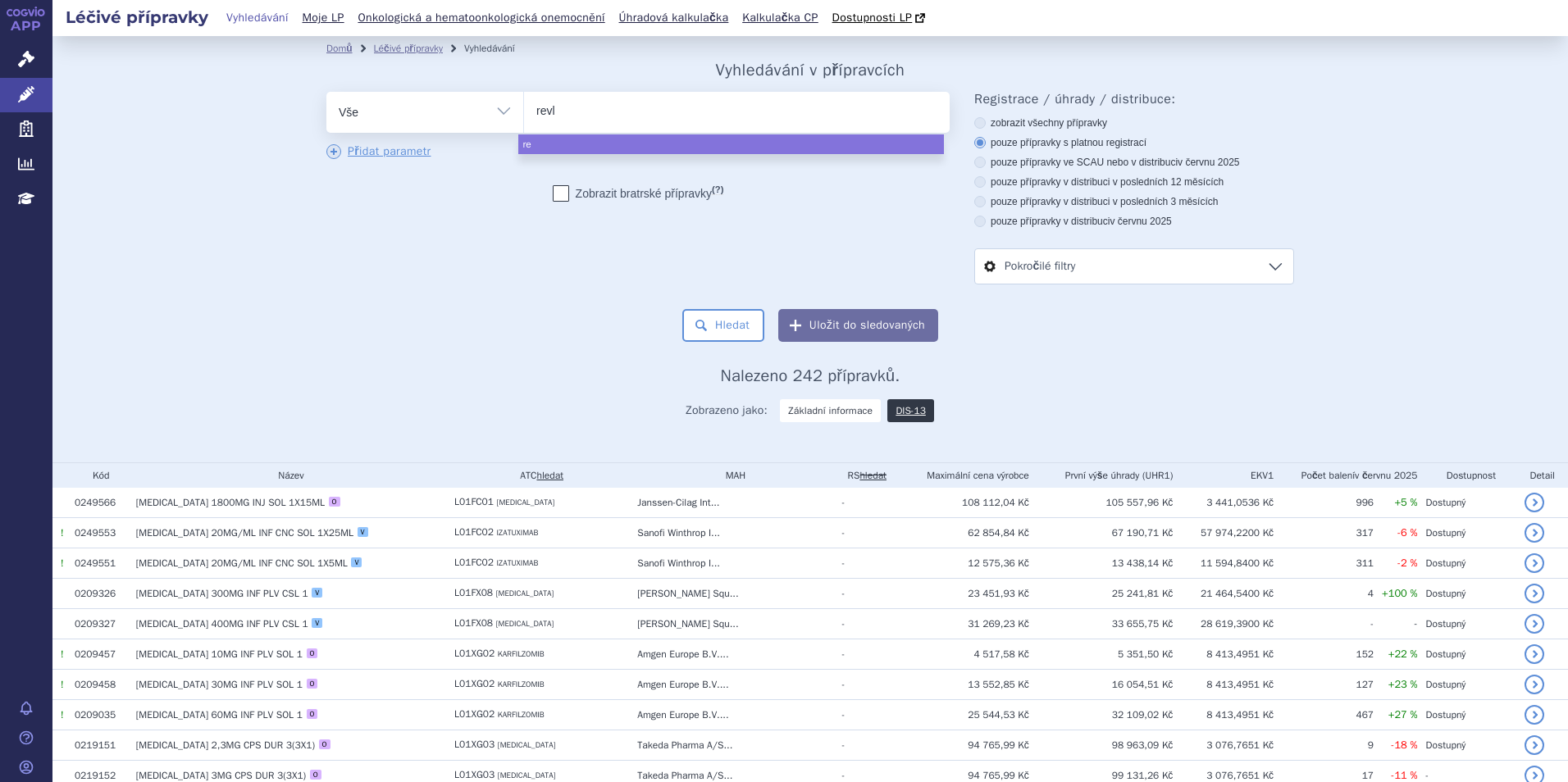 type on "revli" 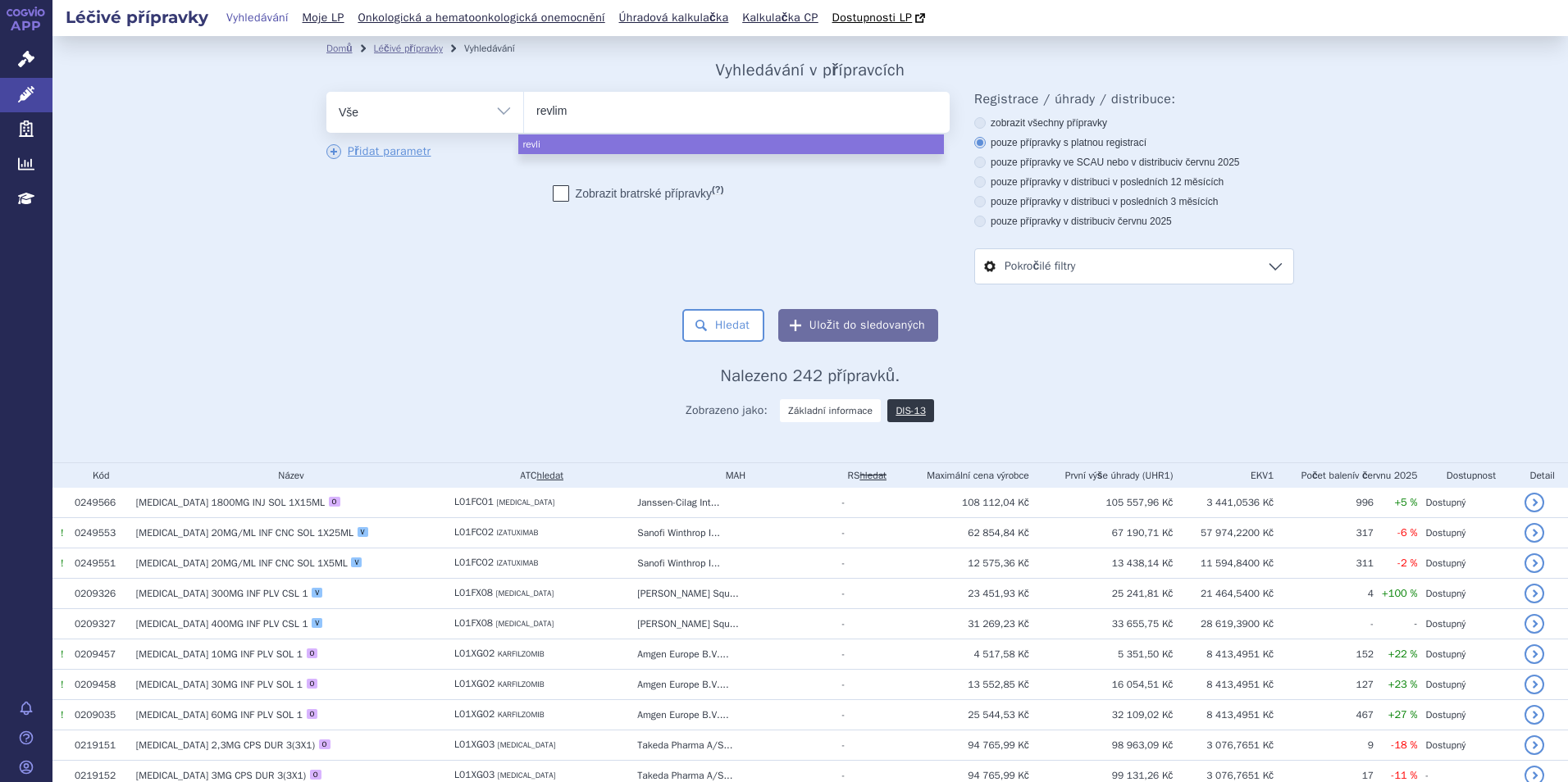 type on "revlimi" 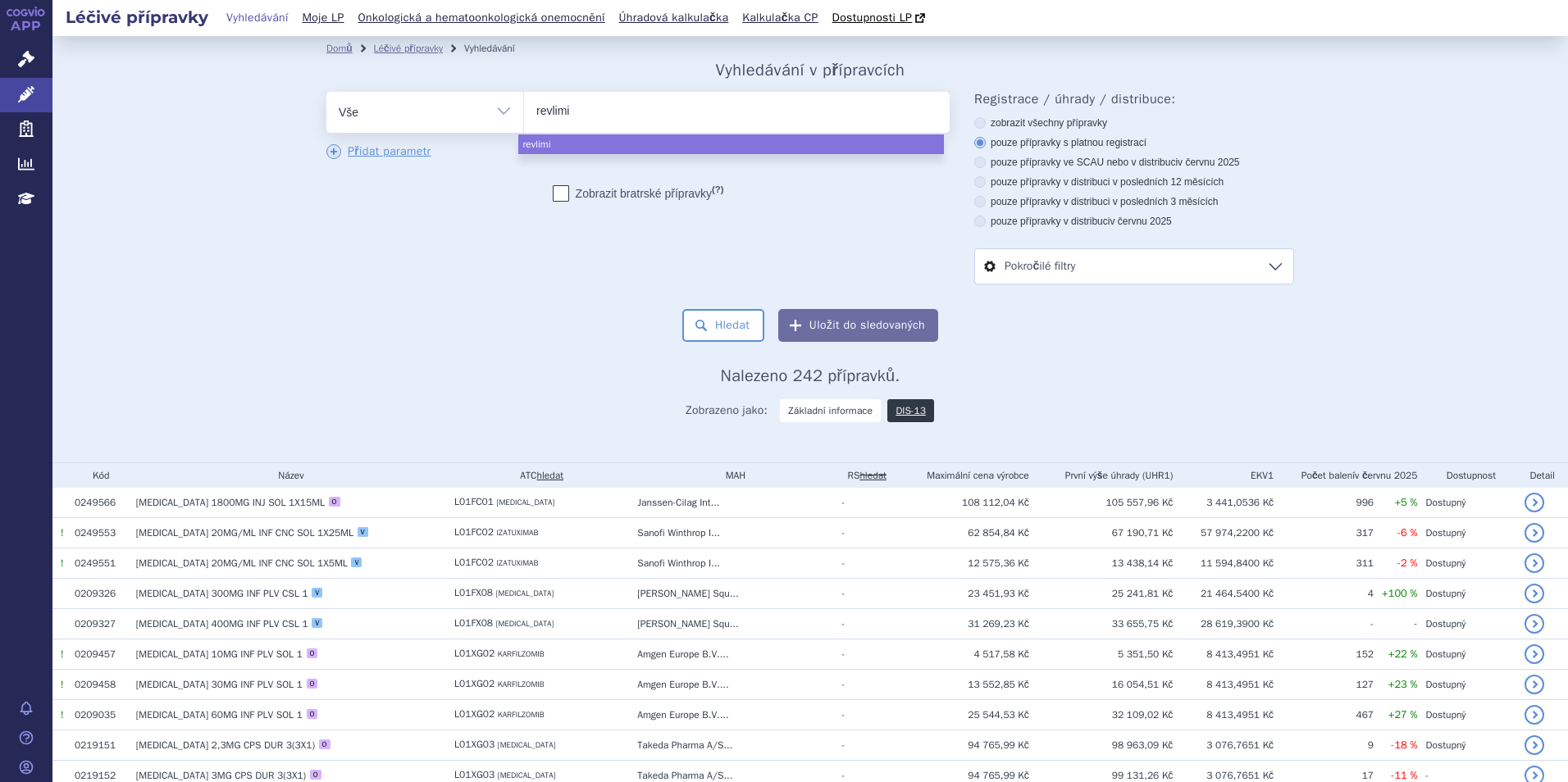 type on "revlimid" 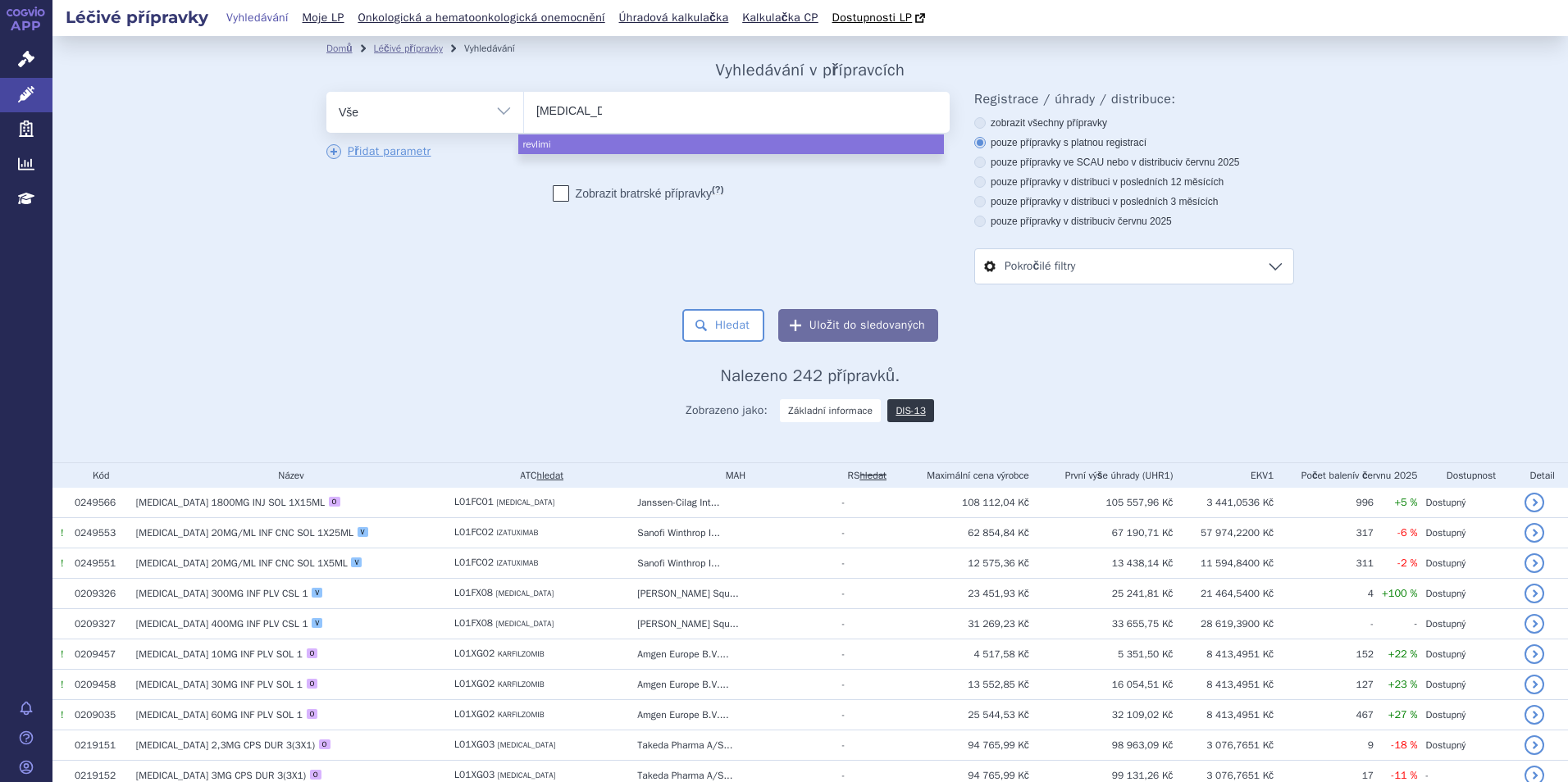 type 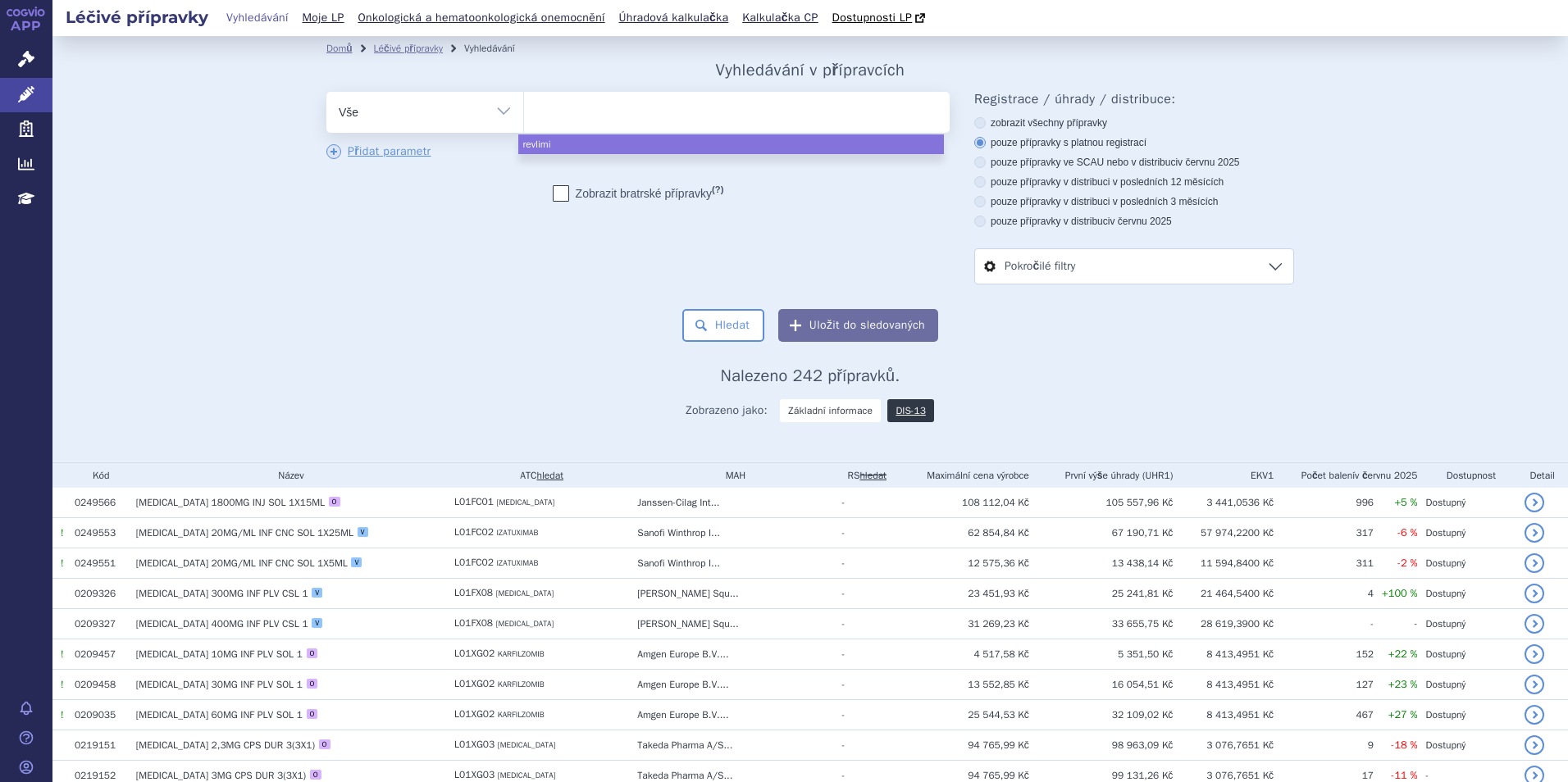 select on "revlimid" 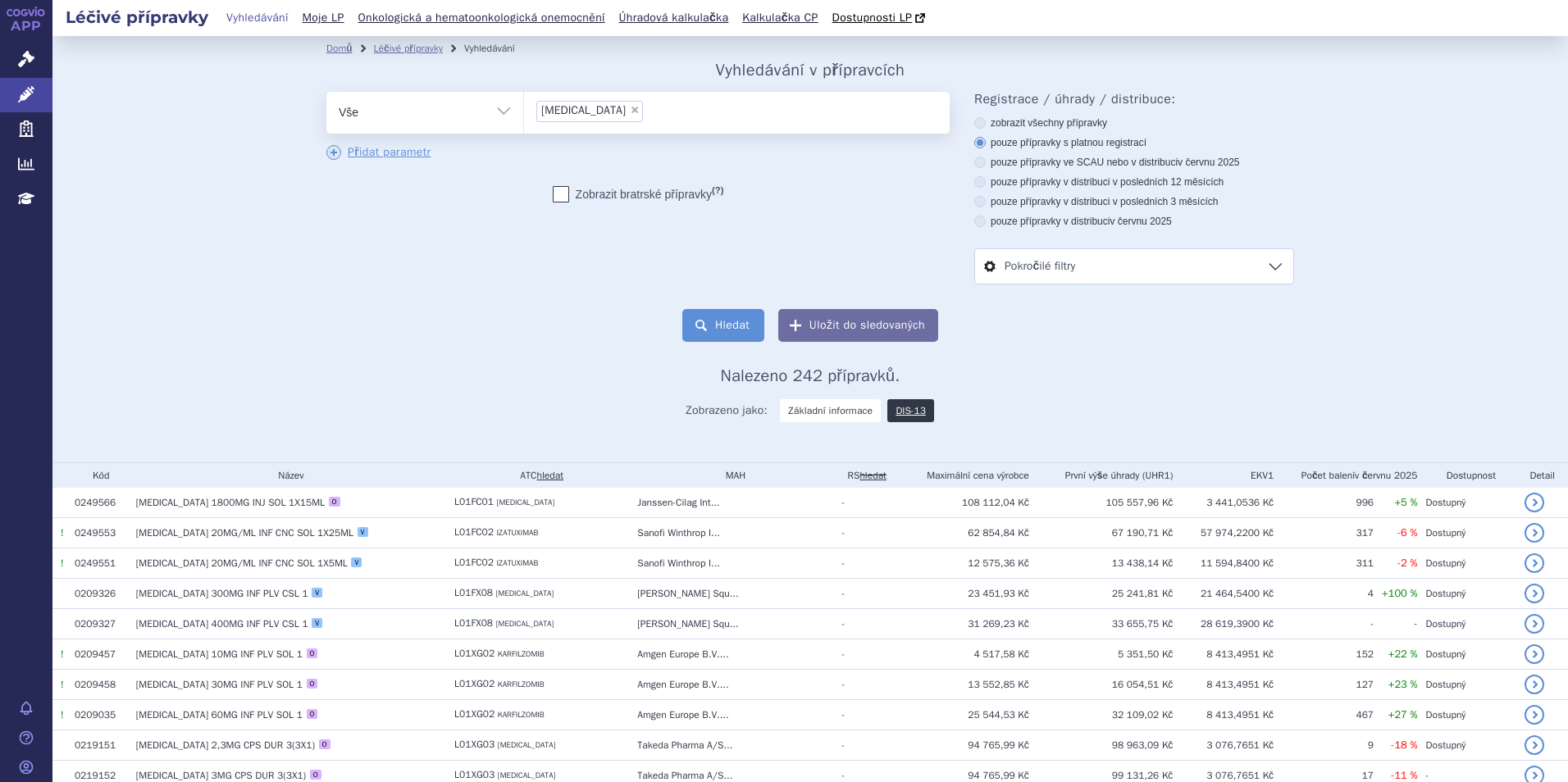 click on "Hledat" at bounding box center (723, 325) 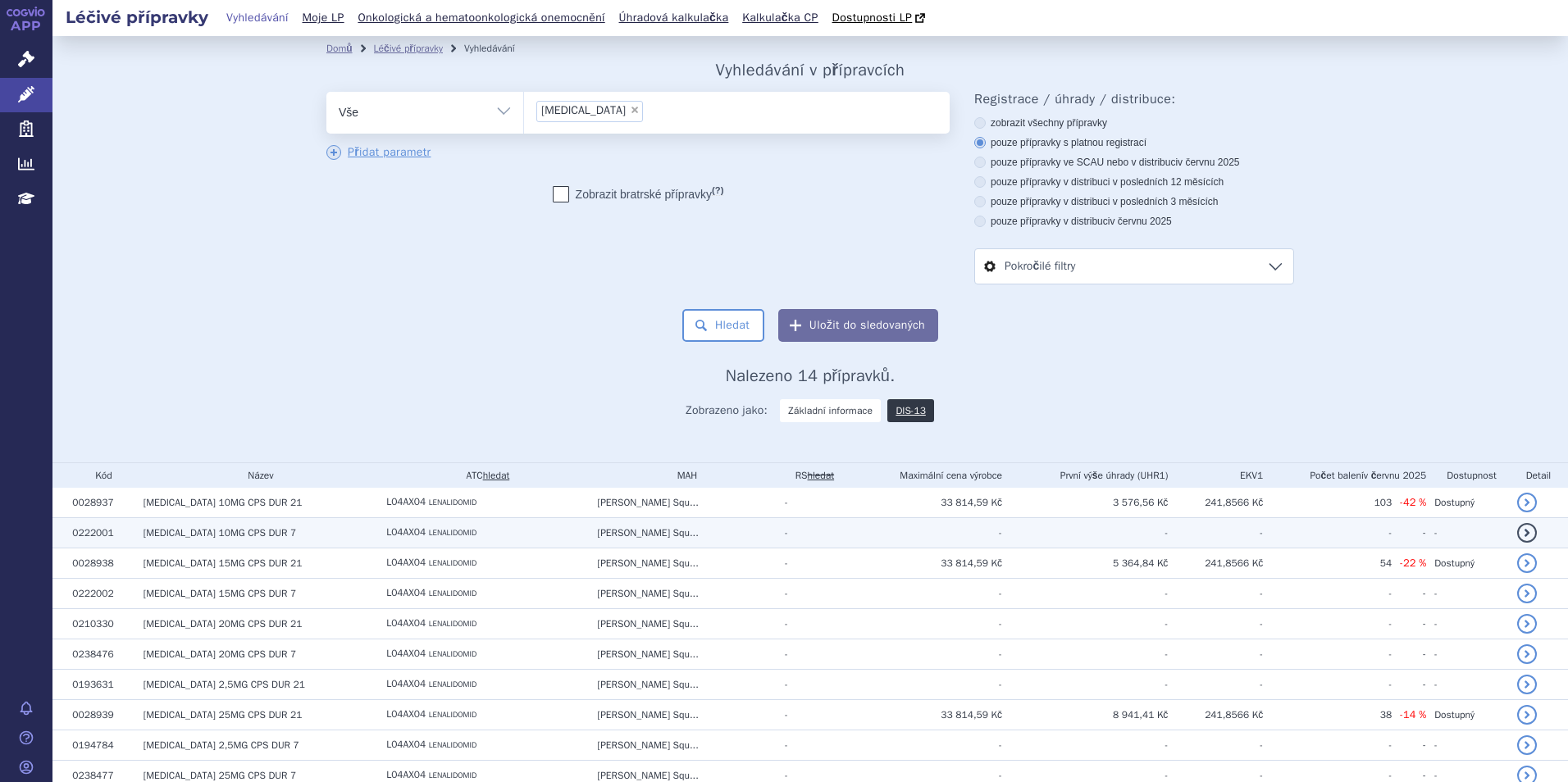 scroll, scrollTop: 0, scrollLeft: 0, axis: both 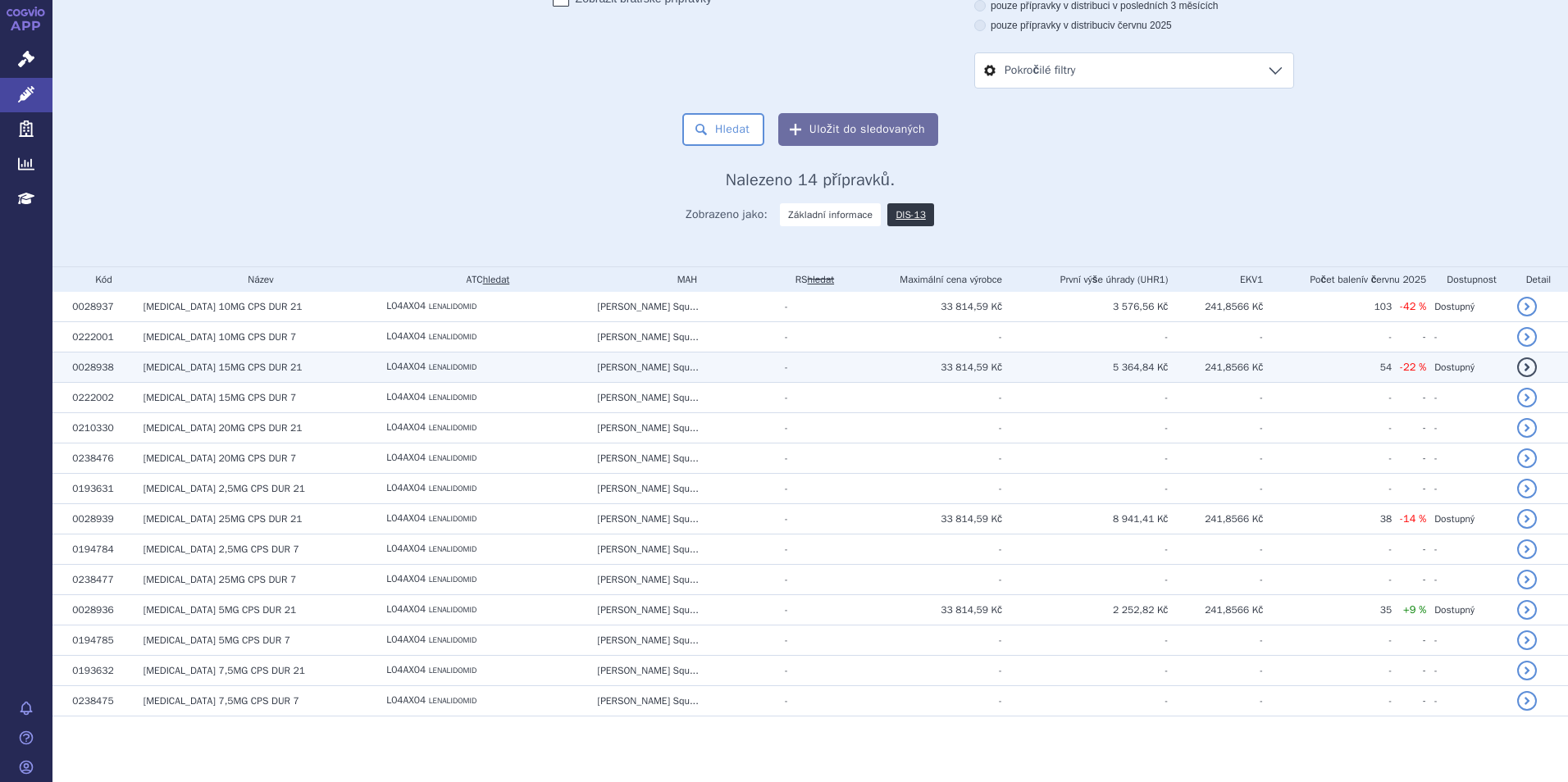 click on "[MEDICAL_DATA]
15MG CPS DUR 21" at bounding box center (257, 366) 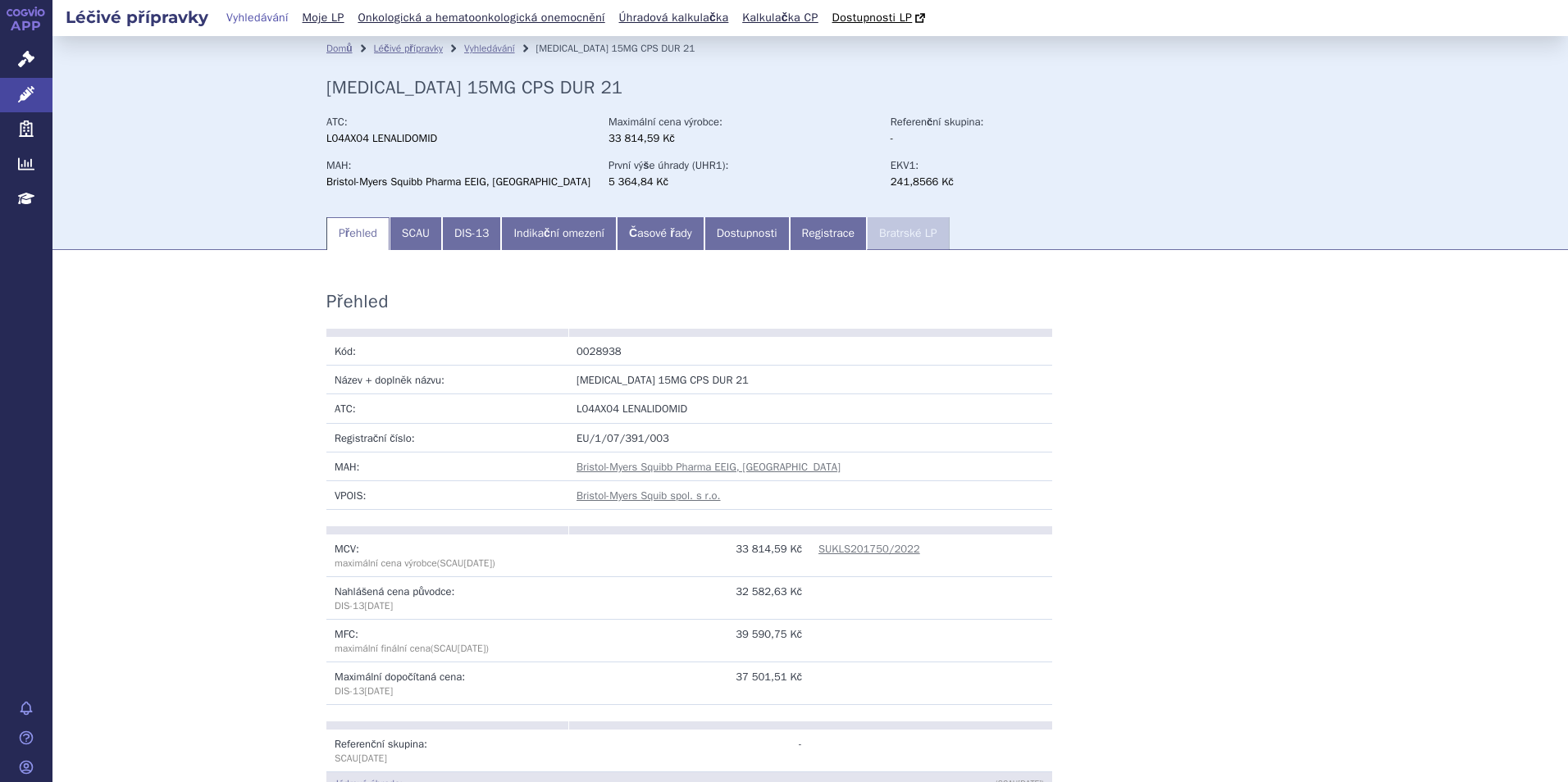 scroll, scrollTop: 0, scrollLeft: 0, axis: both 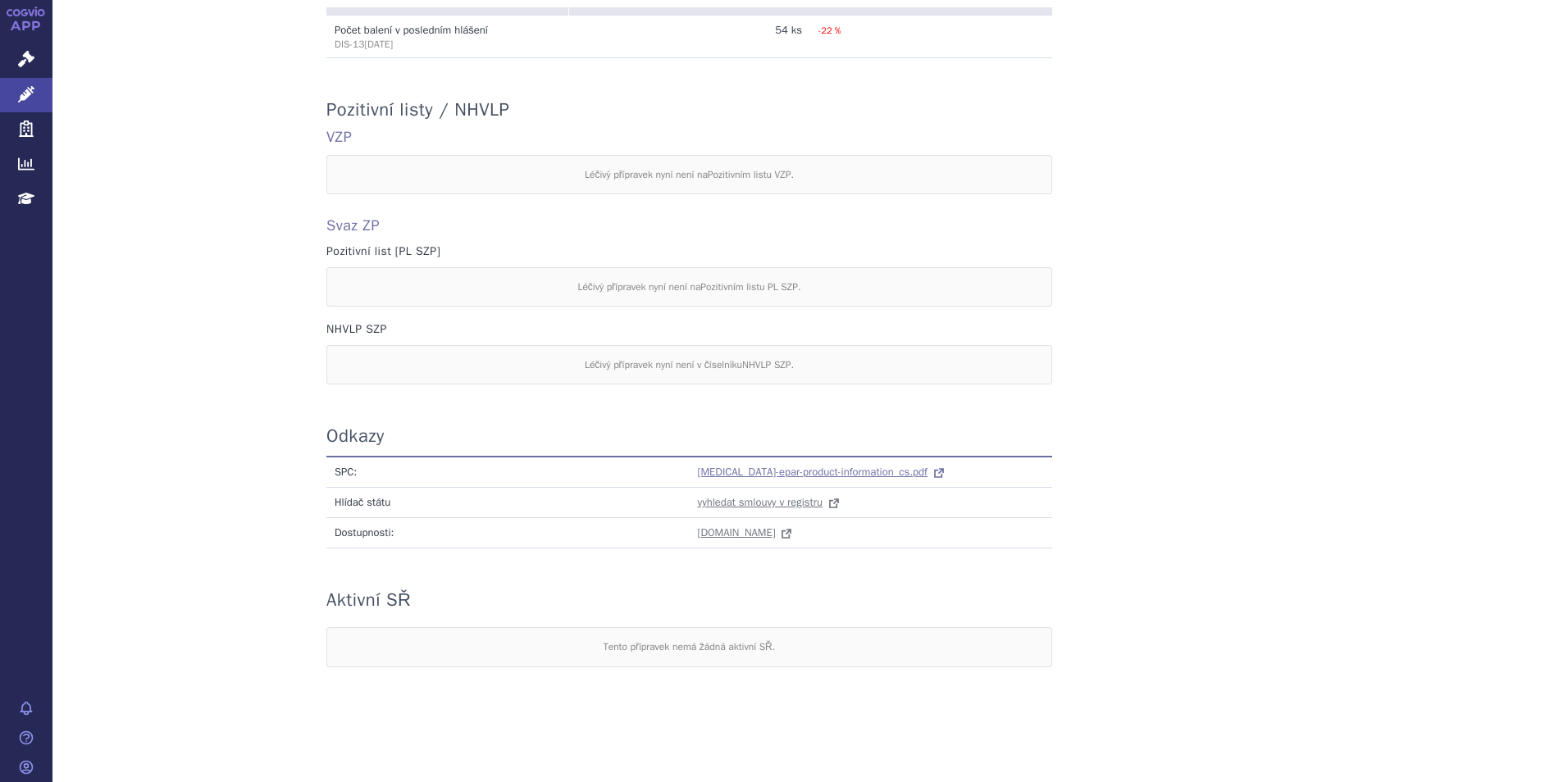 click on "[MEDICAL_DATA]-epar-product-information_cs.pdf" at bounding box center (813, 471) 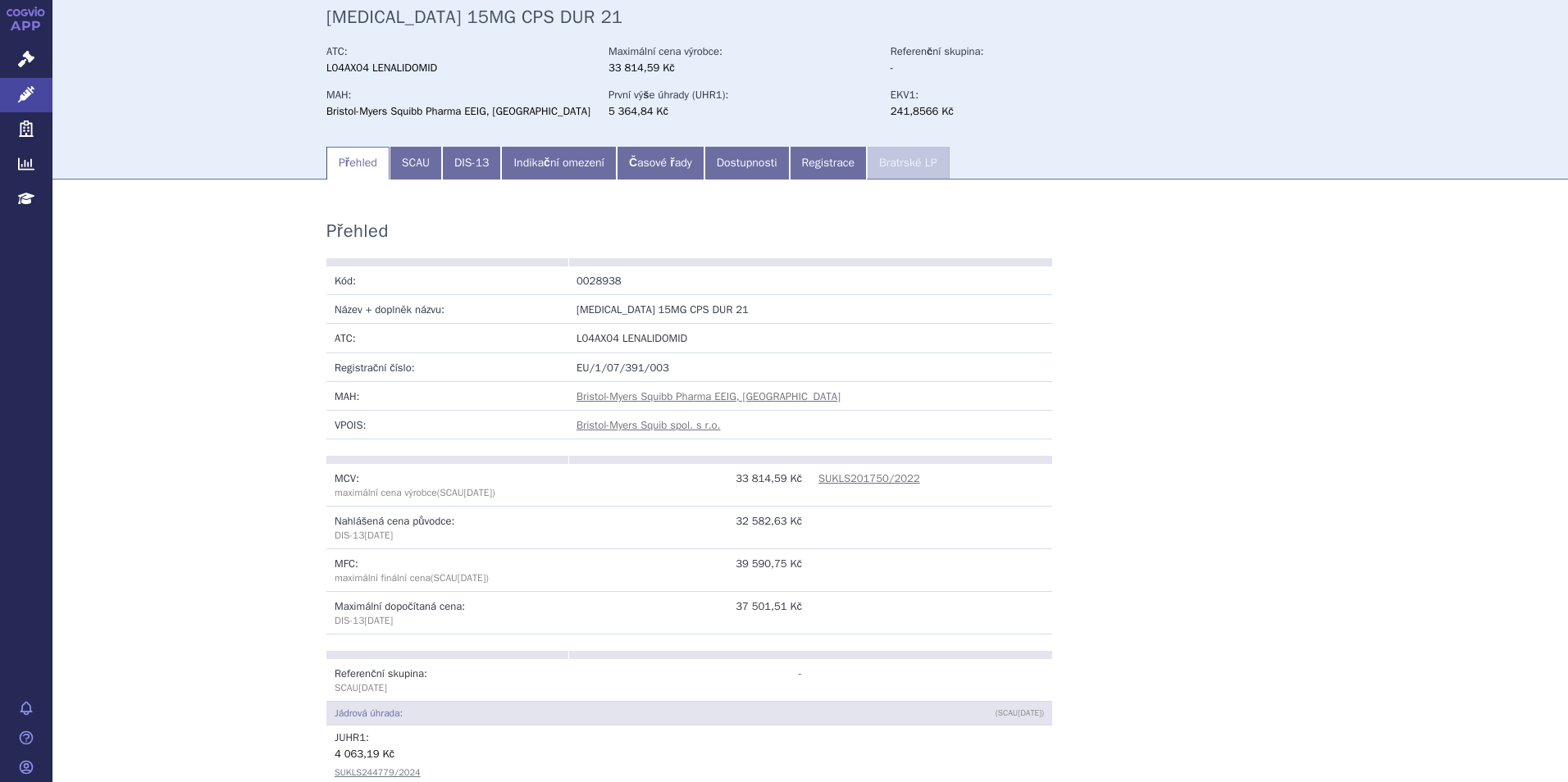 scroll, scrollTop: 0, scrollLeft: 0, axis: both 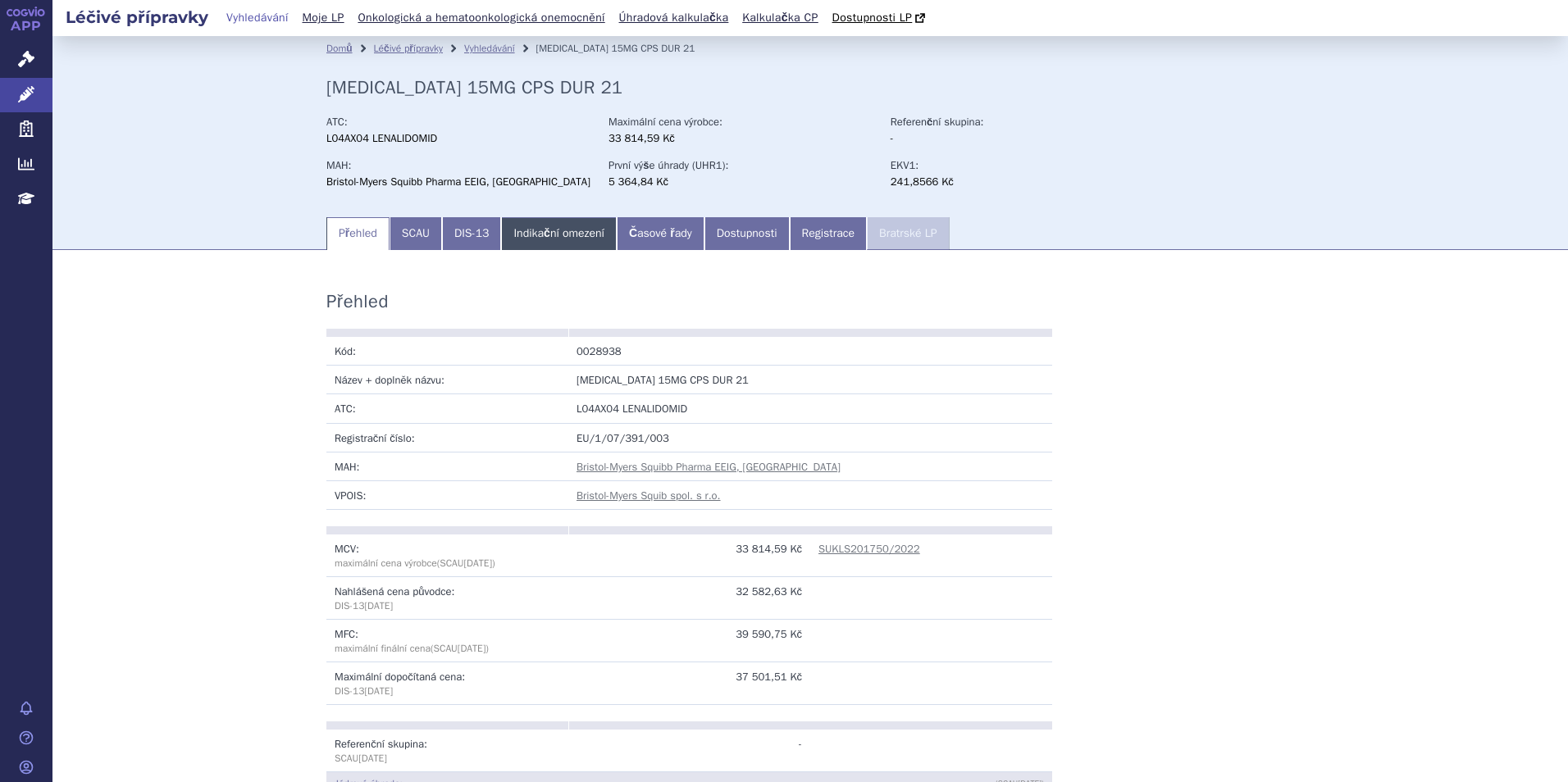 click on "Indikační omezení" at bounding box center (558, 234) 